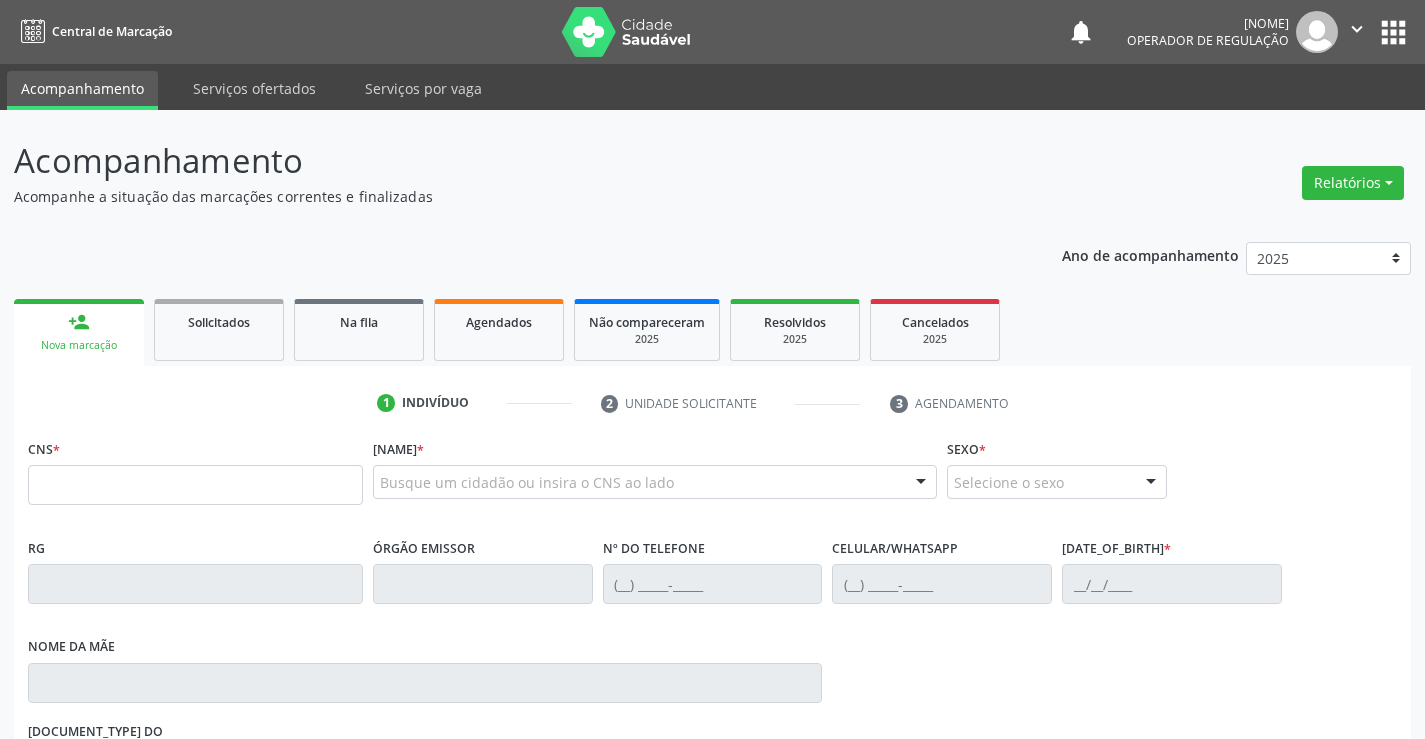 scroll, scrollTop: 0, scrollLeft: 0, axis: both 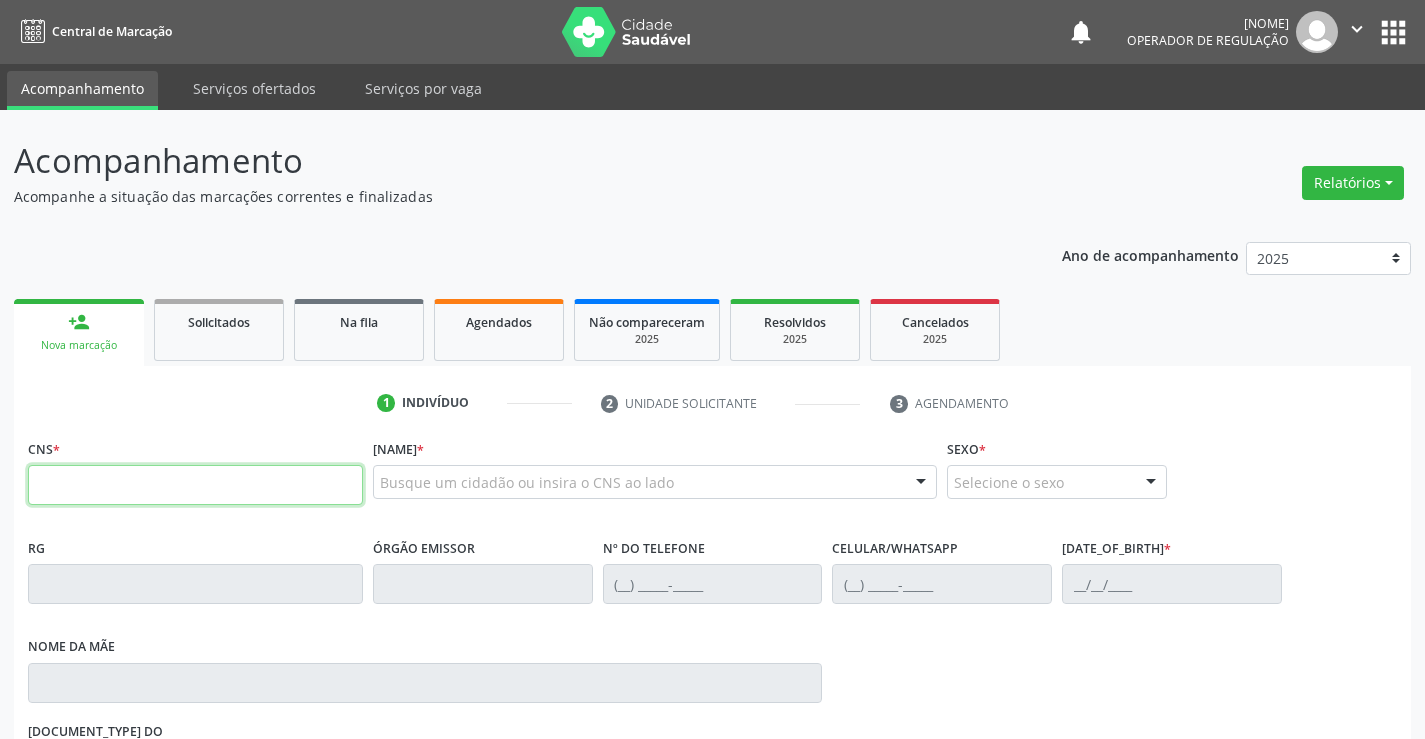 click at bounding box center (195, 485) 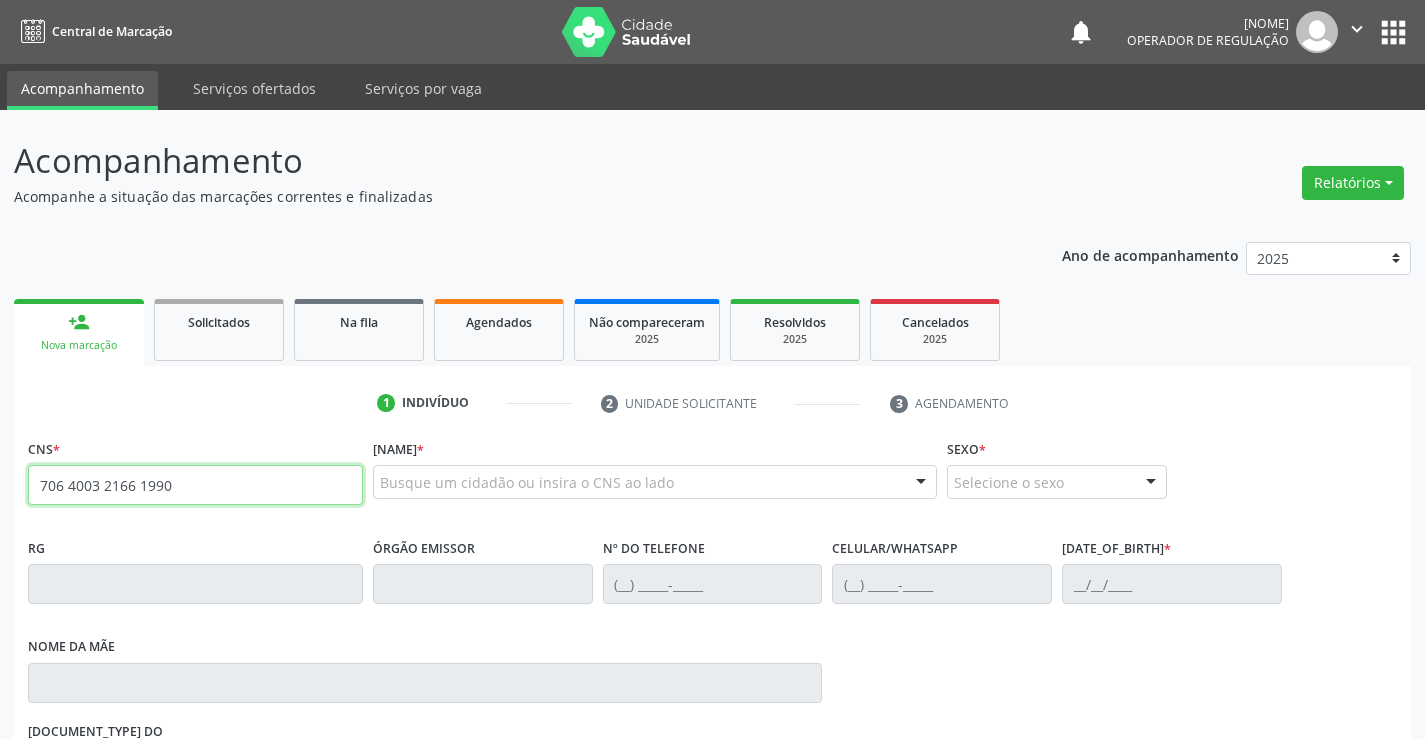 type on "706 4003 2166 1990" 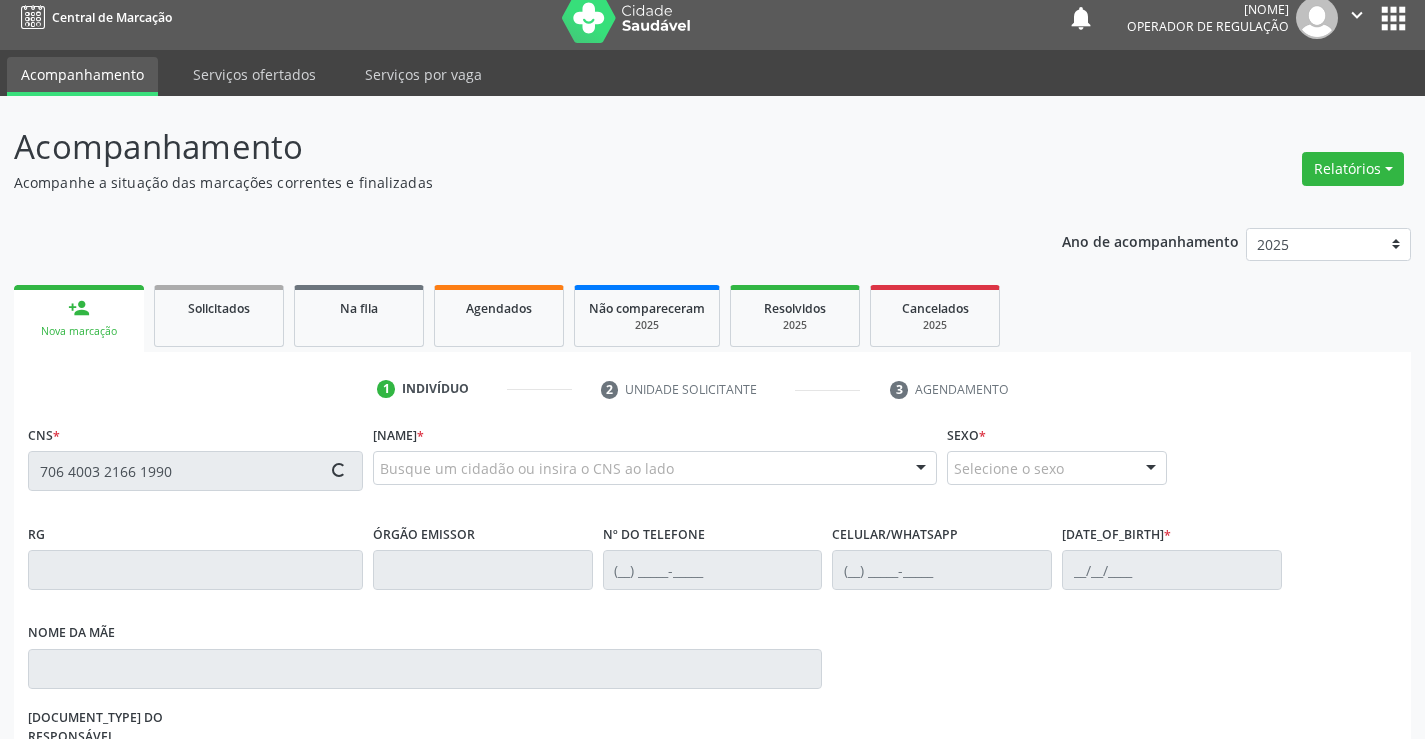 scroll, scrollTop: 331, scrollLeft: 0, axis: vertical 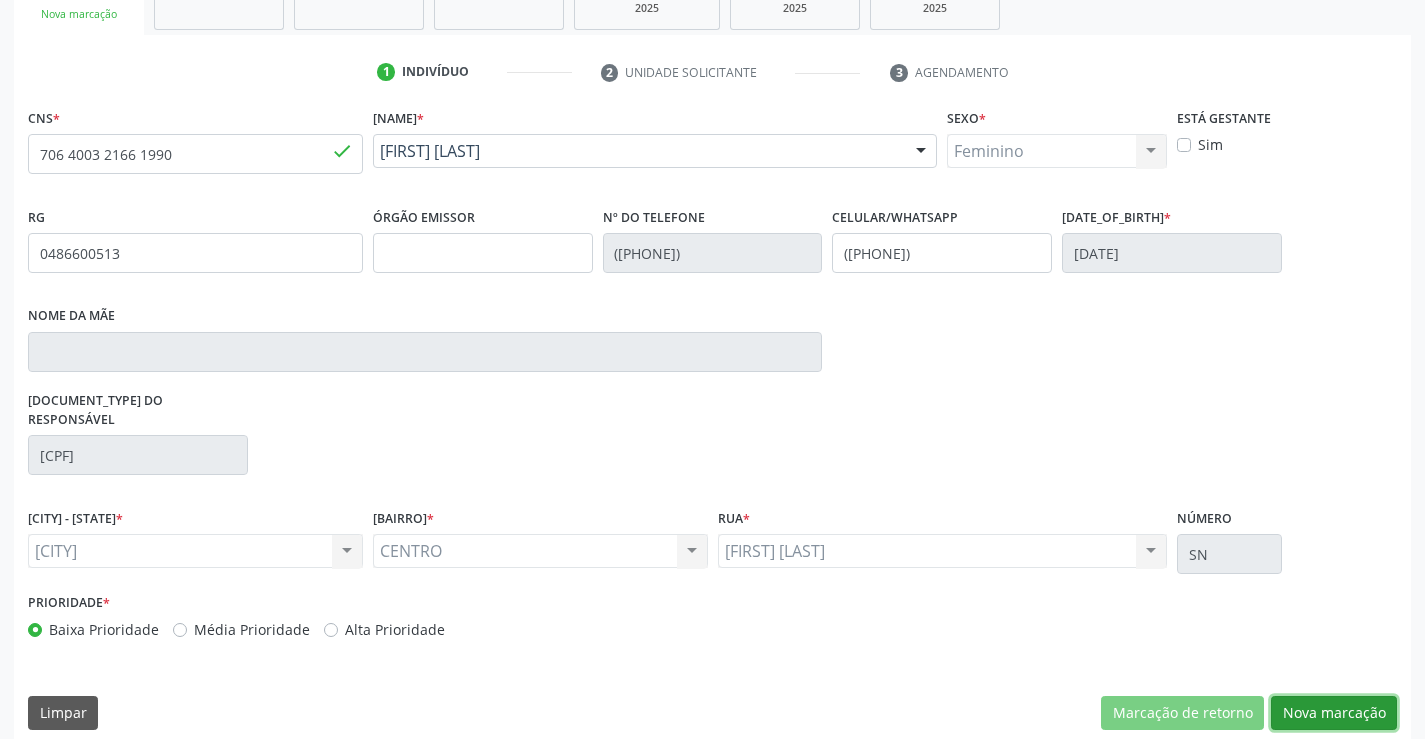 click on "Nova marcação" at bounding box center [1182, 713] 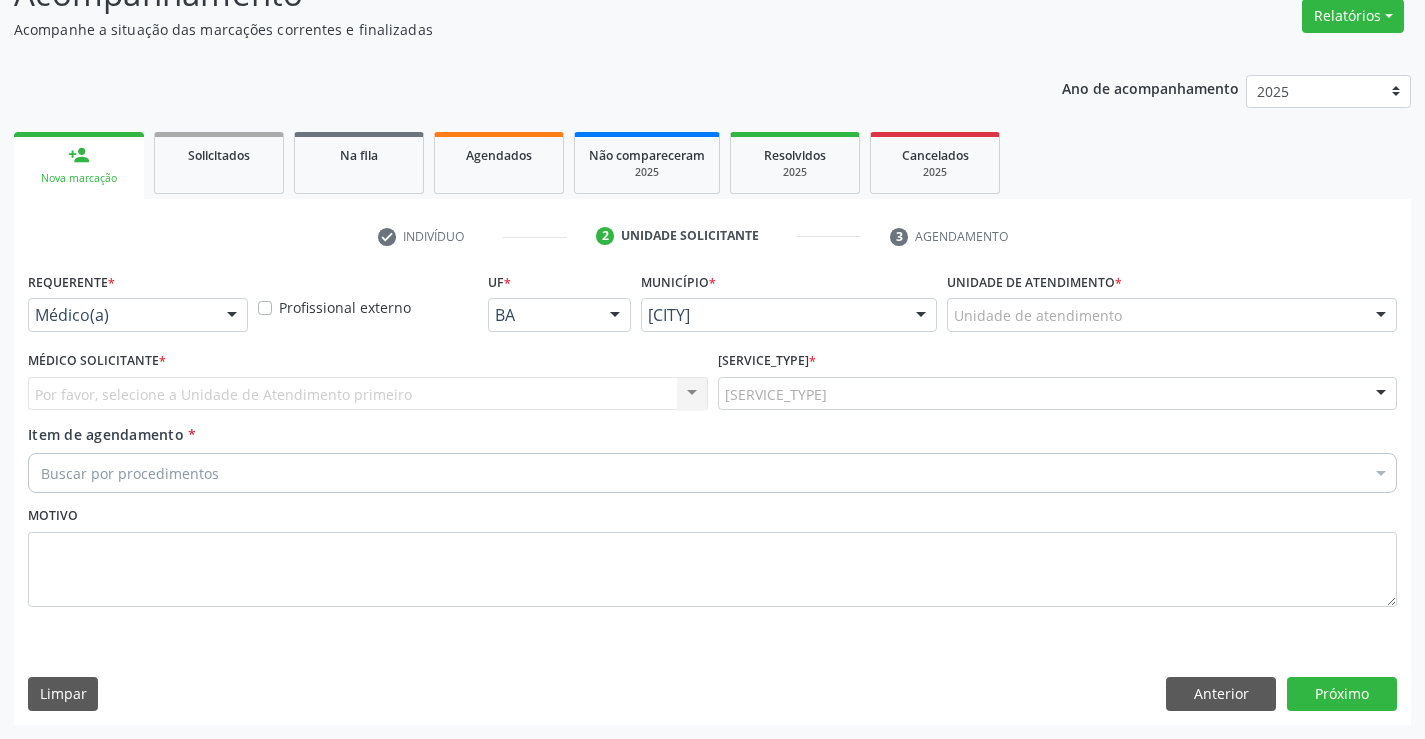 scroll, scrollTop: 167, scrollLeft: 0, axis: vertical 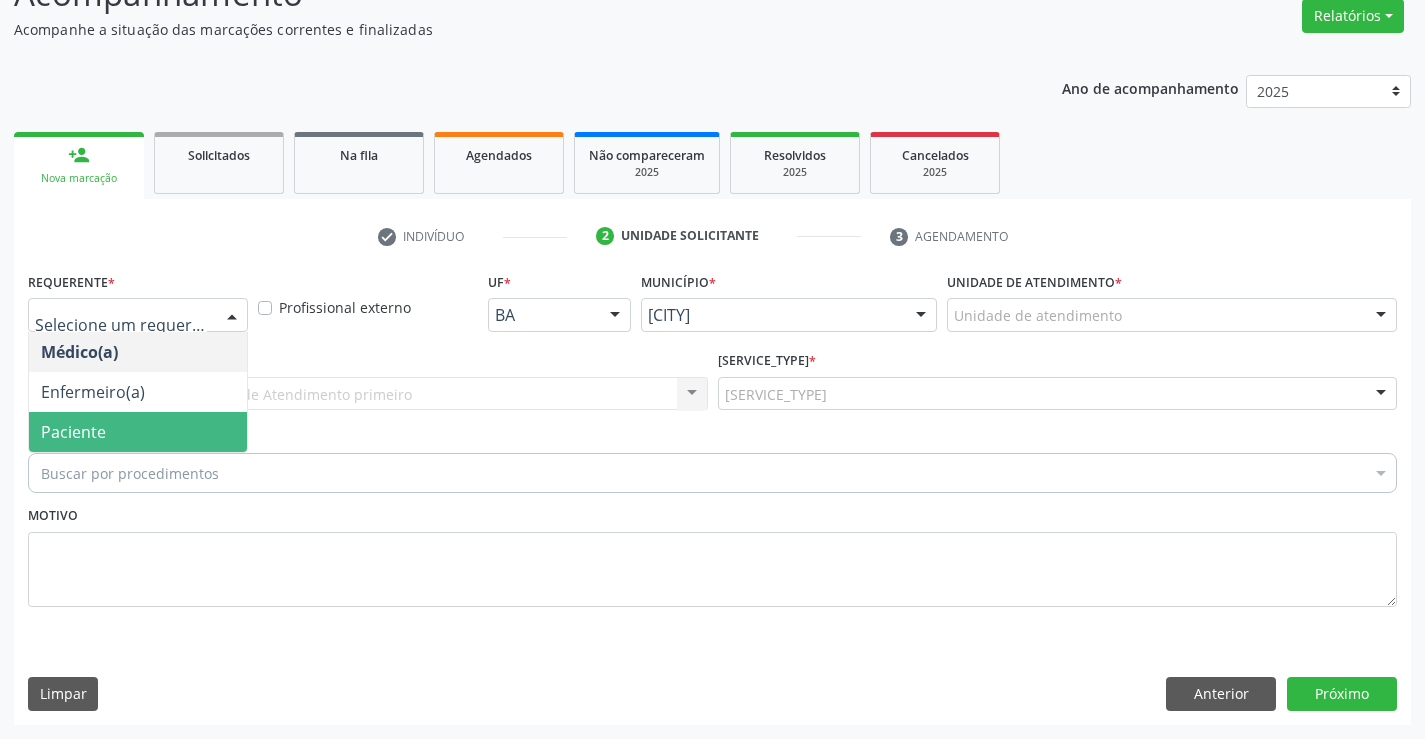 click on "Paciente" at bounding box center (138, 432) 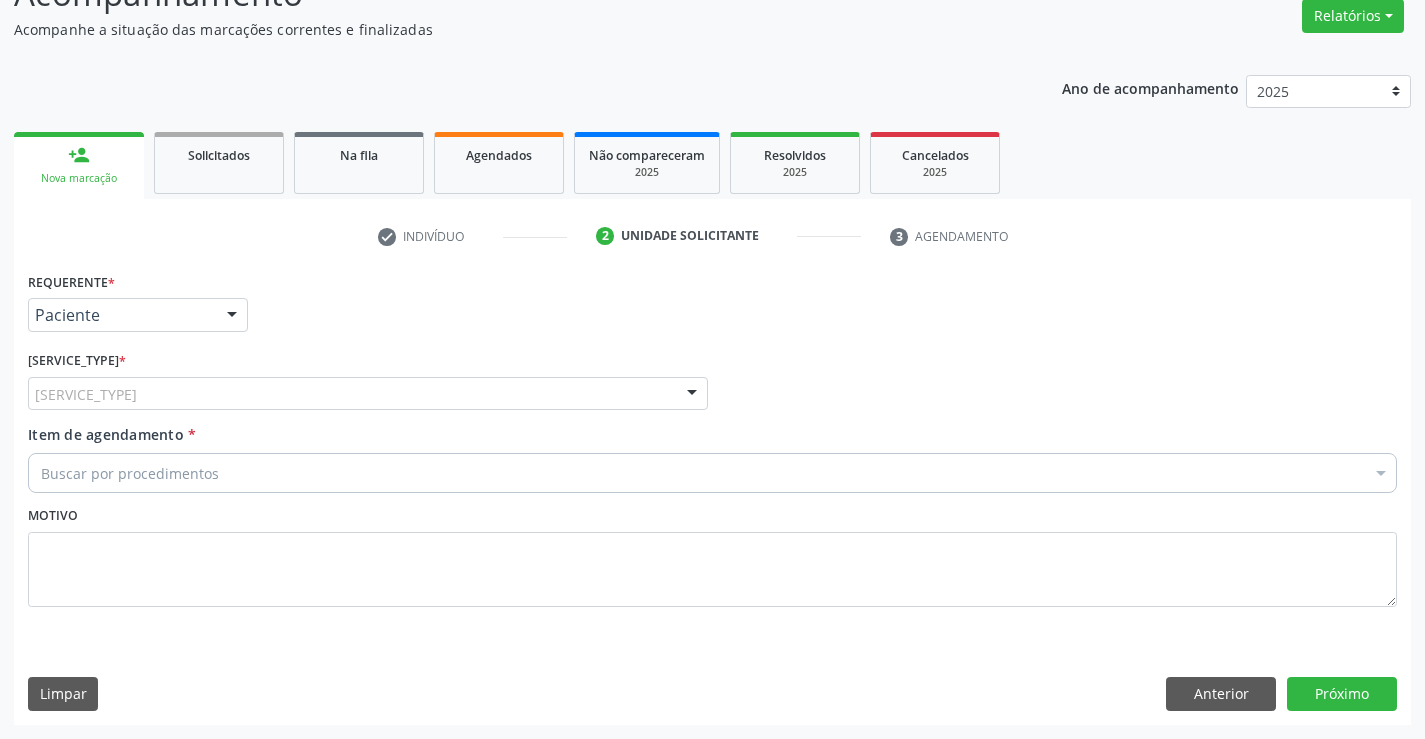 click on "[SERVICE_TYPE]" at bounding box center (368, 394) 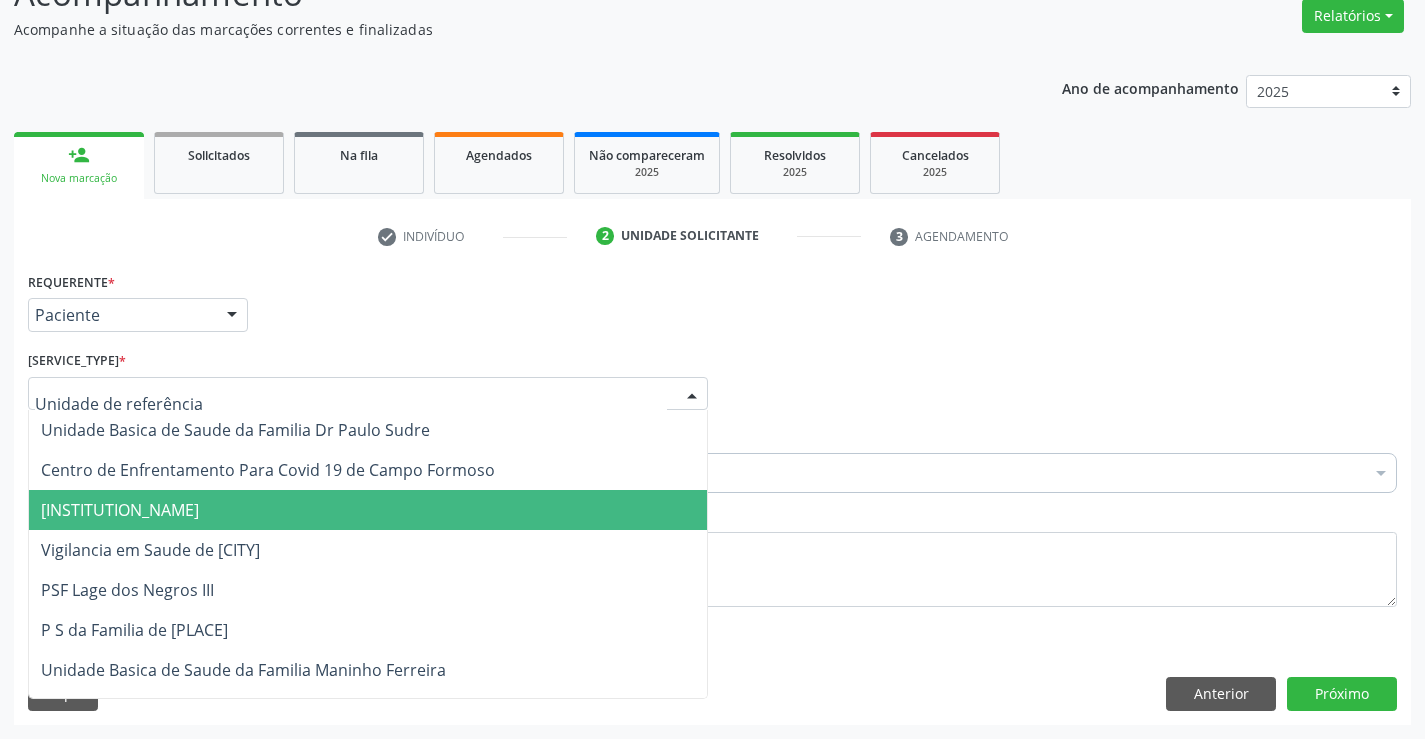 drag, startPoint x: 241, startPoint y: 512, endPoint x: 250, endPoint y: 494, distance: 20.12461 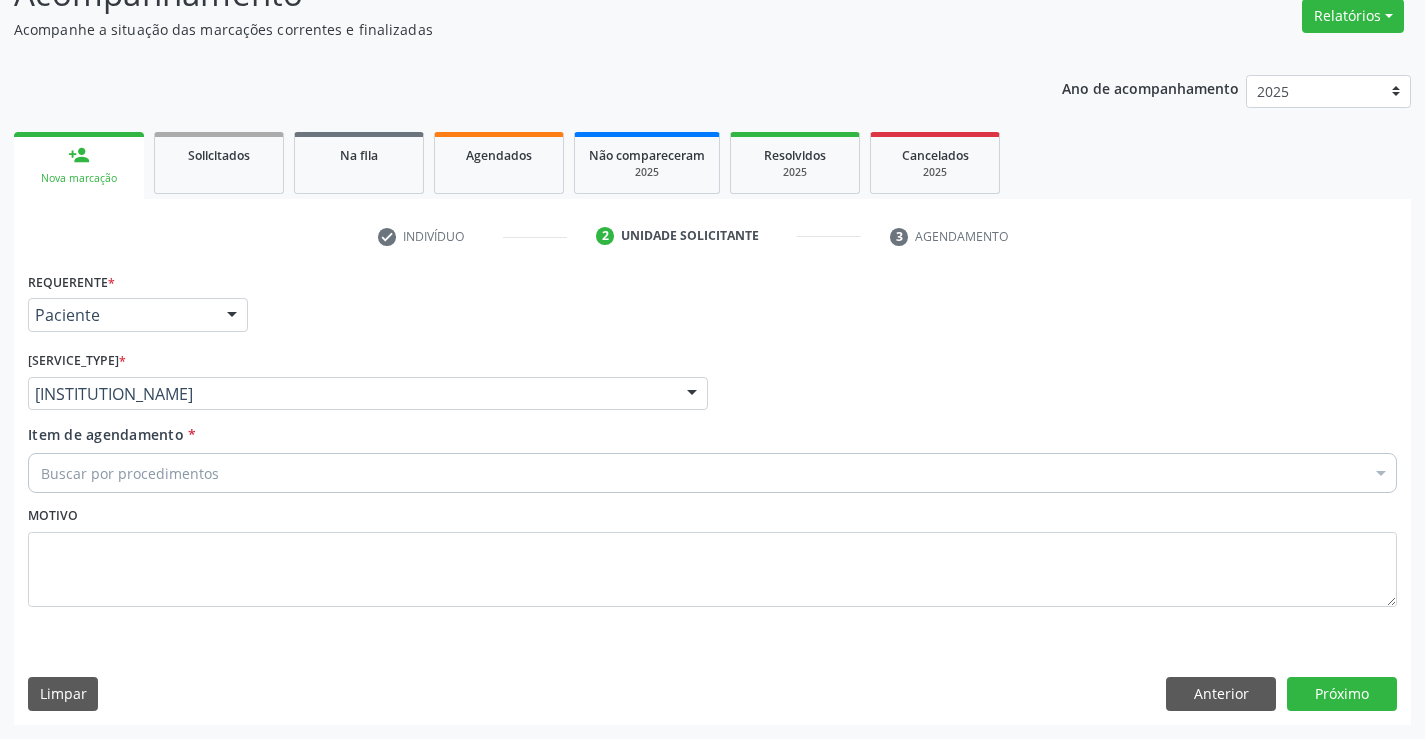click on "Buscar por procedimentos" at bounding box center (712, 473) 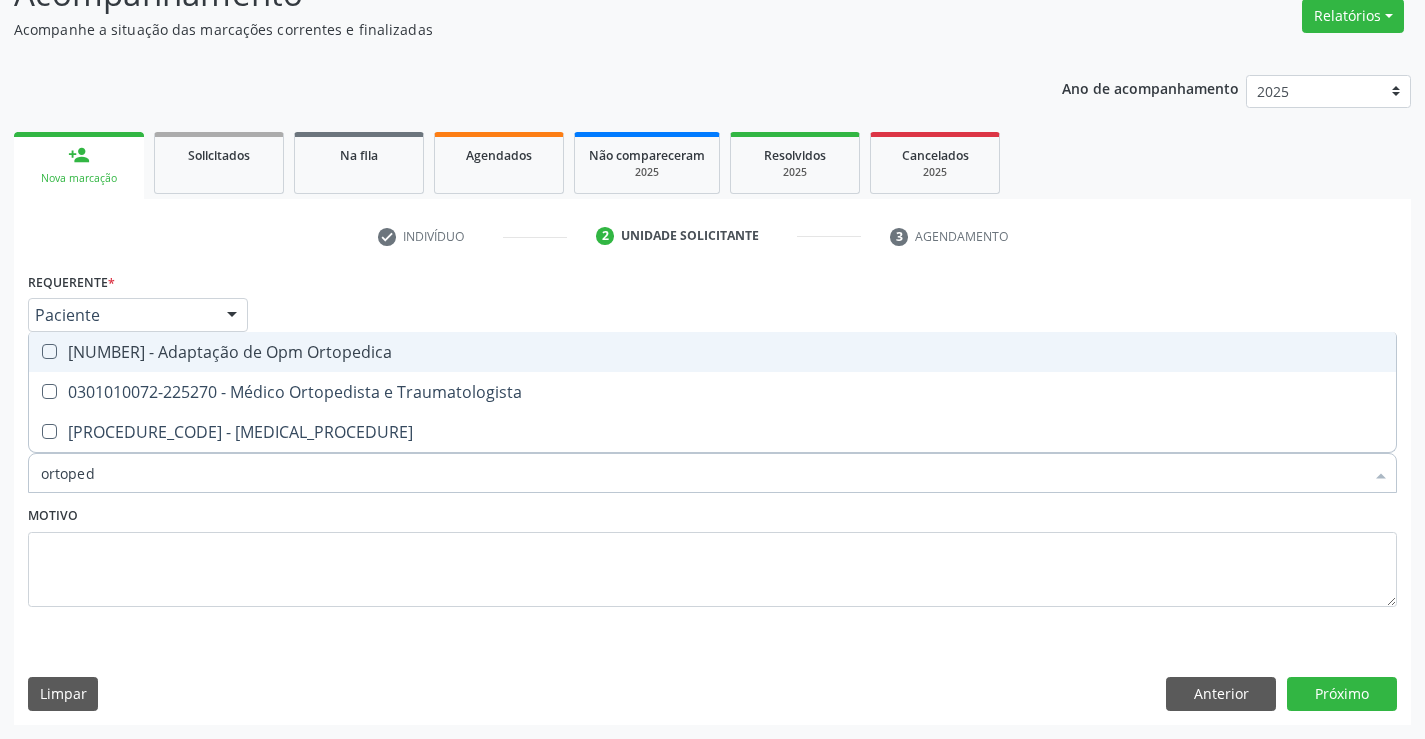 type on "[ESPECIALIDADE]" 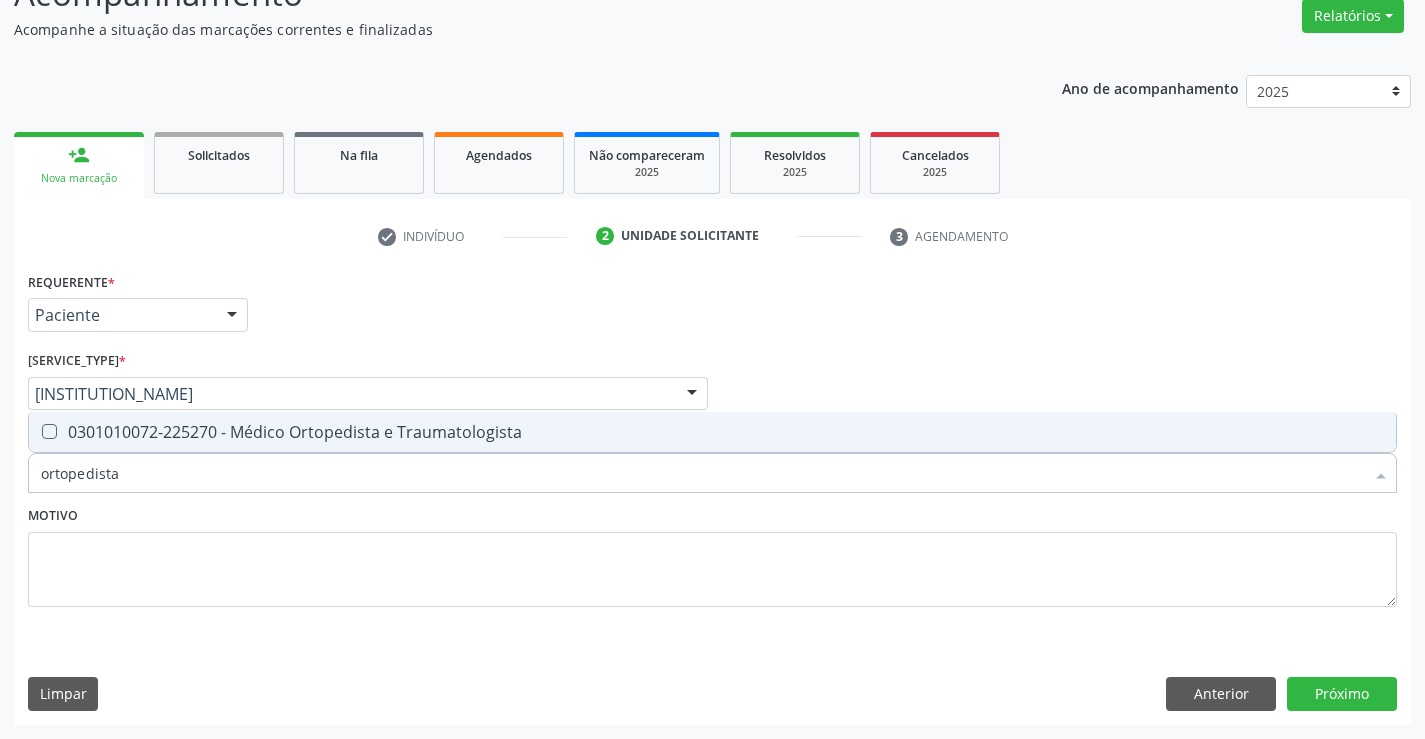 click on "0301010072-225270 - Médico Ortopedista e Traumatologista" at bounding box center (712, 432) 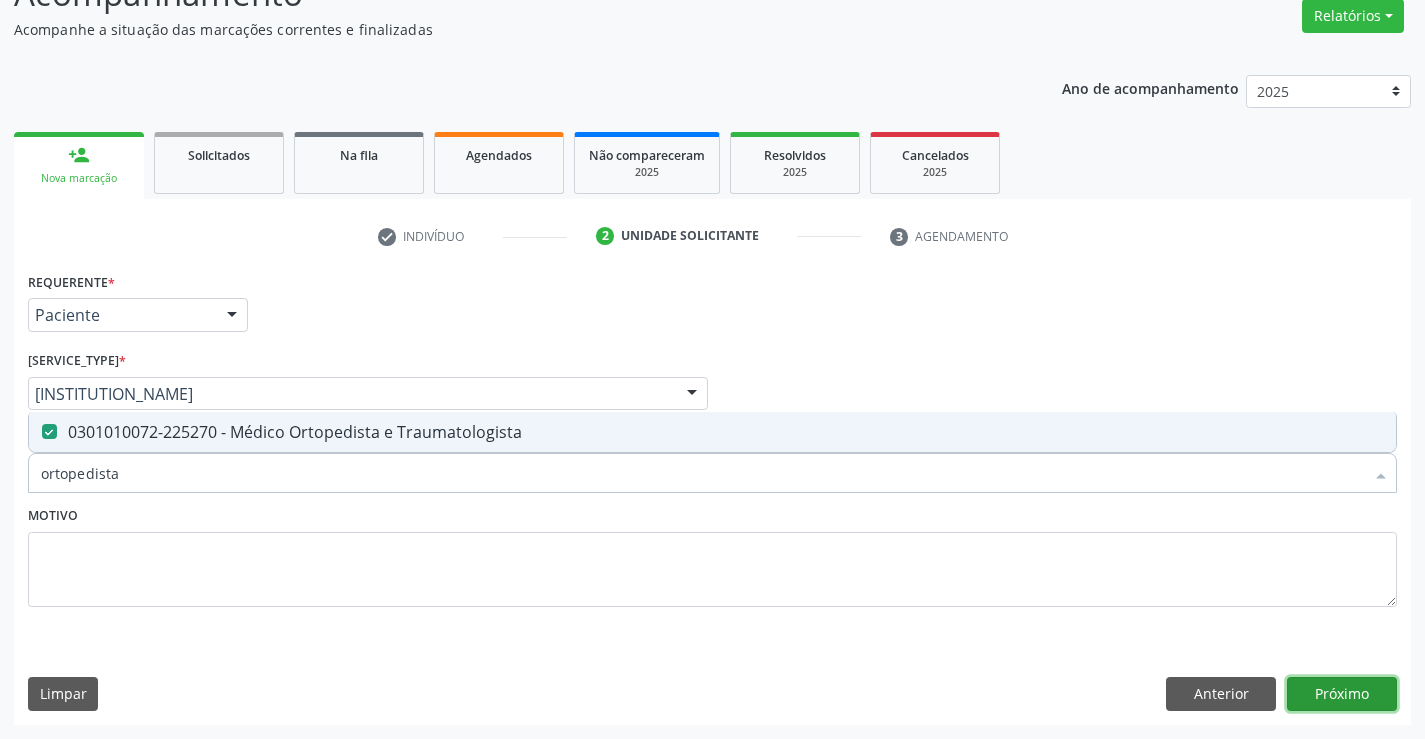click on "Próximo" at bounding box center (1342, 694) 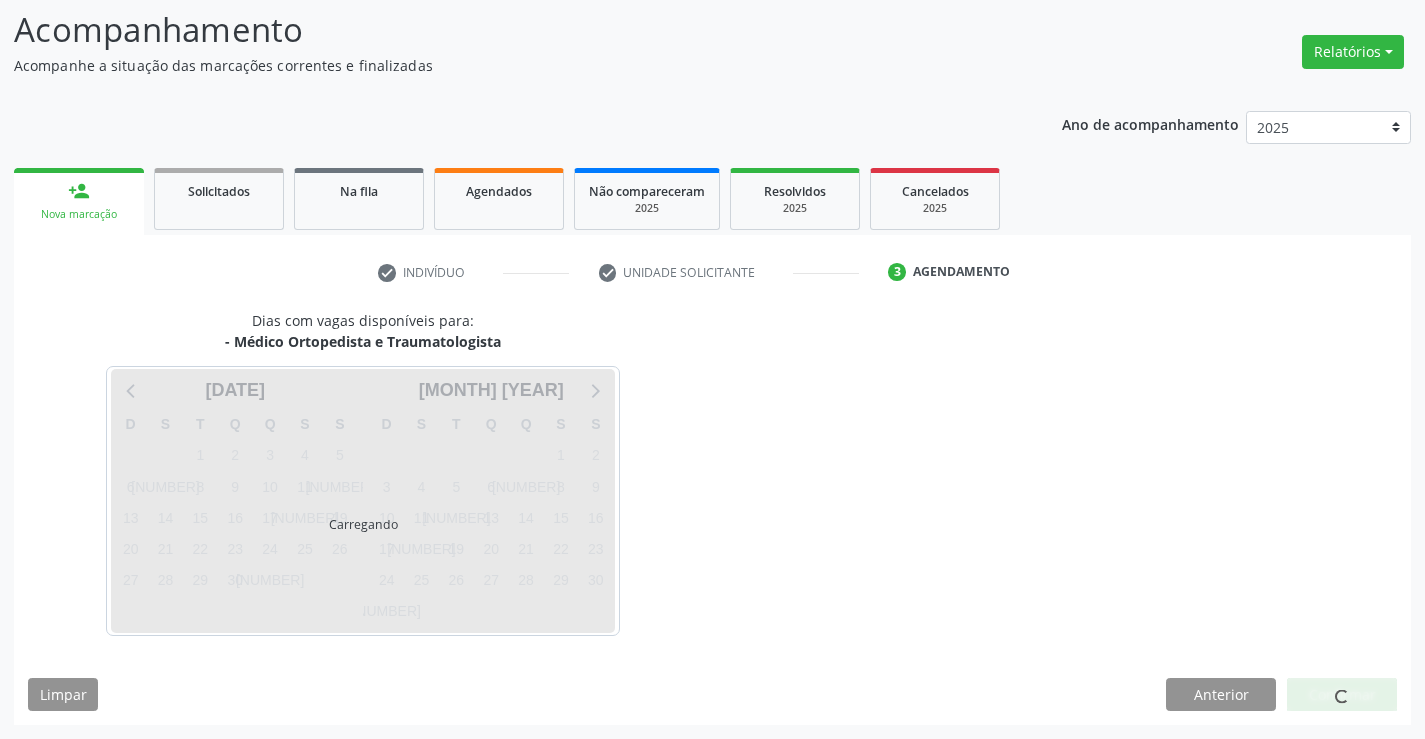 scroll, scrollTop: 131, scrollLeft: 0, axis: vertical 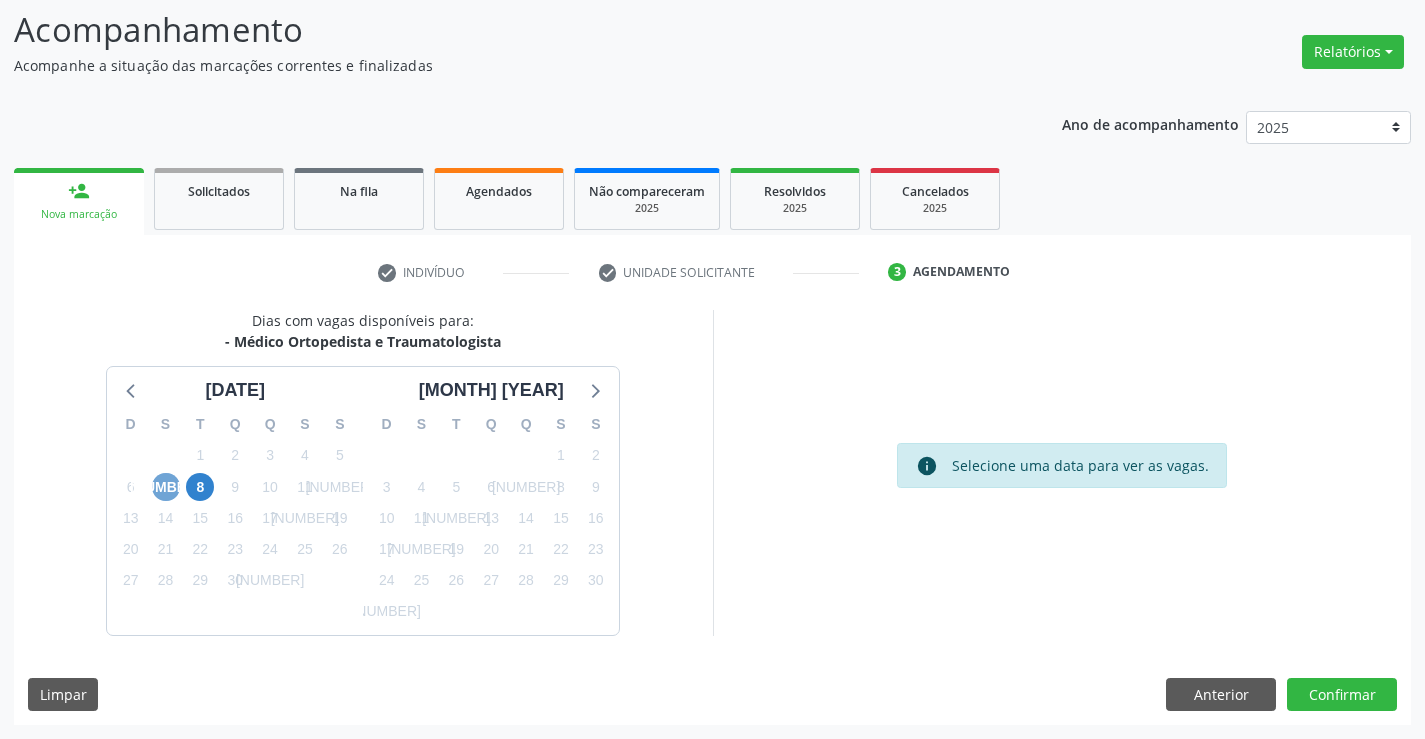 click on "[NUMBER]" at bounding box center (166, 487) 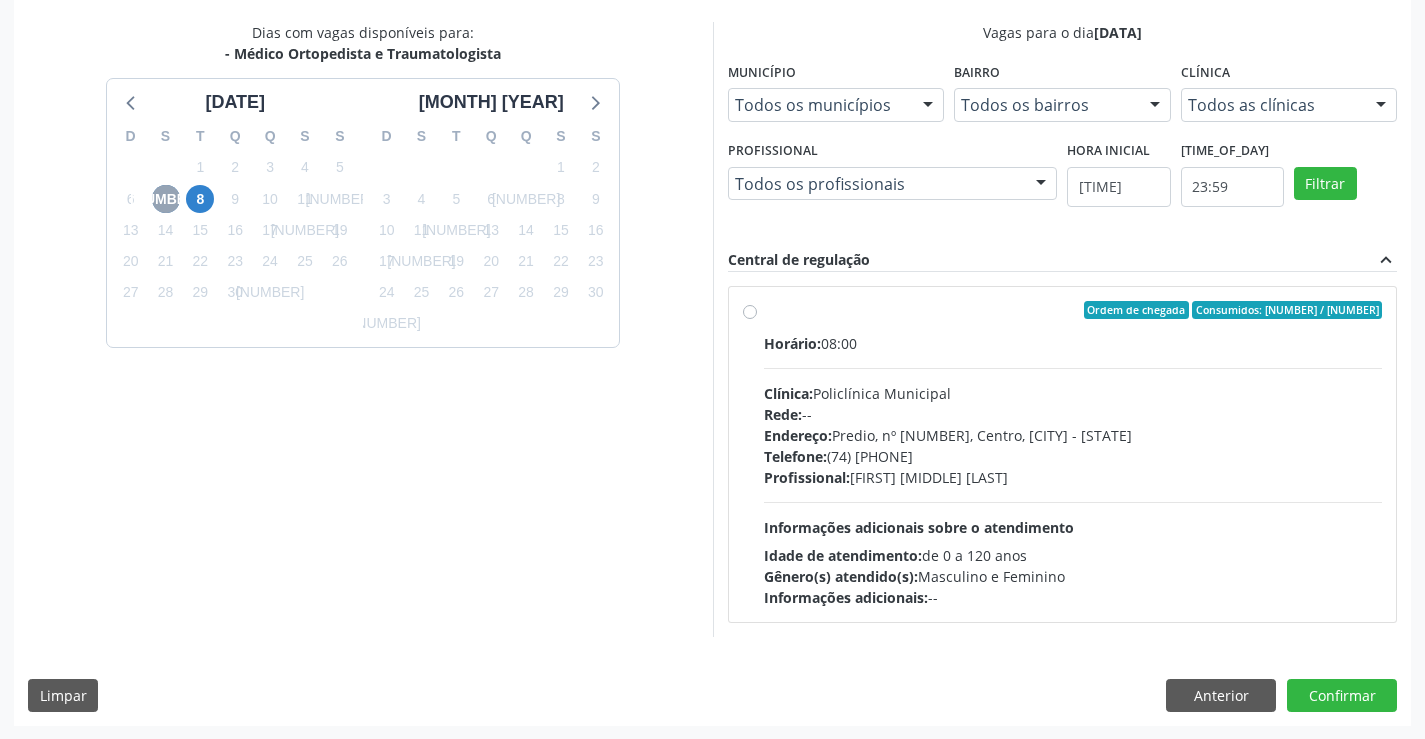 scroll, scrollTop: 420, scrollLeft: 0, axis: vertical 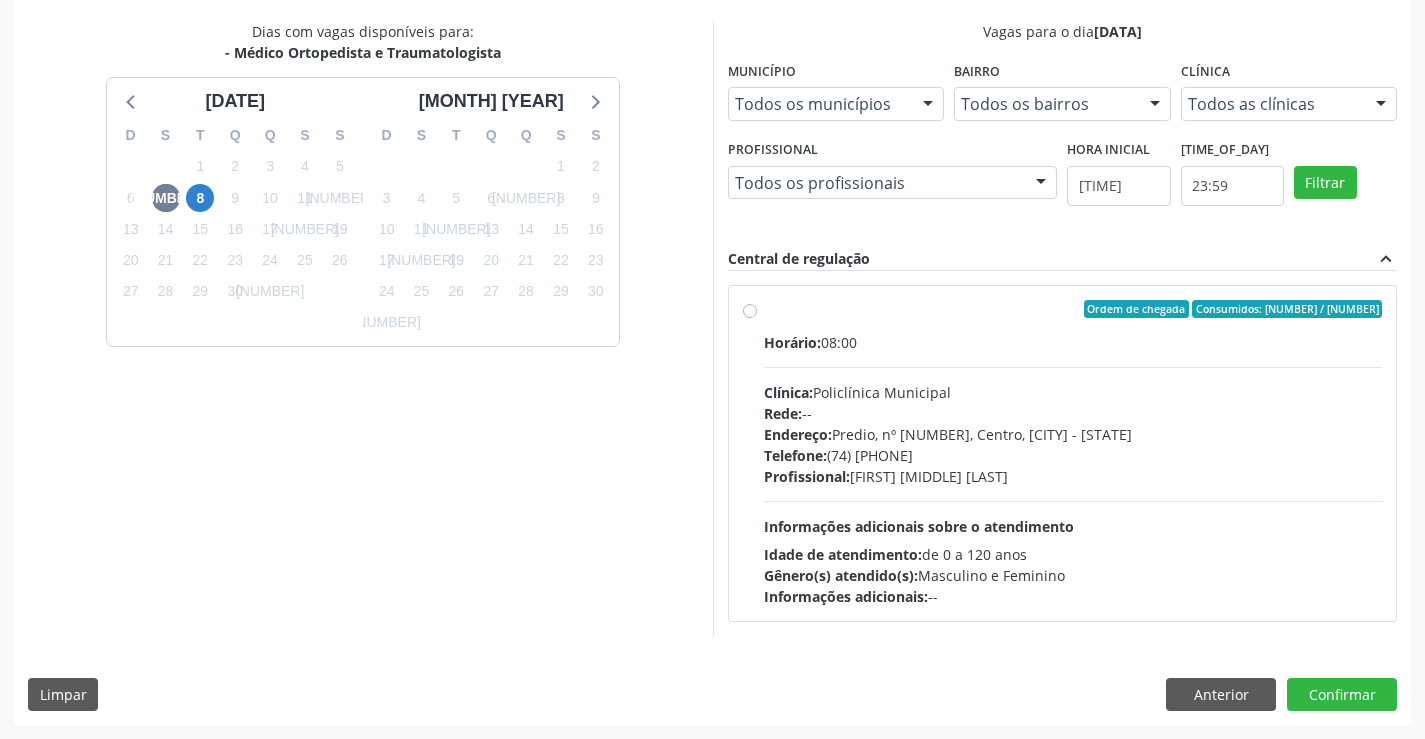 click on "Profissional:
[FIRST] [LAST] [LAST]" at bounding box center [1073, 476] 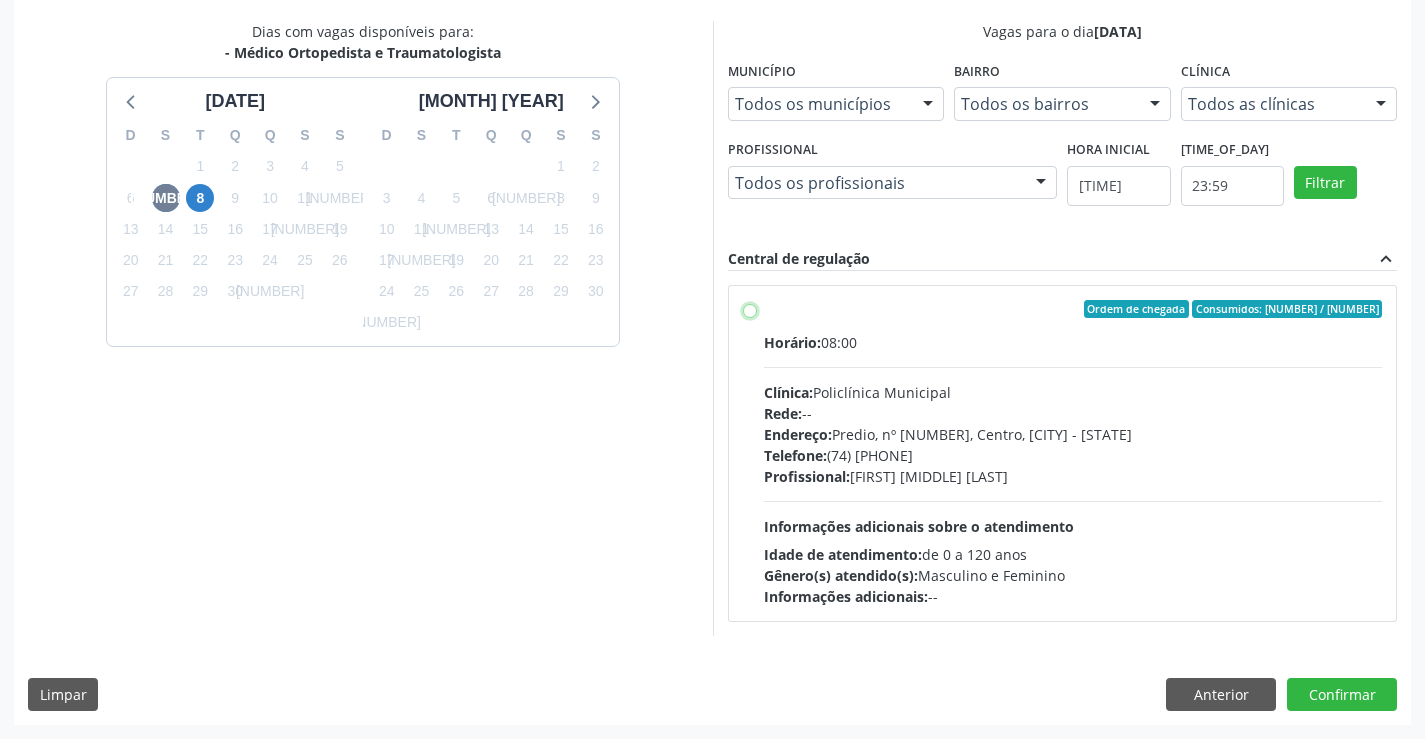 click on "Ordem de chegada
Consumidos: 2 / 16
Horário:   08:00
Clínica:  Policlínica Municipal
Rede:
--
Endereço:   Predio, nº 386, Centro, [CITY] - [STATE]
Telefone:   (74) [PHONE]
Profissional:
[FIRST] [LAST] [LAST]
Informações adicionais sobre o atendimento
Idade de atendimento:
de 0 a 120 anos
Gênero(s) atendido(s):
Masculino e Feminino
Informações adicionais:
--" at bounding box center (750, 309) 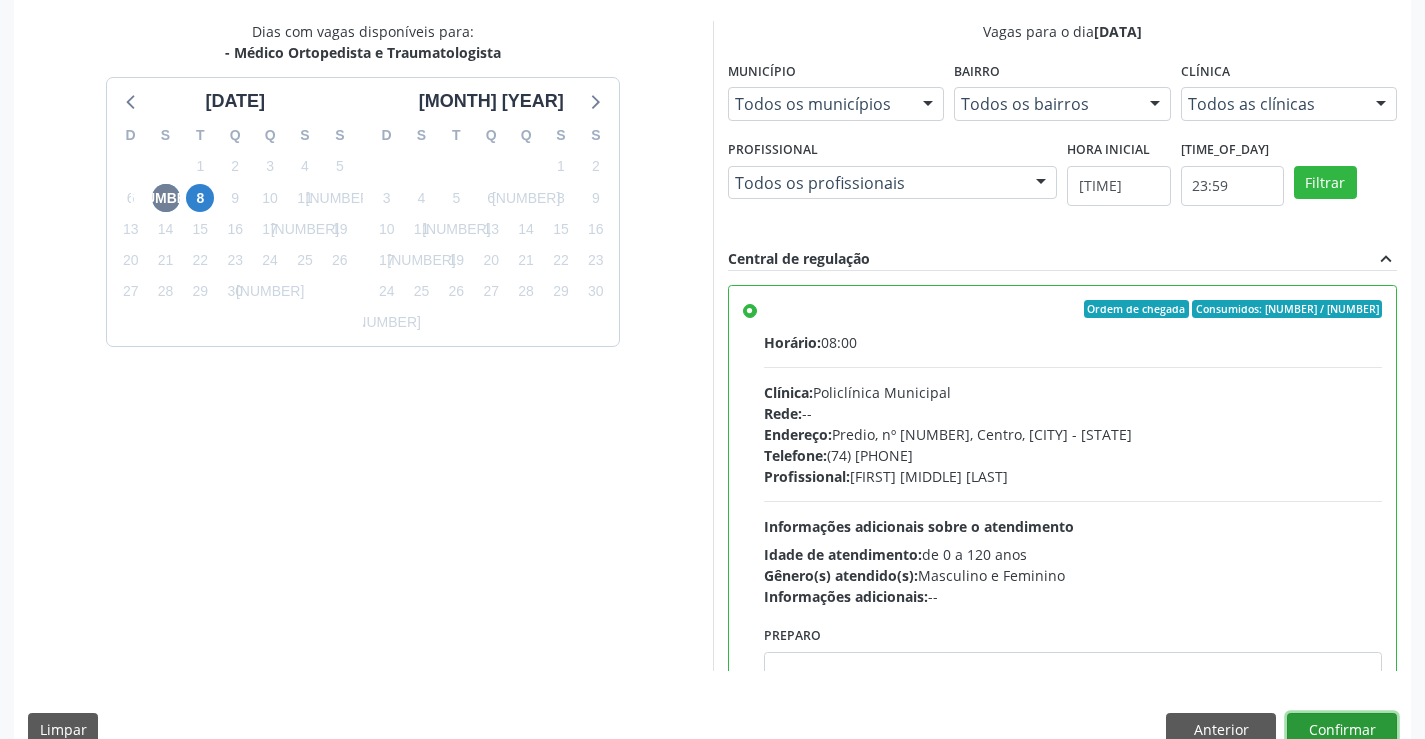 click on "Confirmar" at bounding box center (1342, 730) 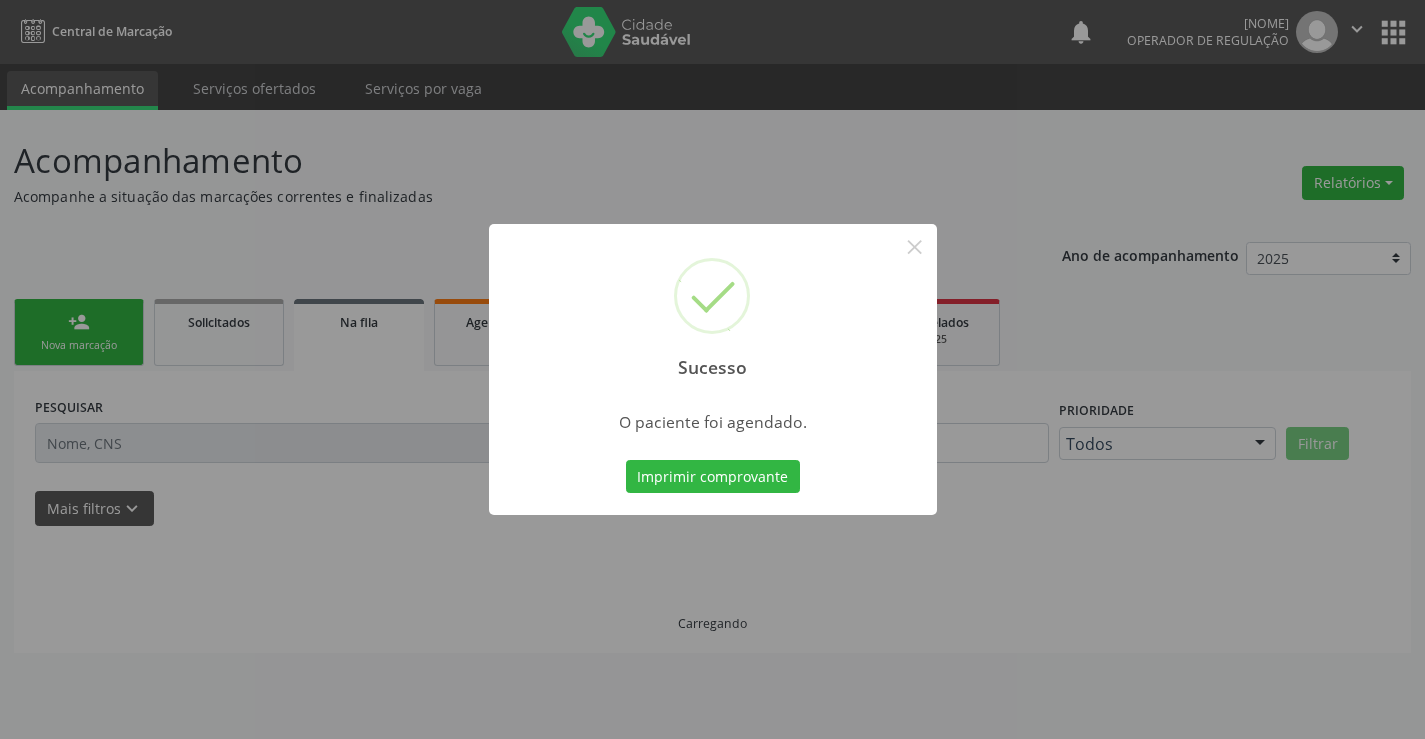 scroll, scrollTop: 0, scrollLeft: 0, axis: both 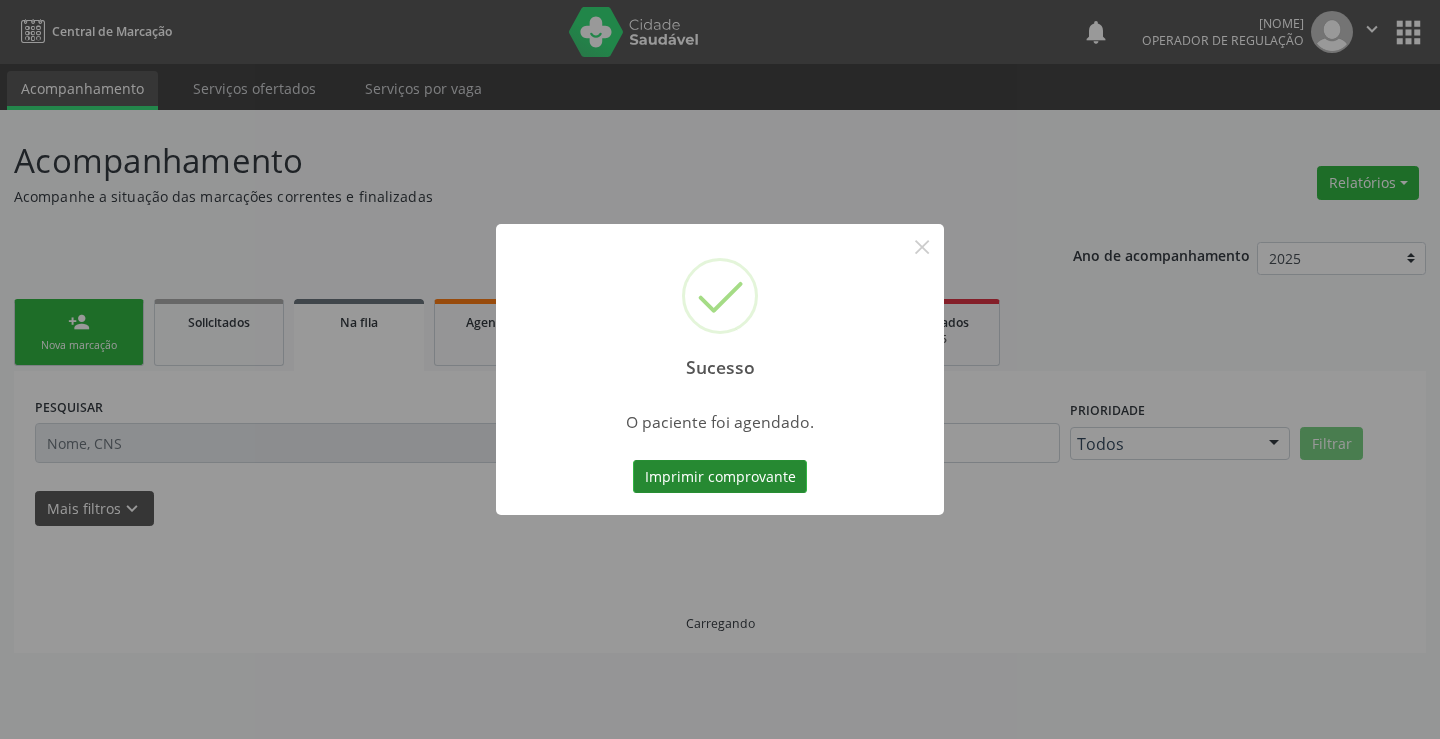click on "Imprimir comprovante" at bounding box center [720, 477] 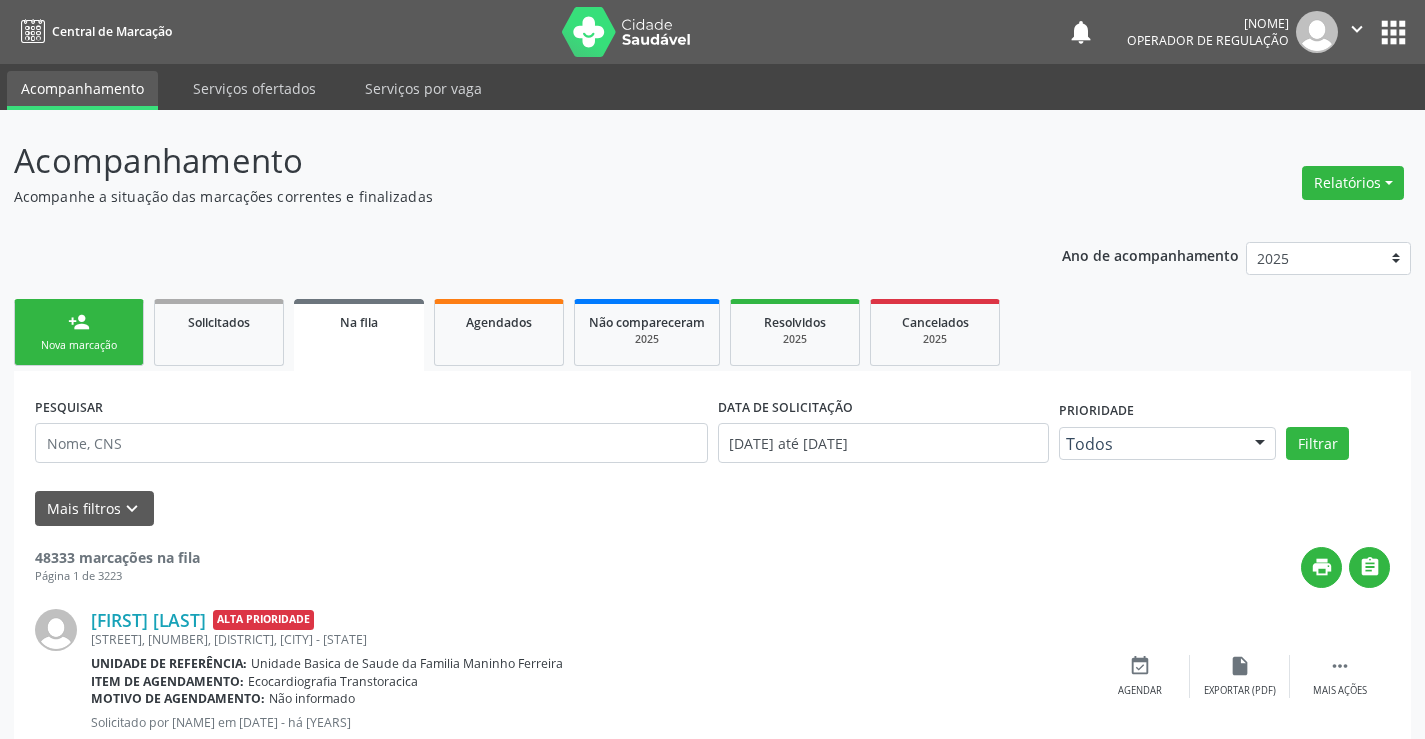 click on "person_add
Nova marcação" at bounding box center (79, 332) 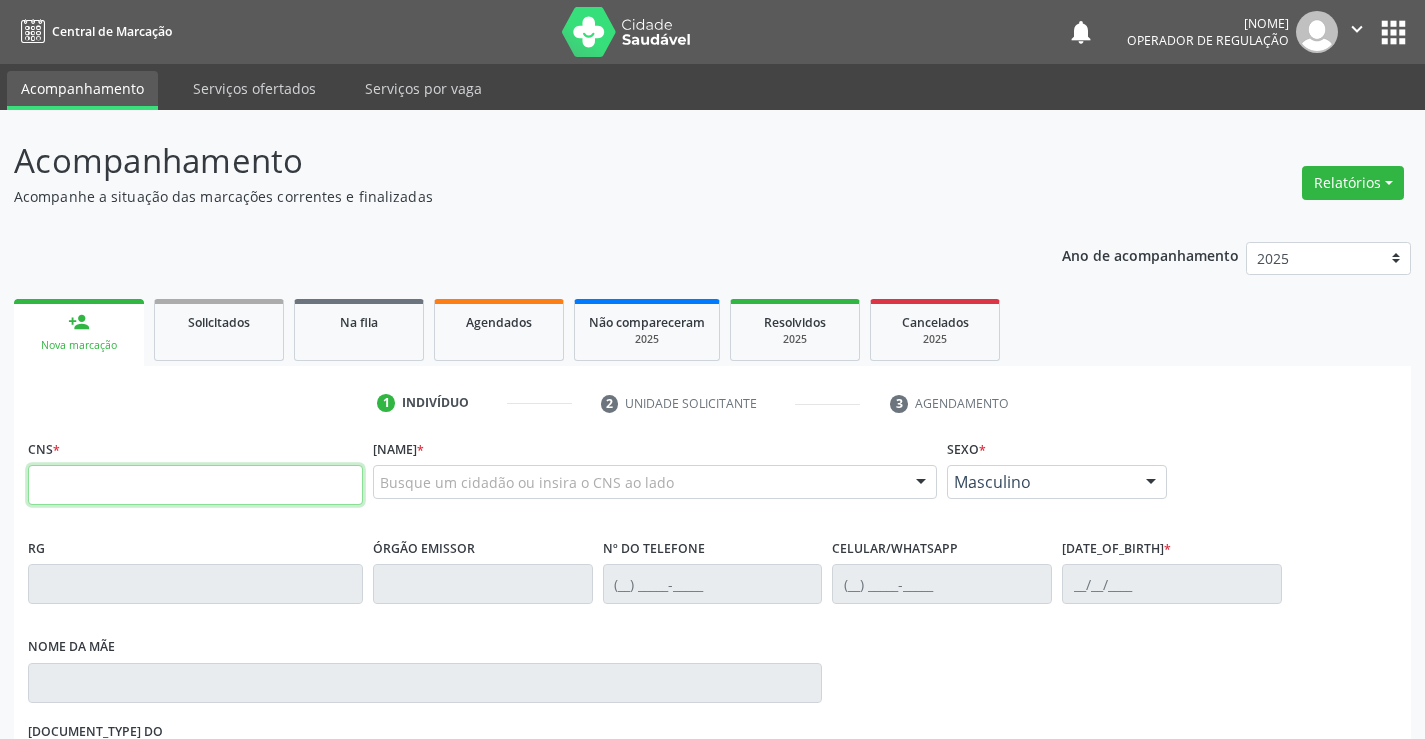 click at bounding box center [195, 485] 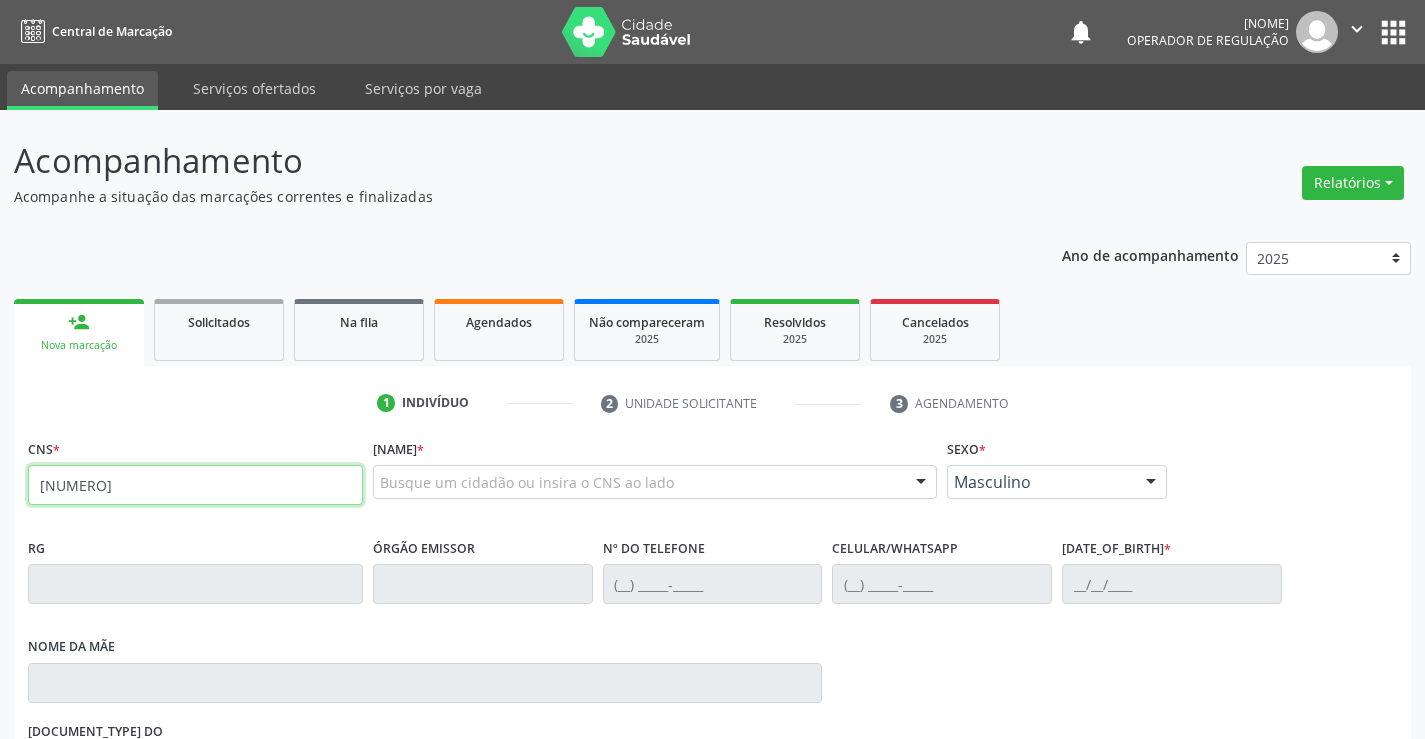 type on "[NUMERO]" 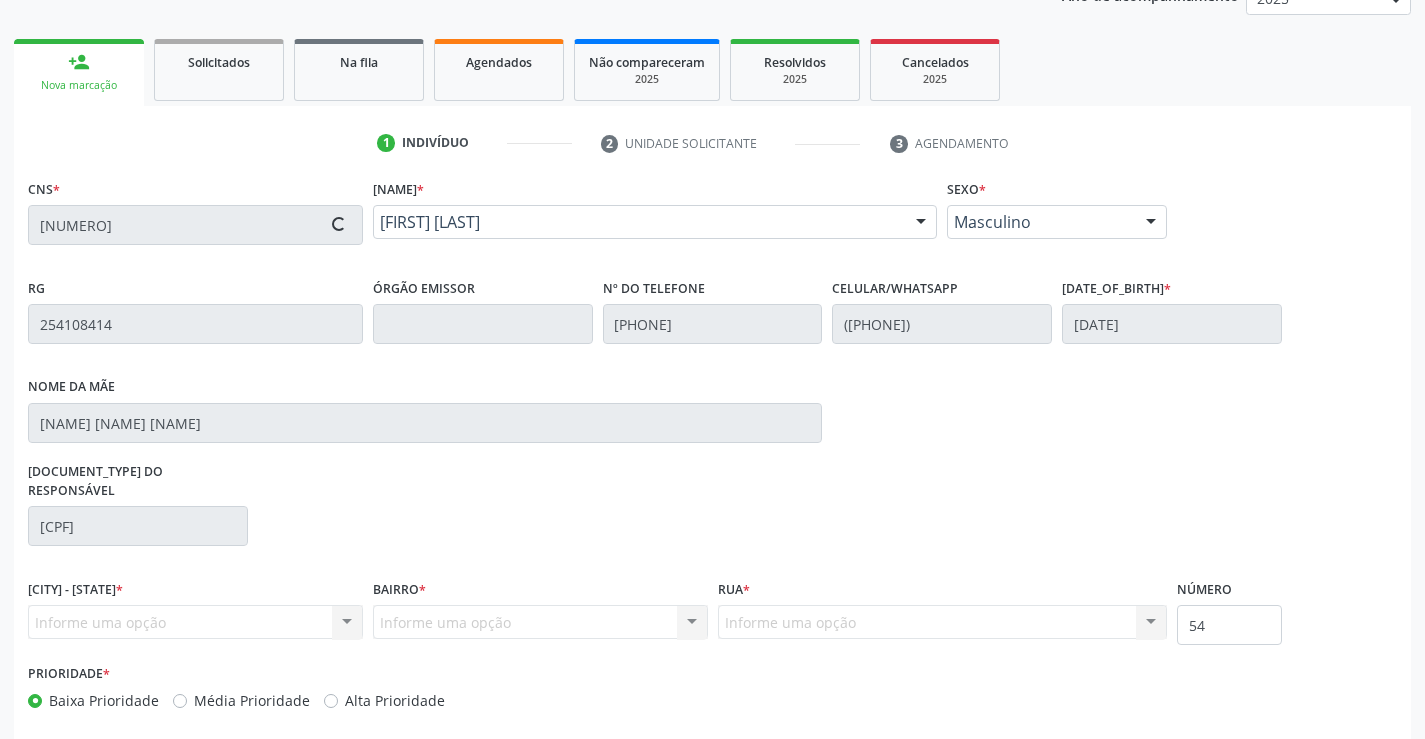 scroll, scrollTop: 331, scrollLeft: 0, axis: vertical 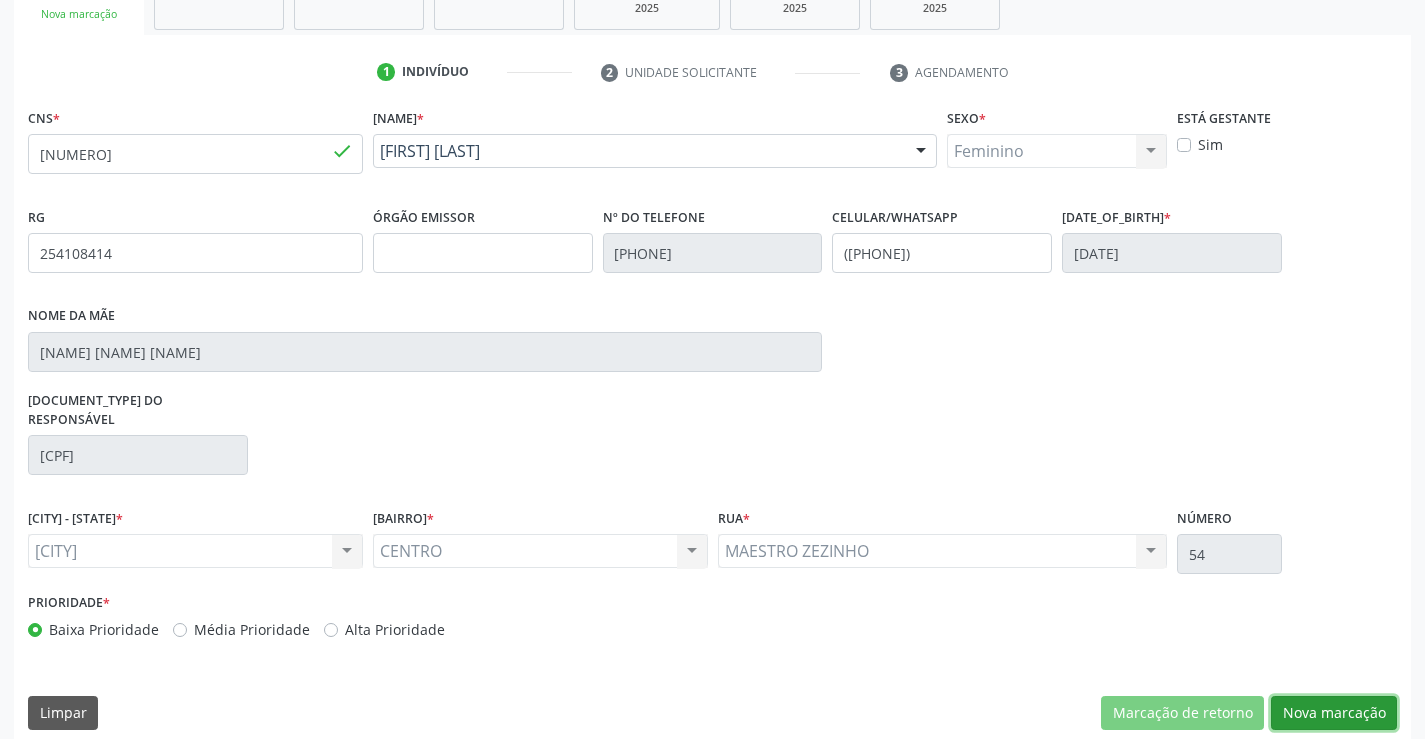 click on "Nova marcação" at bounding box center [1182, 713] 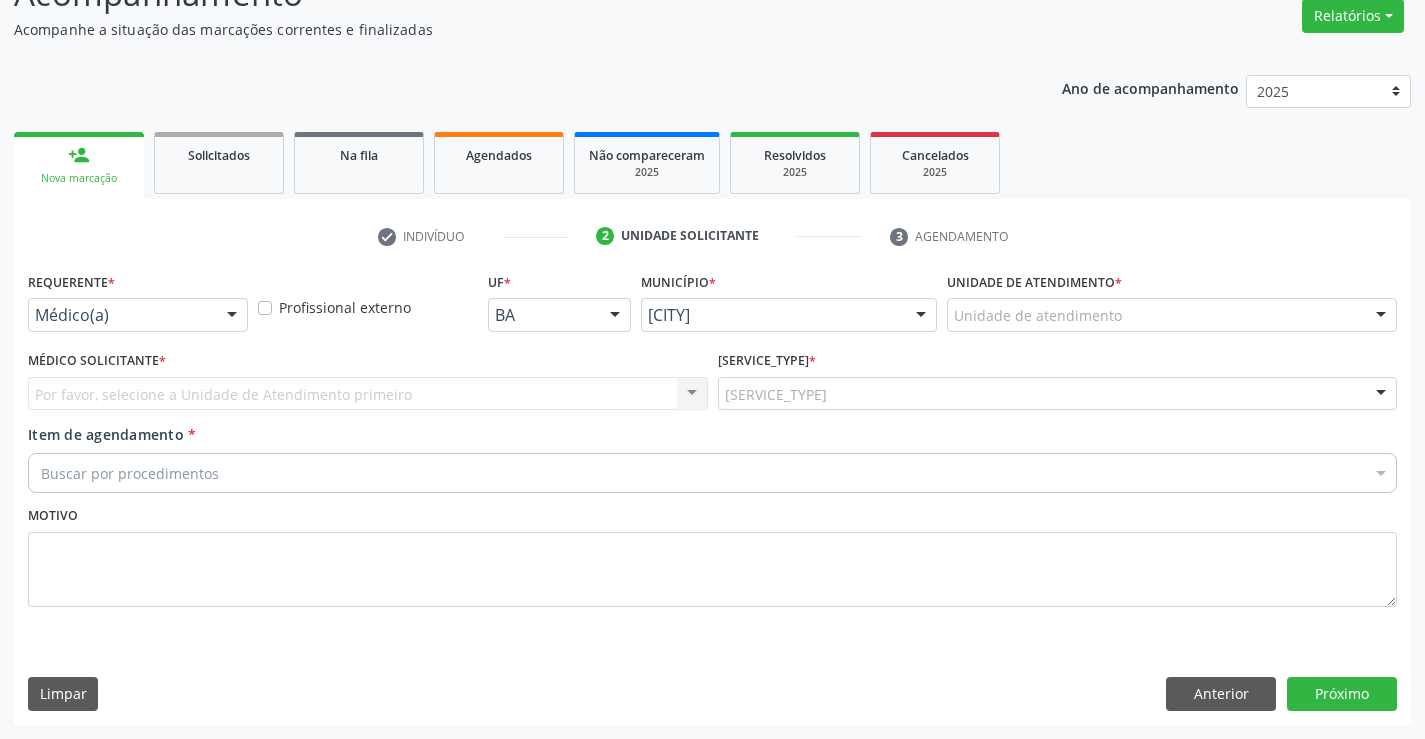 scroll, scrollTop: 167, scrollLeft: 0, axis: vertical 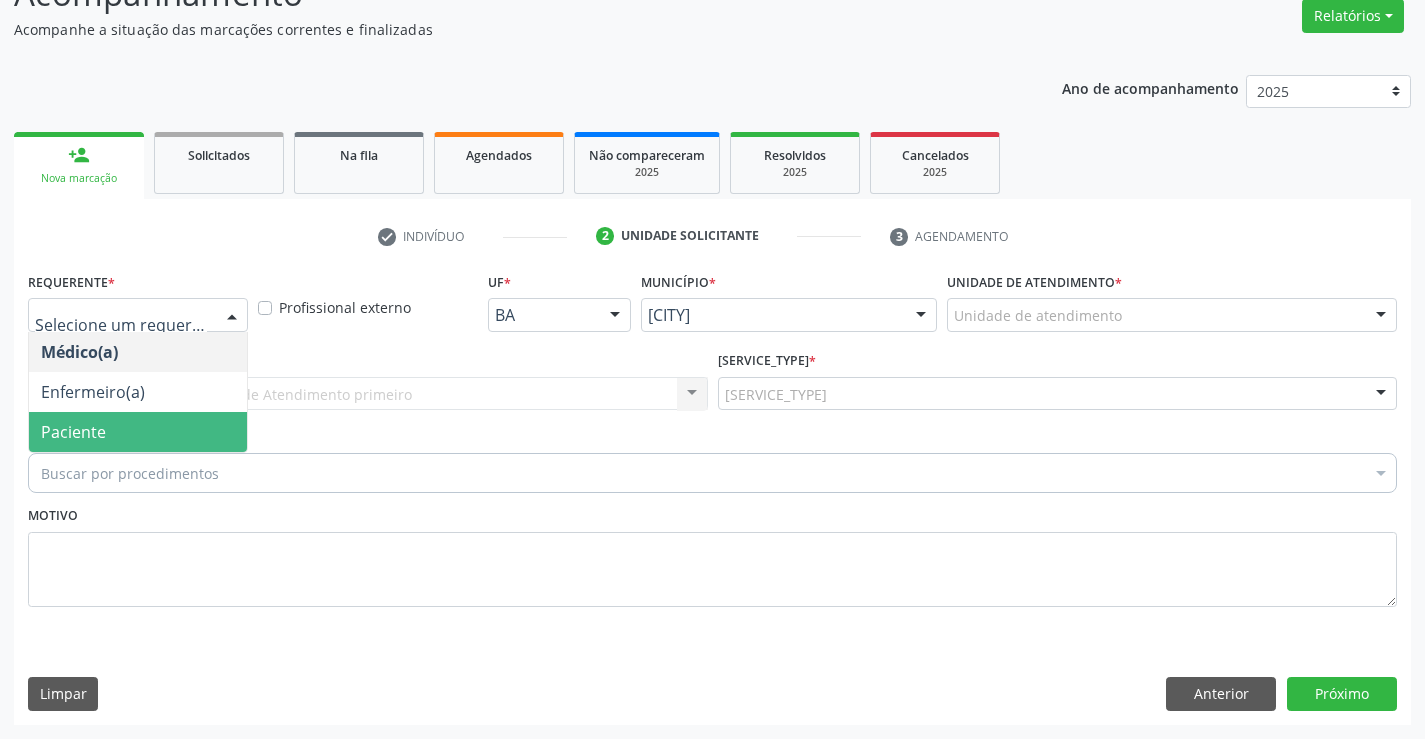 click on "Paciente" at bounding box center [138, 432] 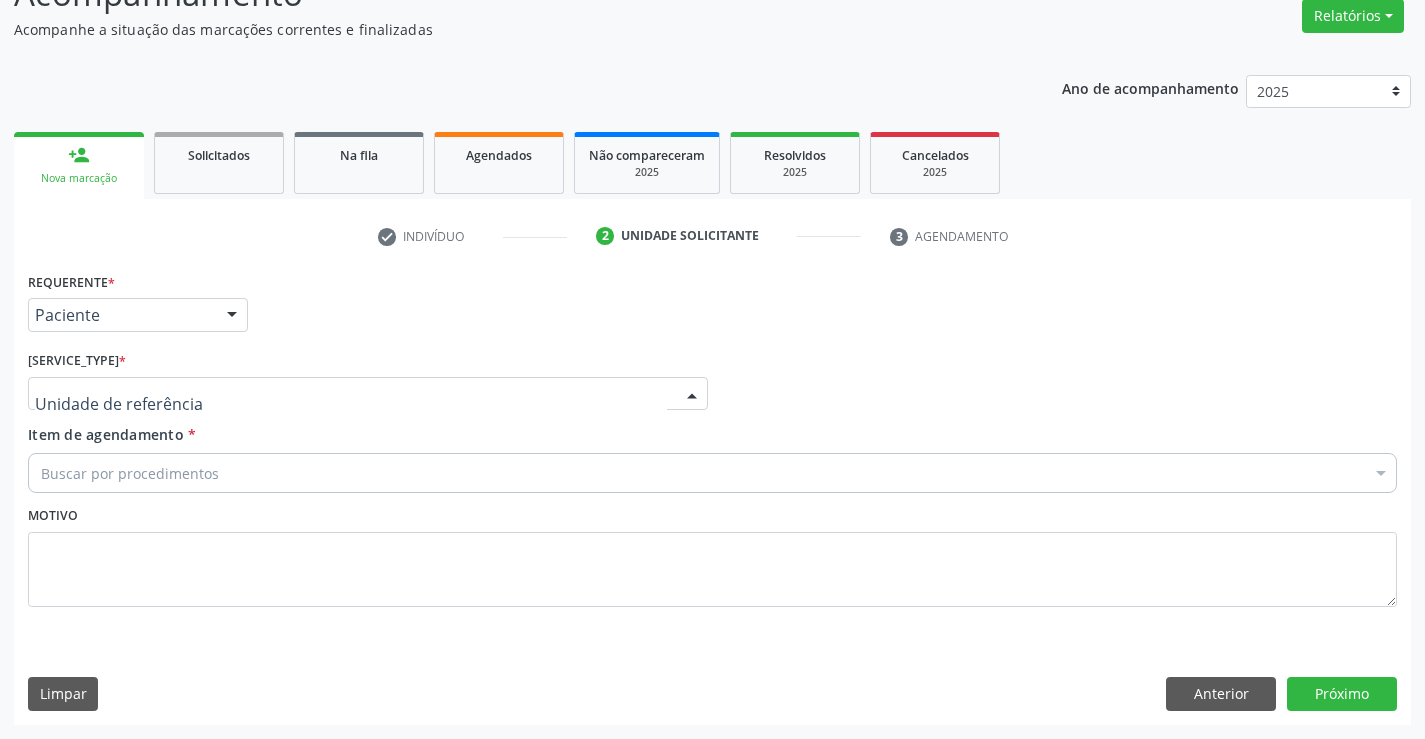 click at bounding box center (368, 394) 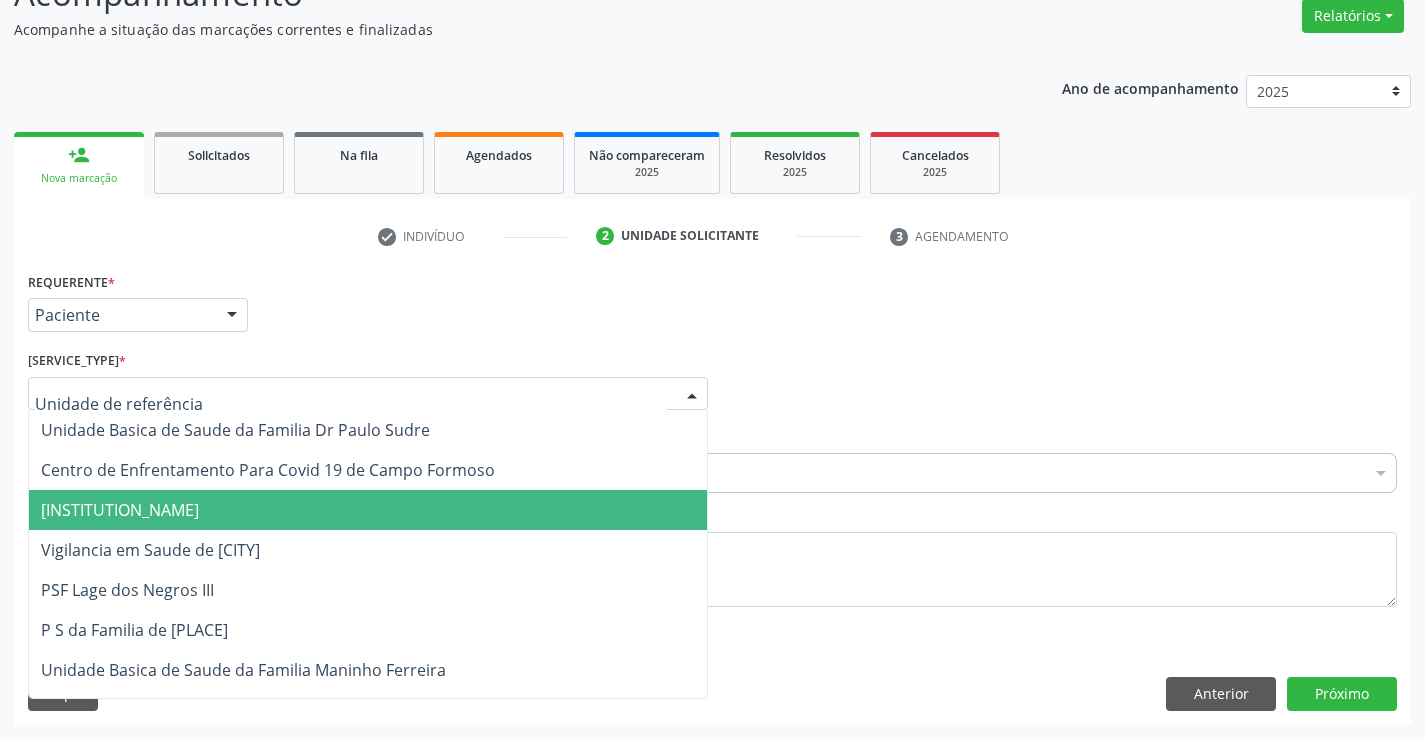 click on "[INSTITUTION_NAME]" at bounding box center [368, 510] 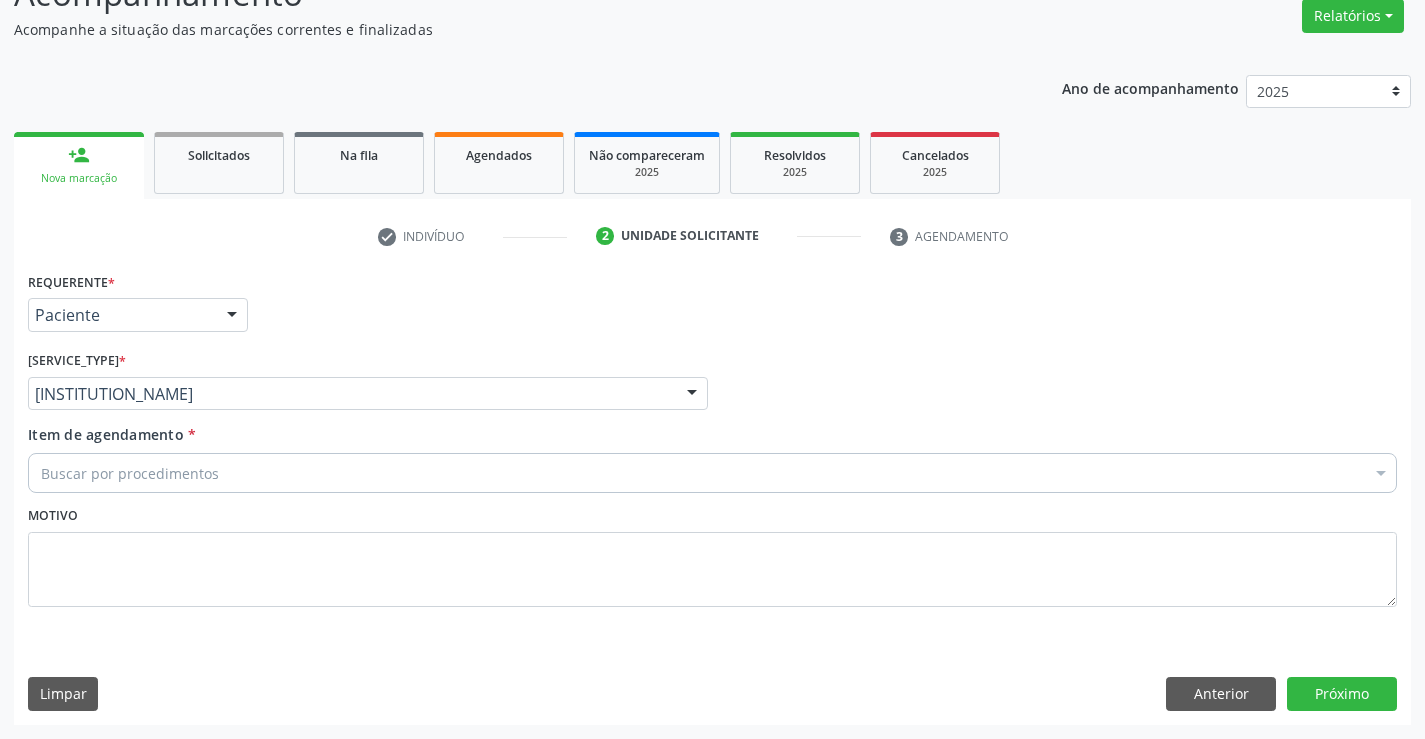 click on "Buscar por procedimentos" at bounding box center (712, 473) 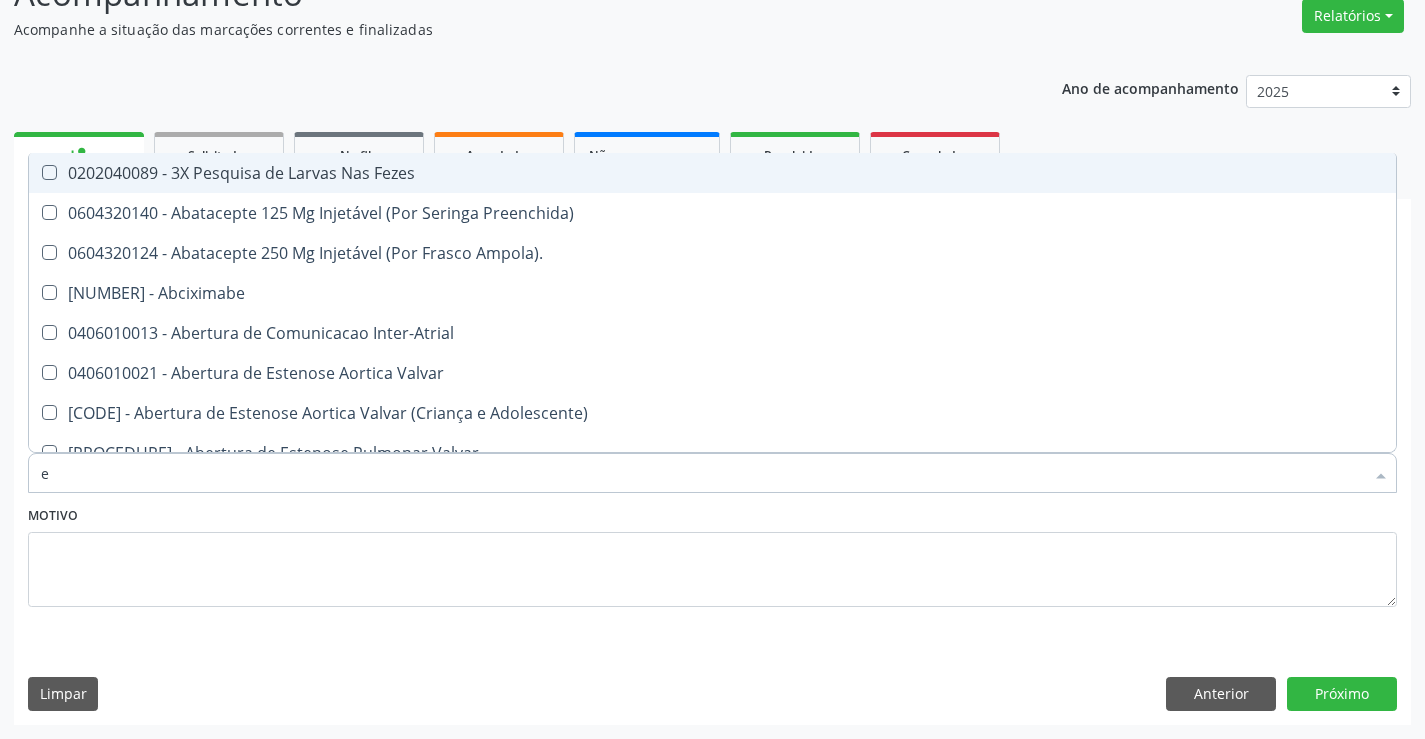type on "en" 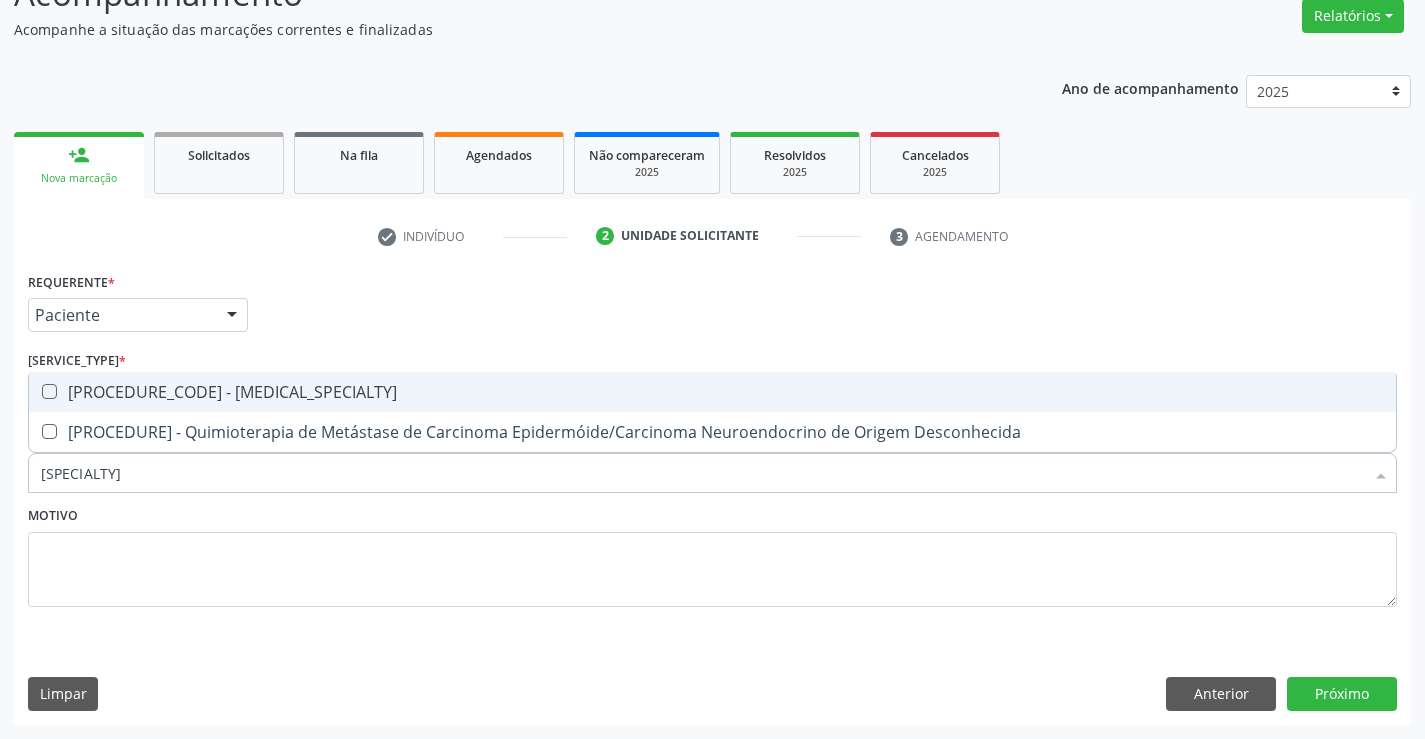 click on "[PROCEDURE_CODE] - [MEDICAL_SPECIALTY]" at bounding box center (712, 392) 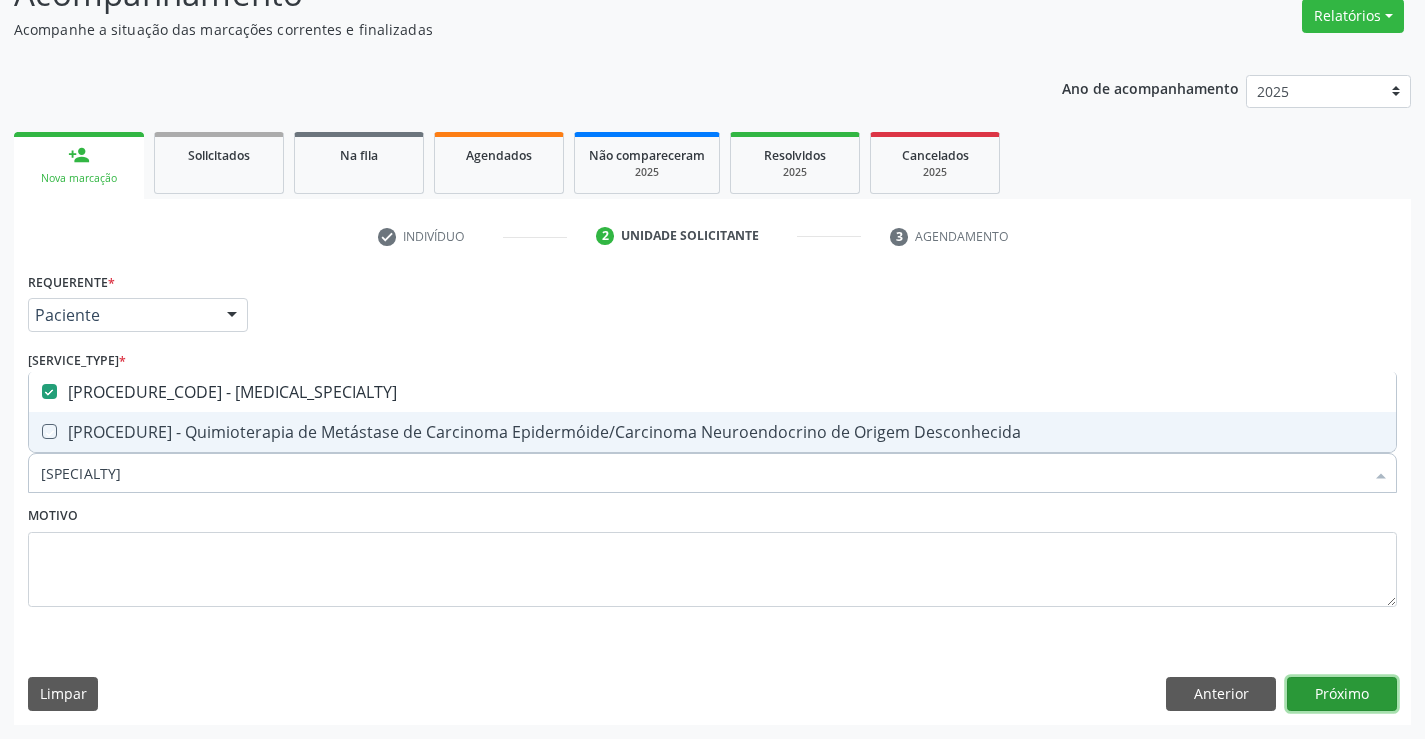 click on "Próximo" at bounding box center [1342, 694] 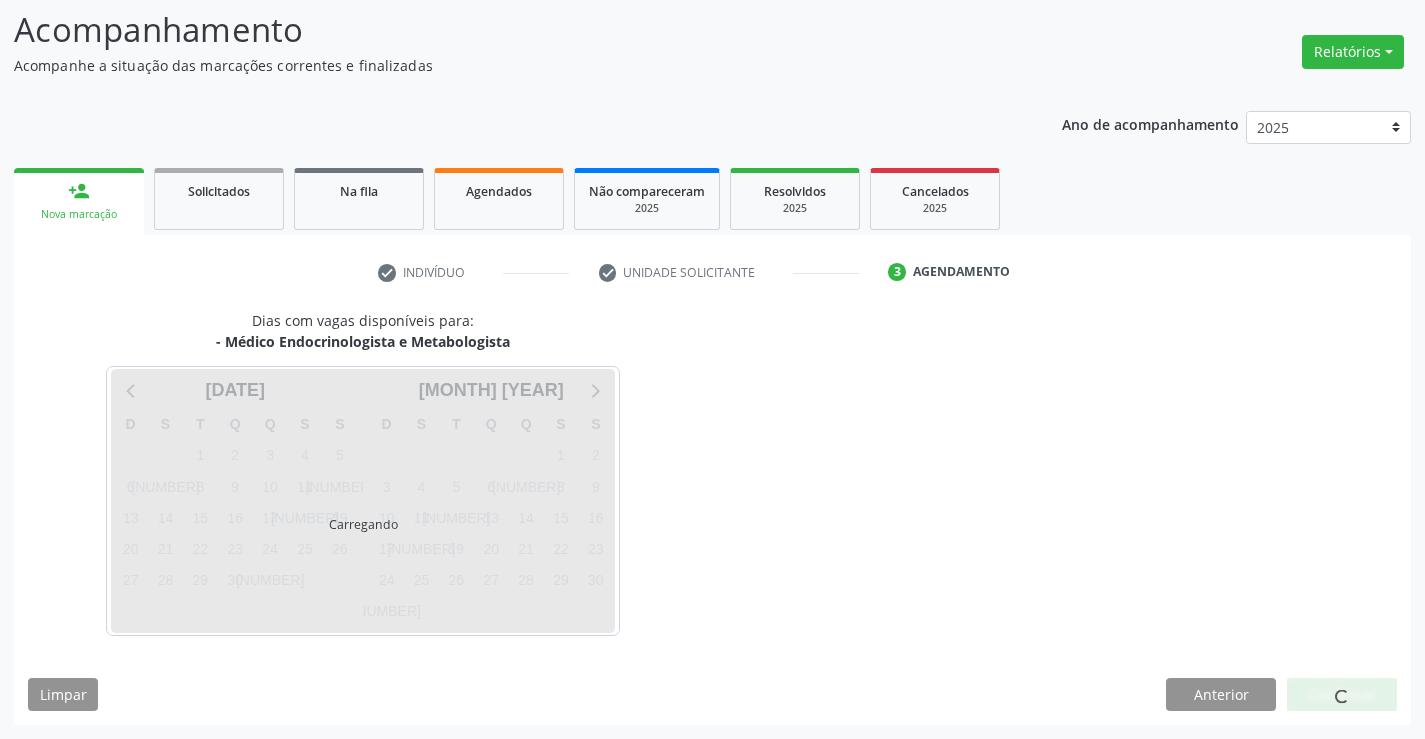 scroll, scrollTop: 131, scrollLeft: 0, axis: vertical 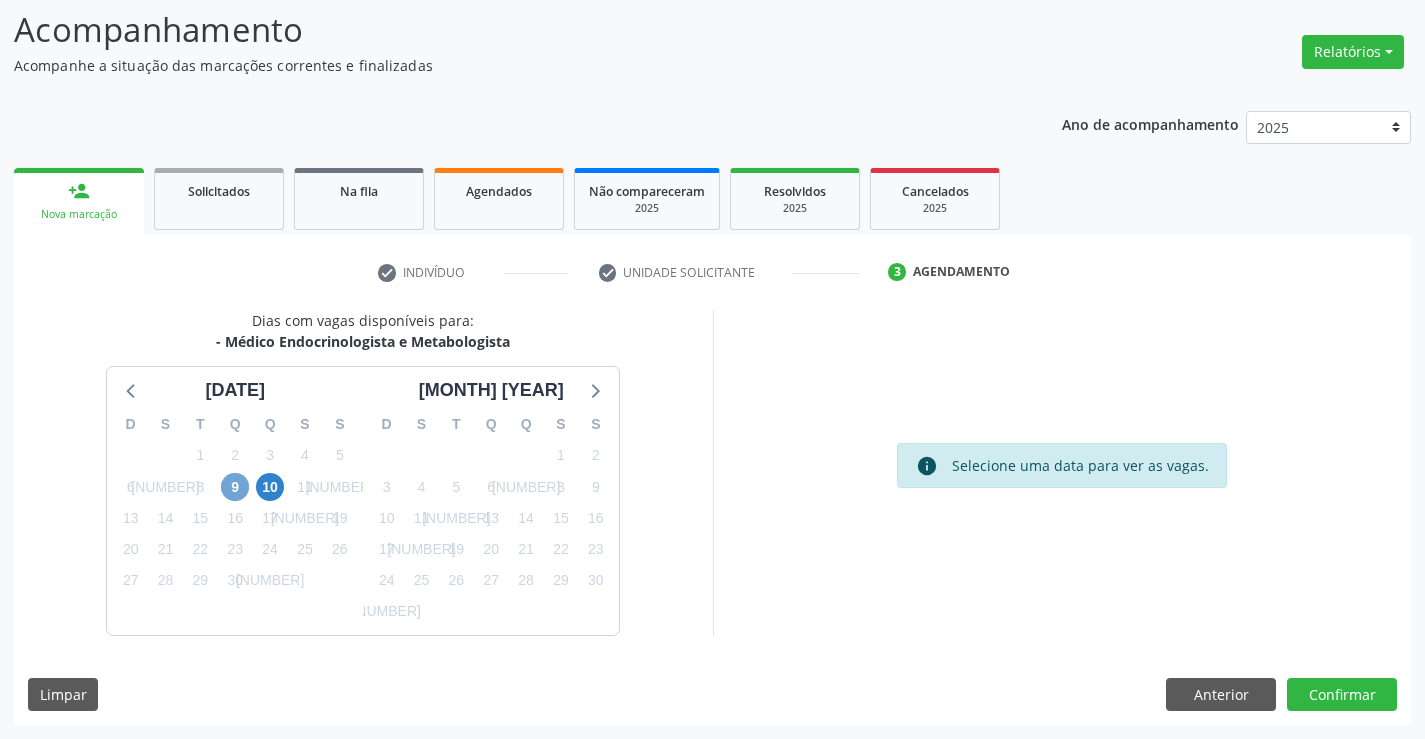 click on "9" at bounding box center (235, 487) 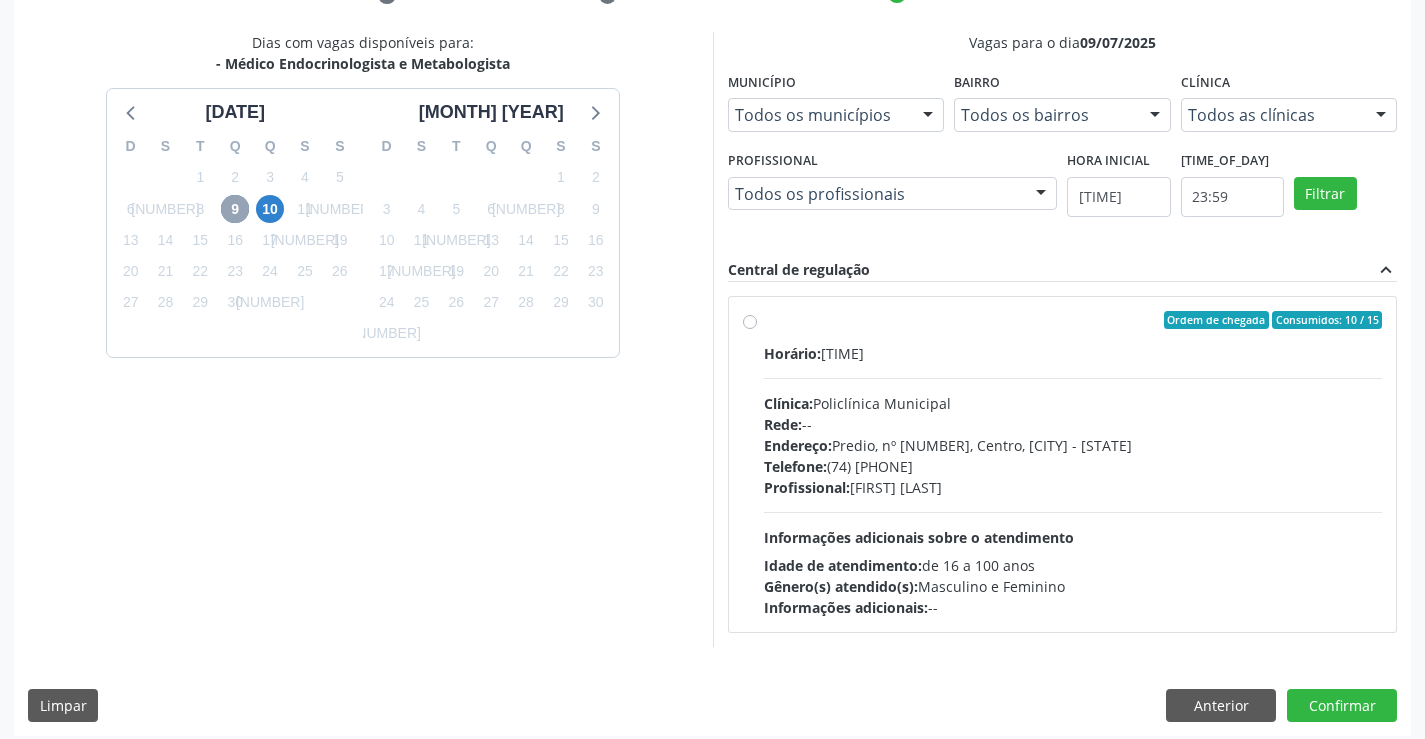 scroll, scrollTop: 420, scrollLeft: 0, axis: vertical 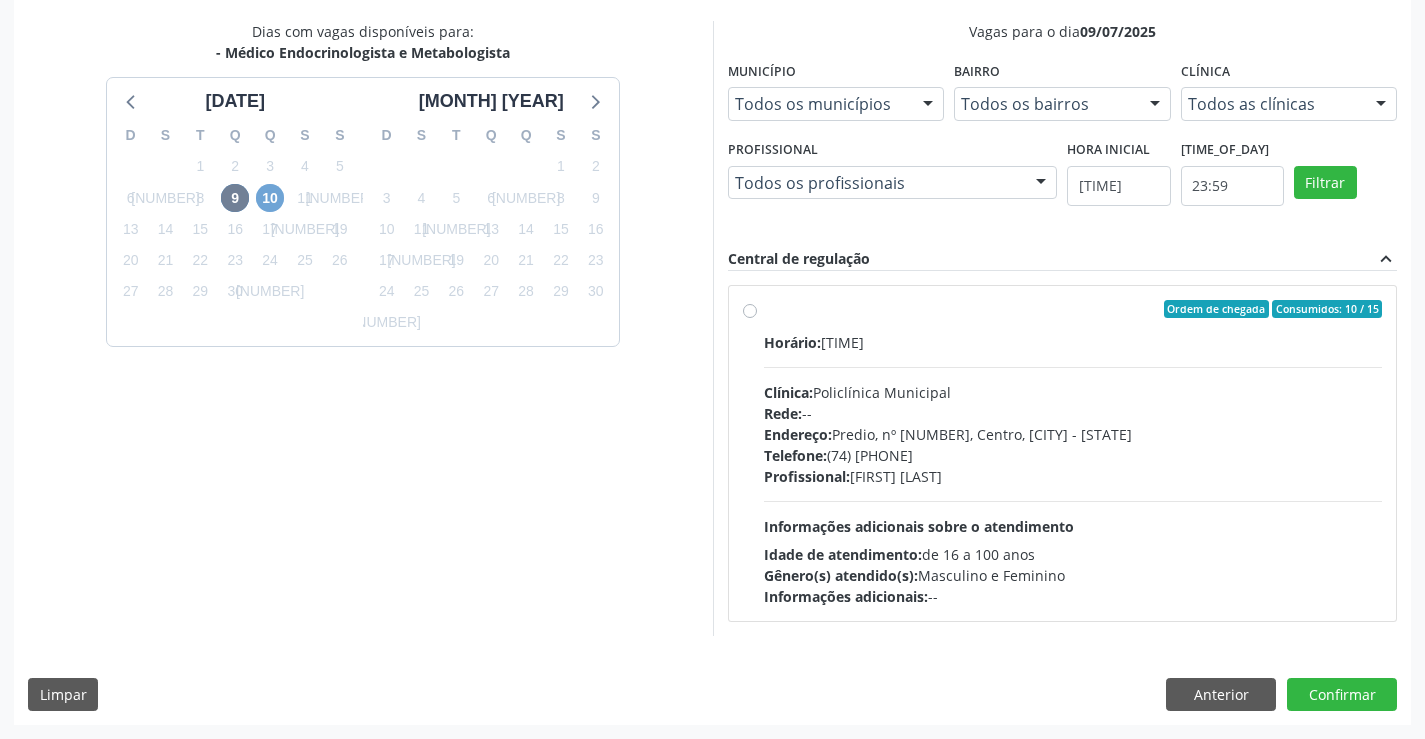 click on "10" at bounding box center [270, 198] 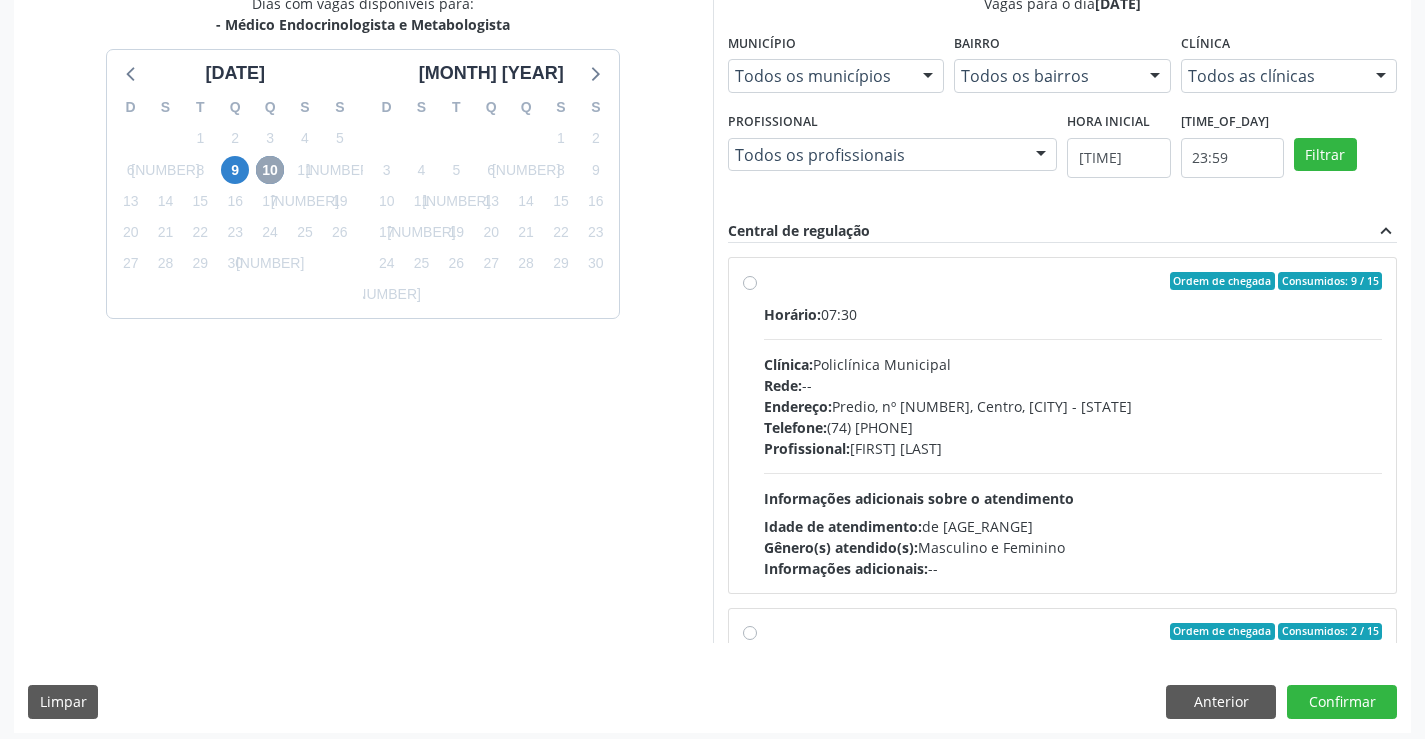 scroll, scrollTop: 456, scrollLeft: 0, axis: vertical 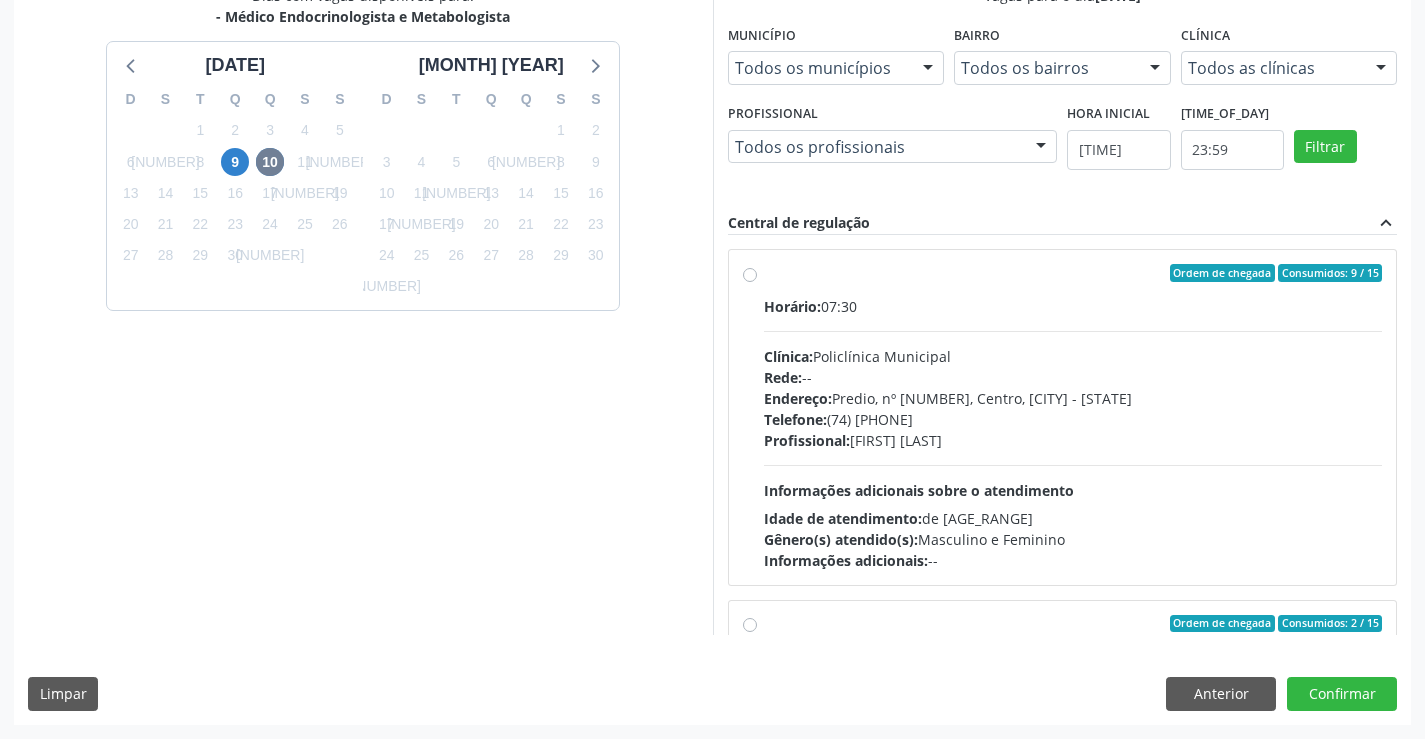 click on "Endereço:" at bounding box center (792, 306) 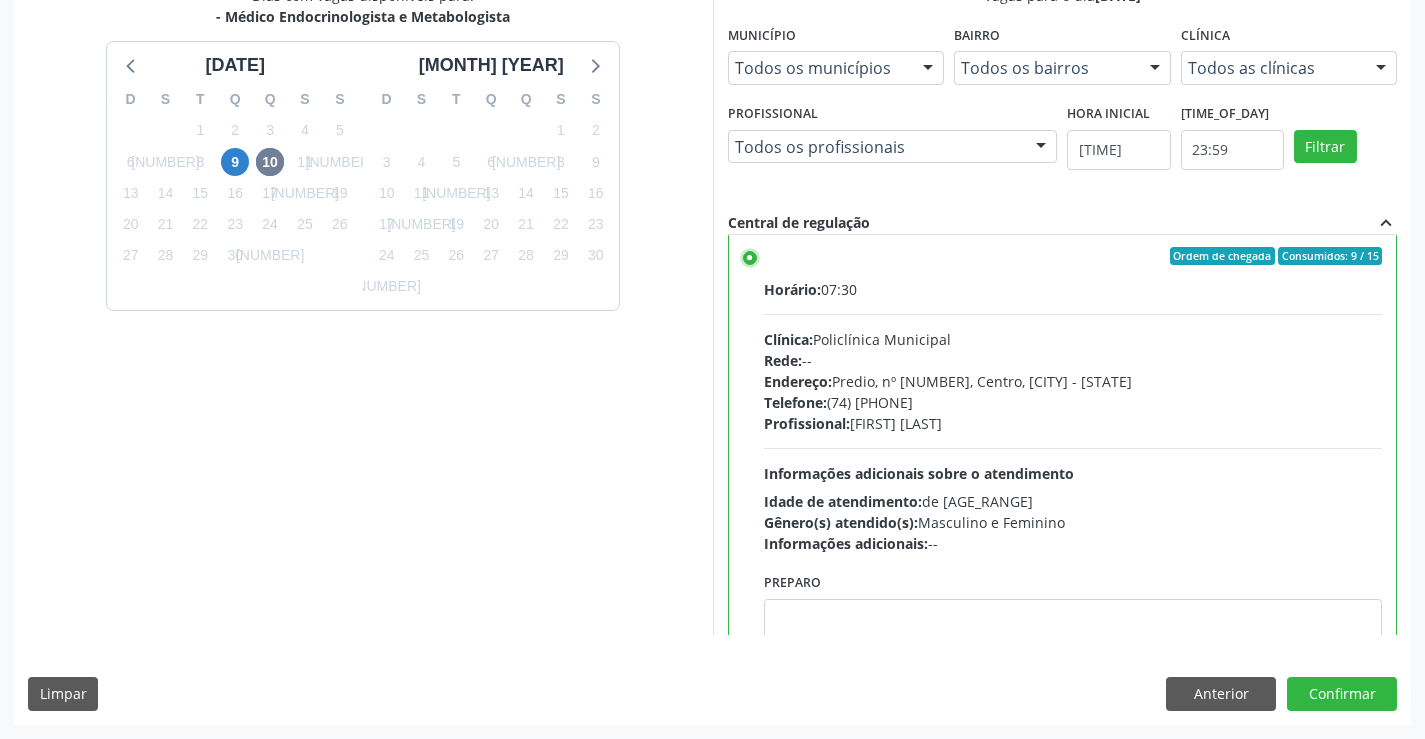 scroll, scrollTop: 0, scrollLeft: 0, axis: both 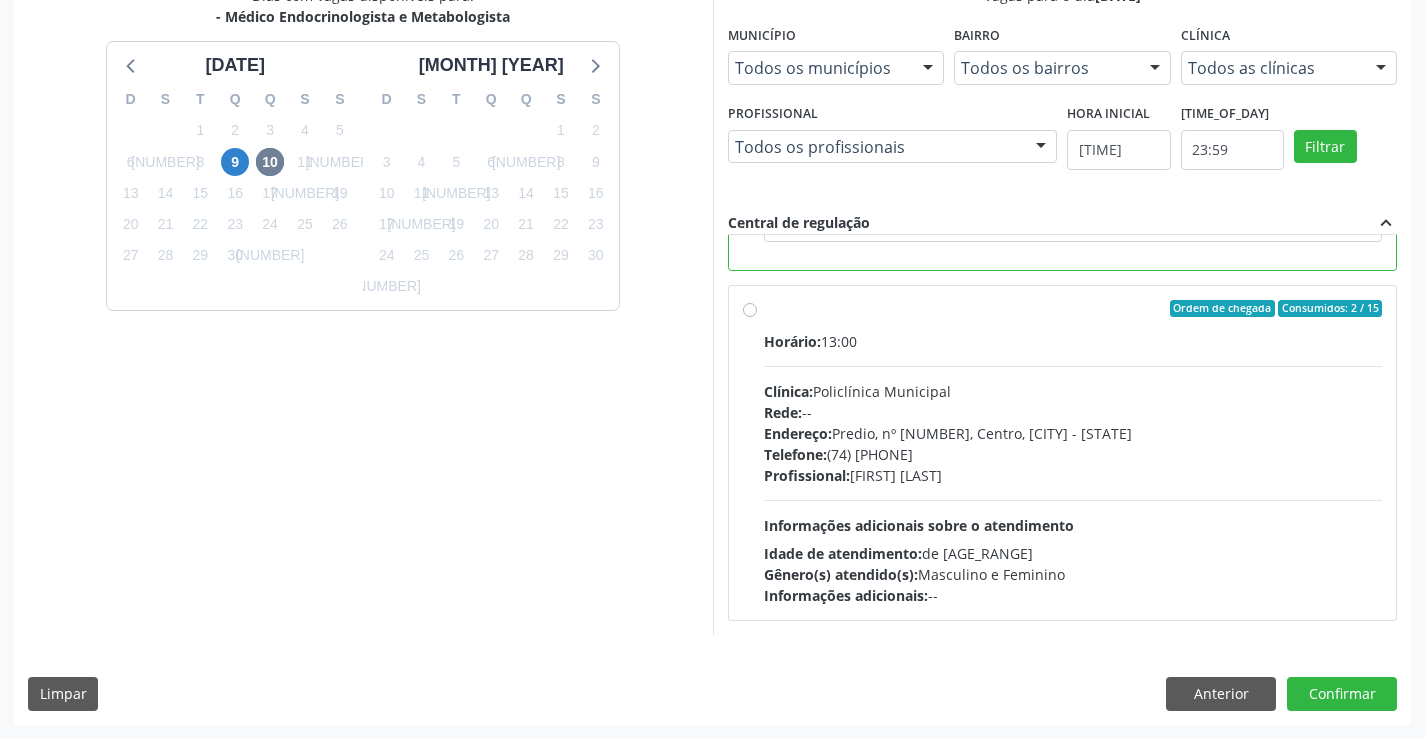 click on "Telefone:   ([AREACODE]) [PHONE]" at bounding box center [1073, 454] 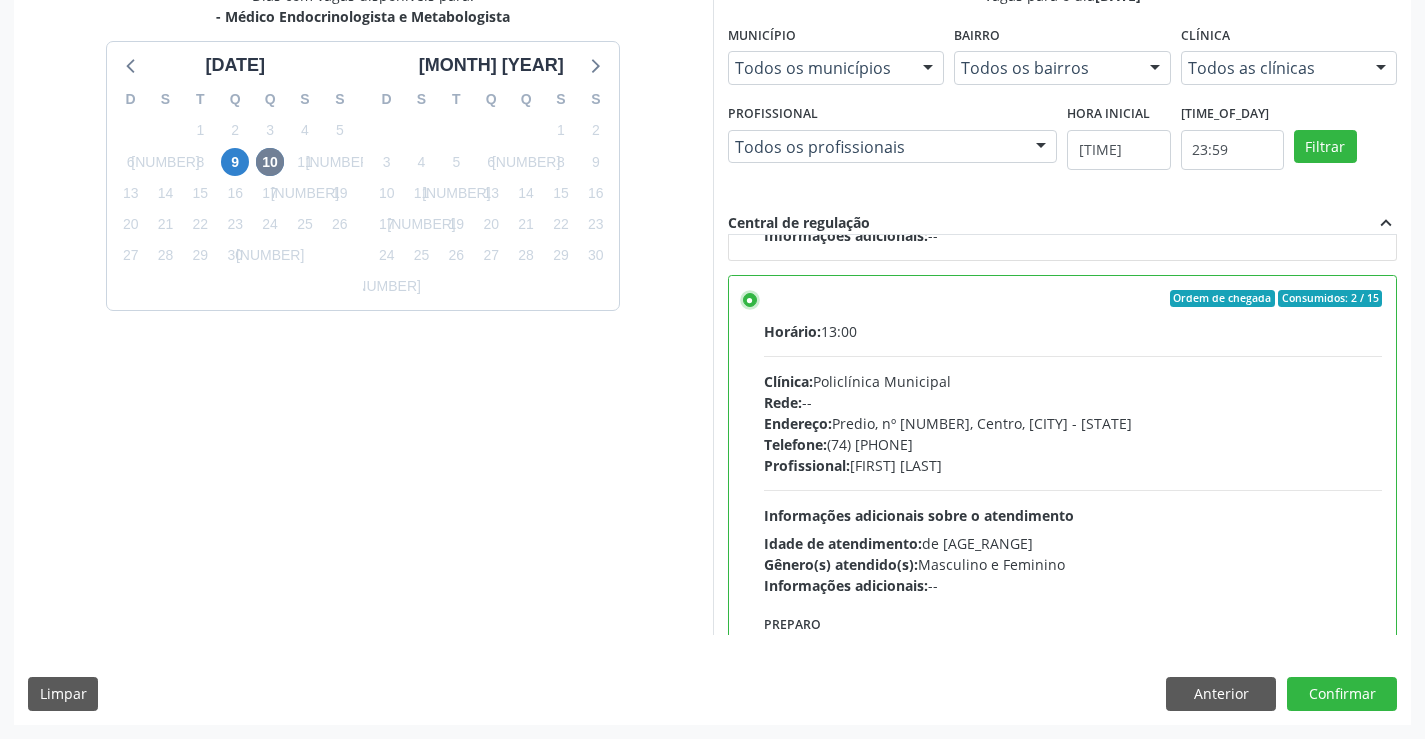 scroll, scrollTop: 450, scrollLeft: 0, axis: vertical 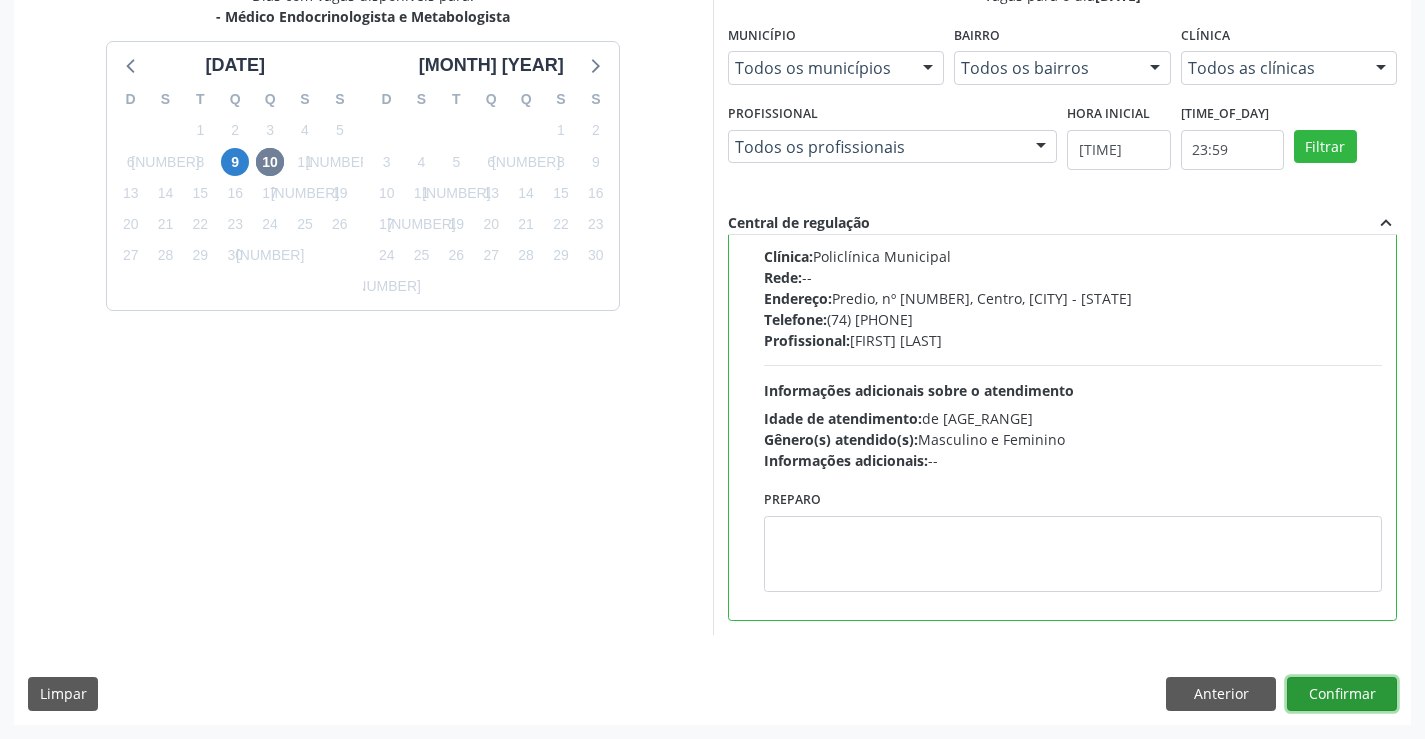 click on "Confirmar" at bounding box center (1342, 694) 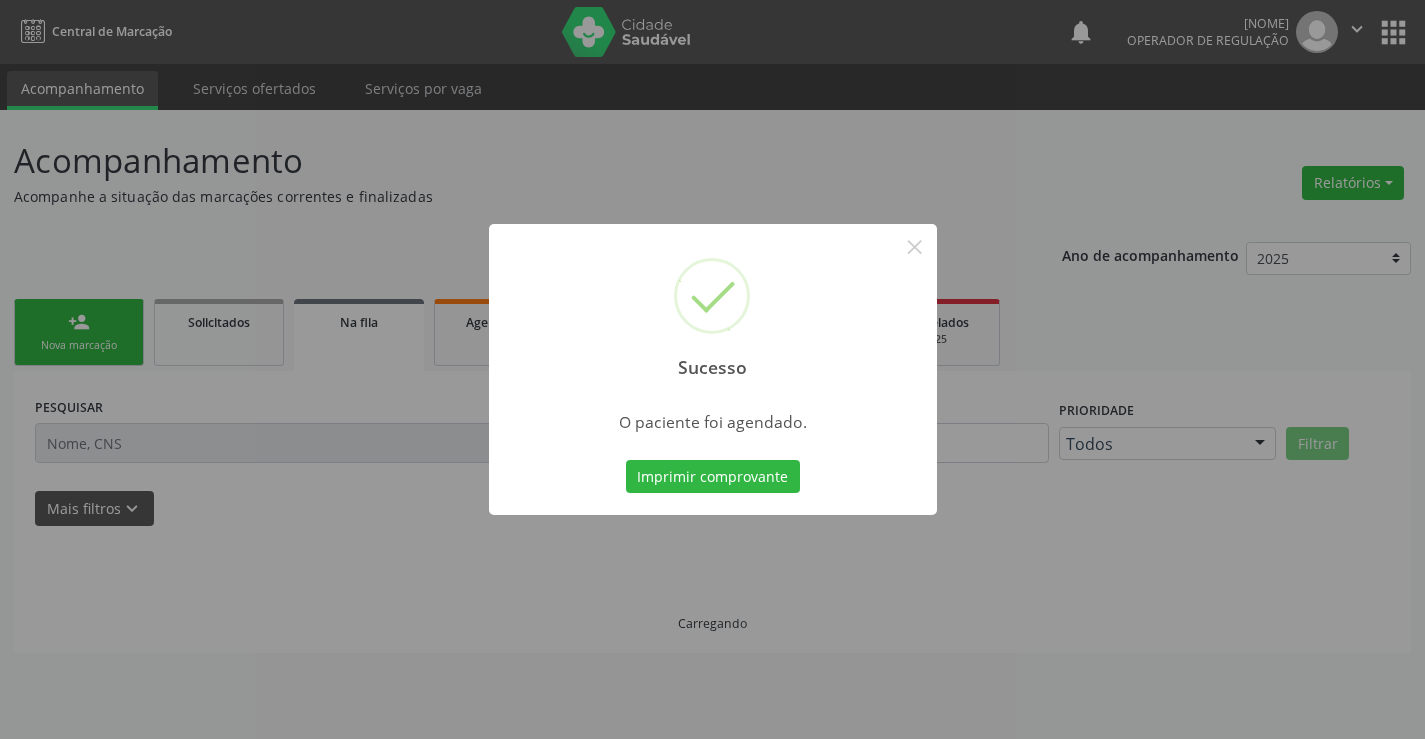 scroll, scrollTop: 0, scrollLeft: 0, axis: both 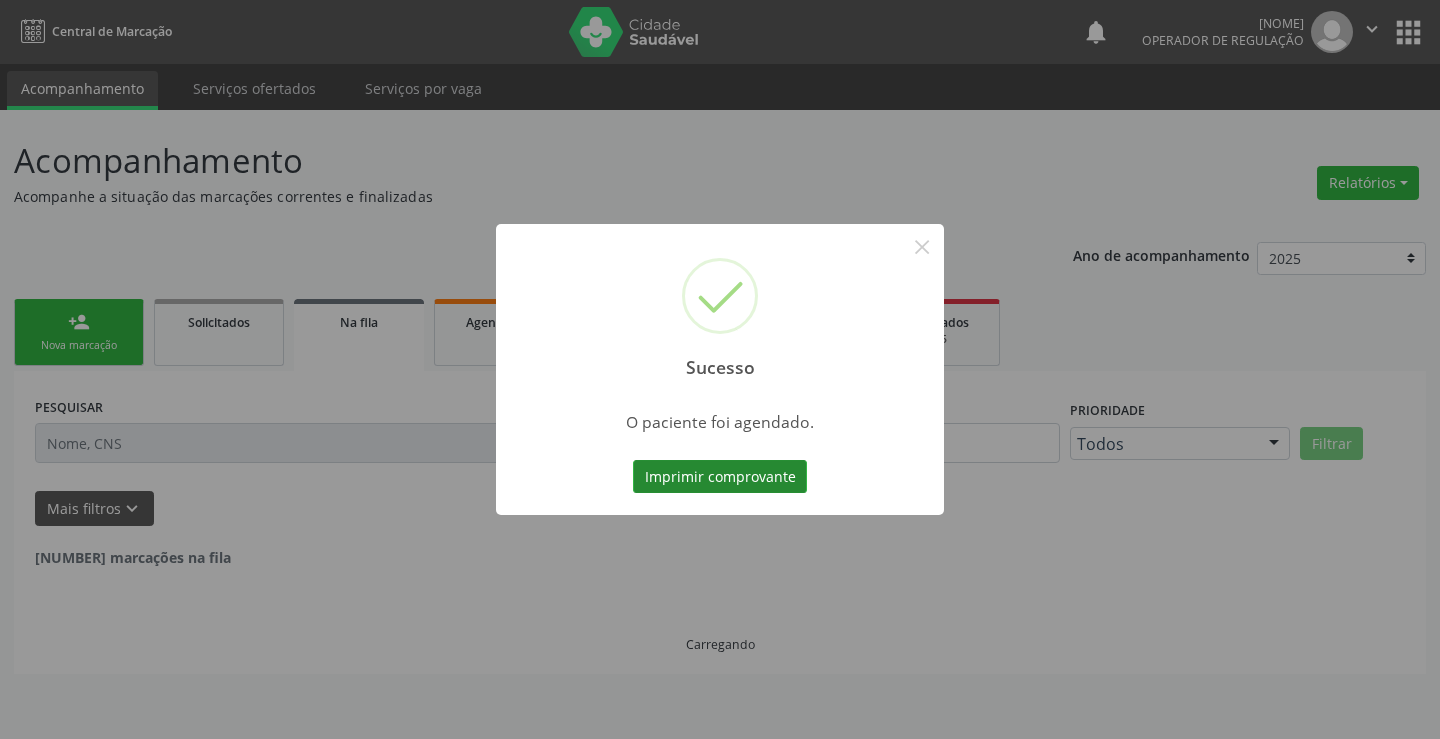 click on "Imprimir comprovante" at bounding box center (720, 477) 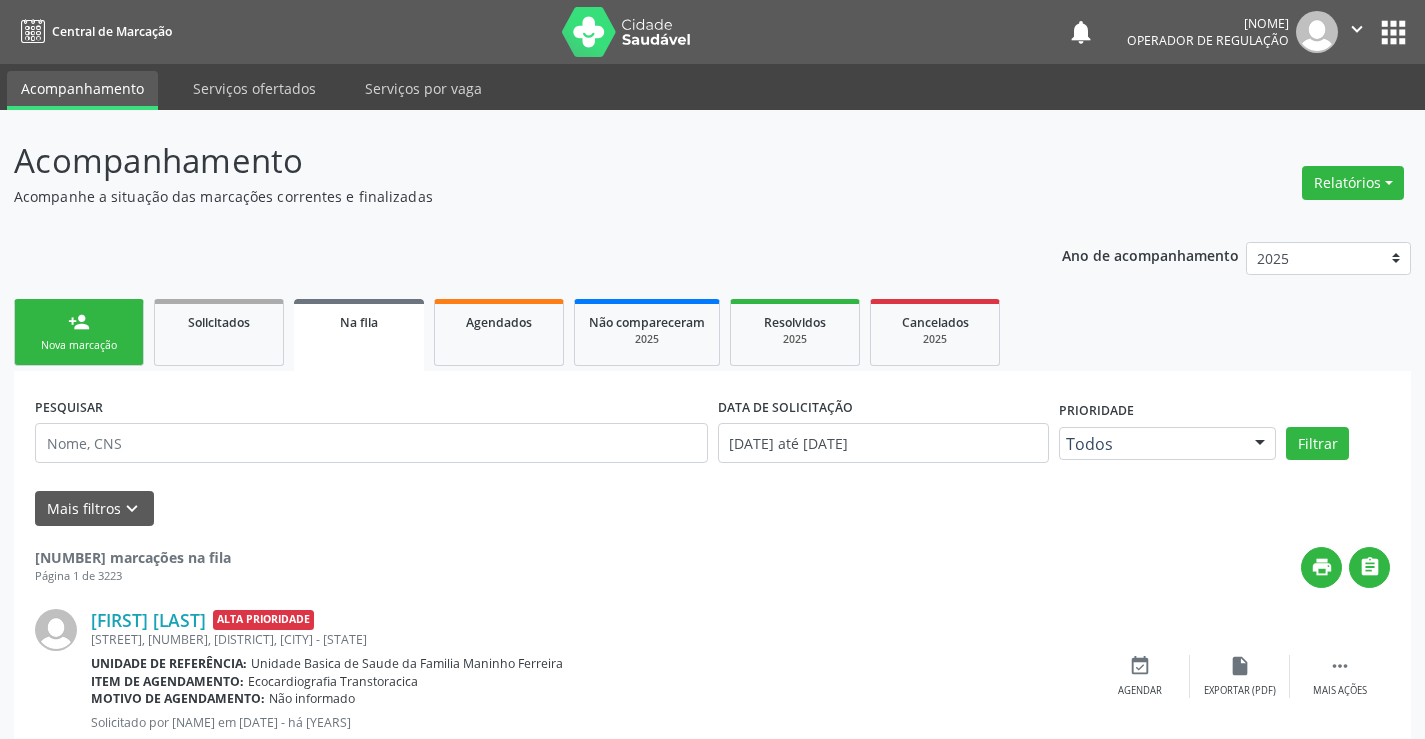 click on "person_add
Nova marcação" at bounding box center [79, 332] 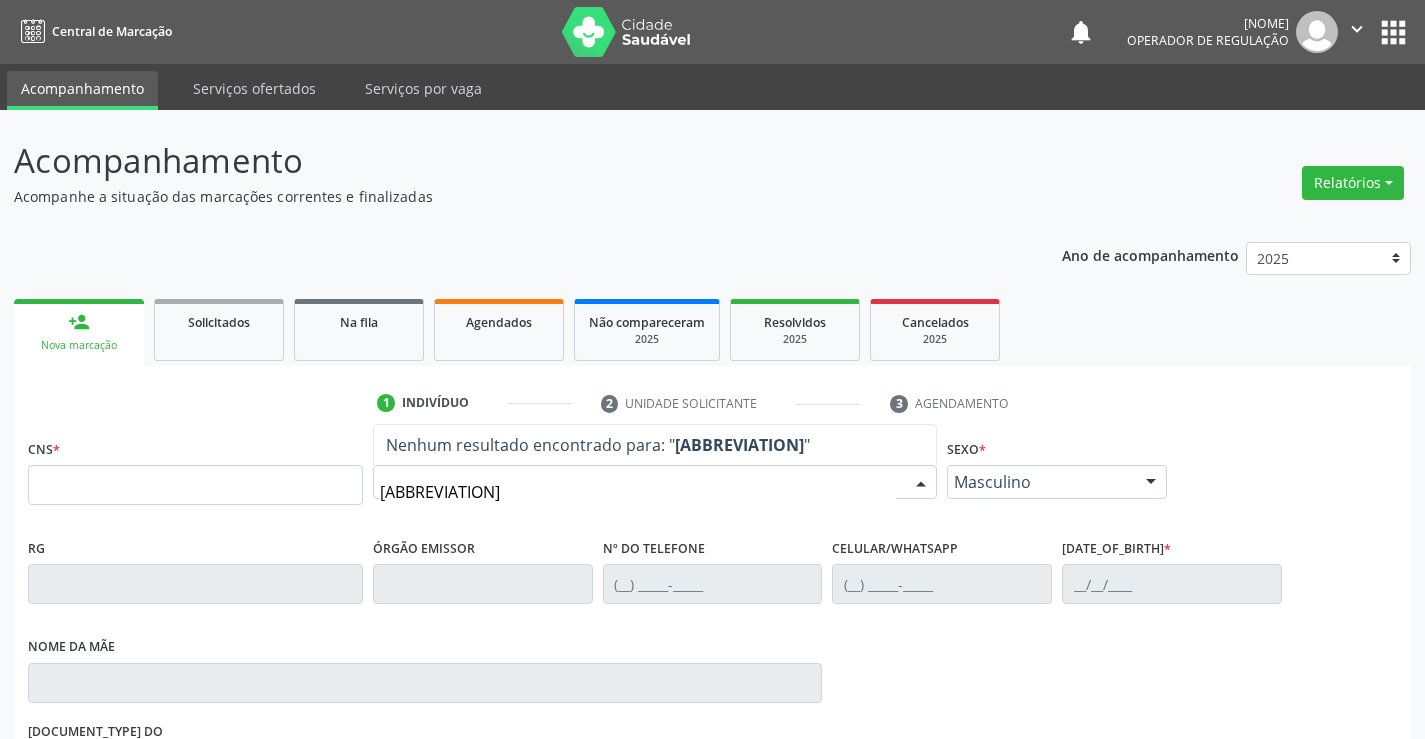 type on "m" 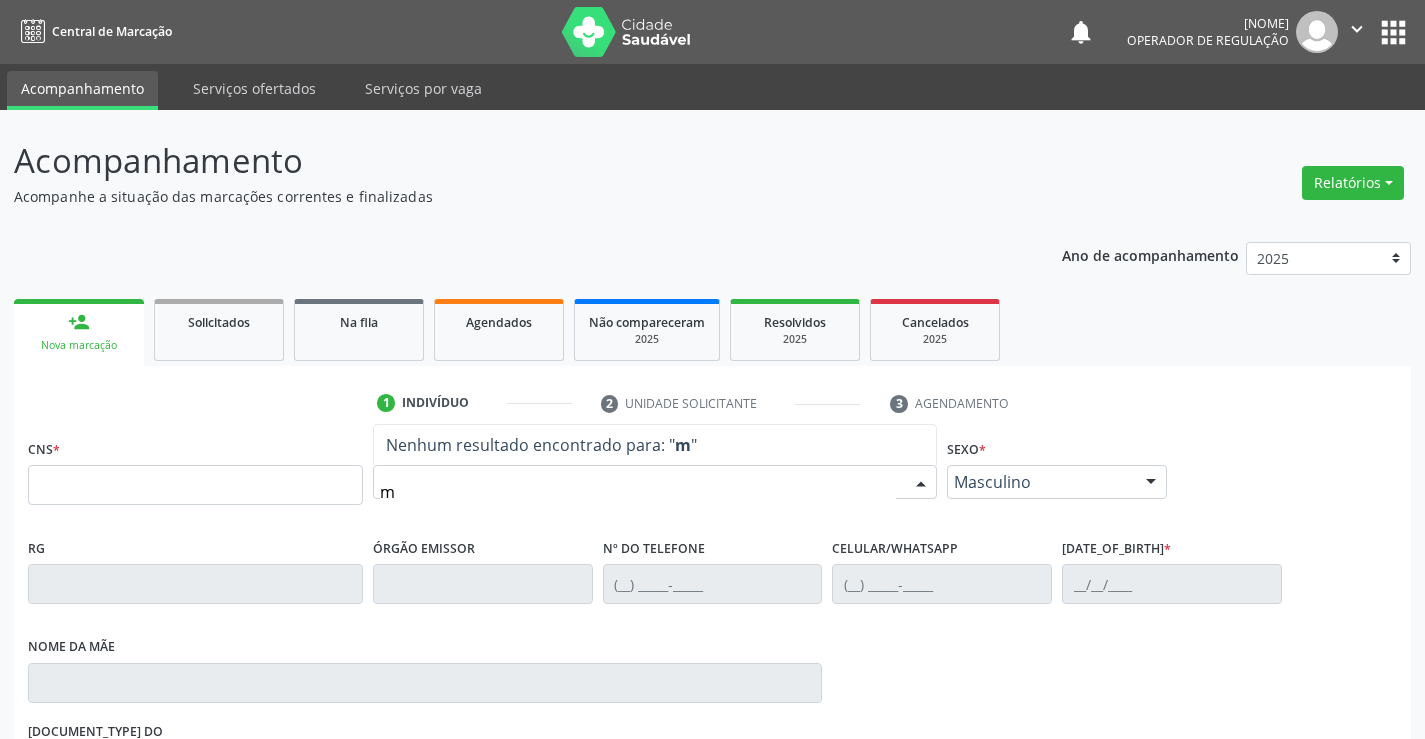 type 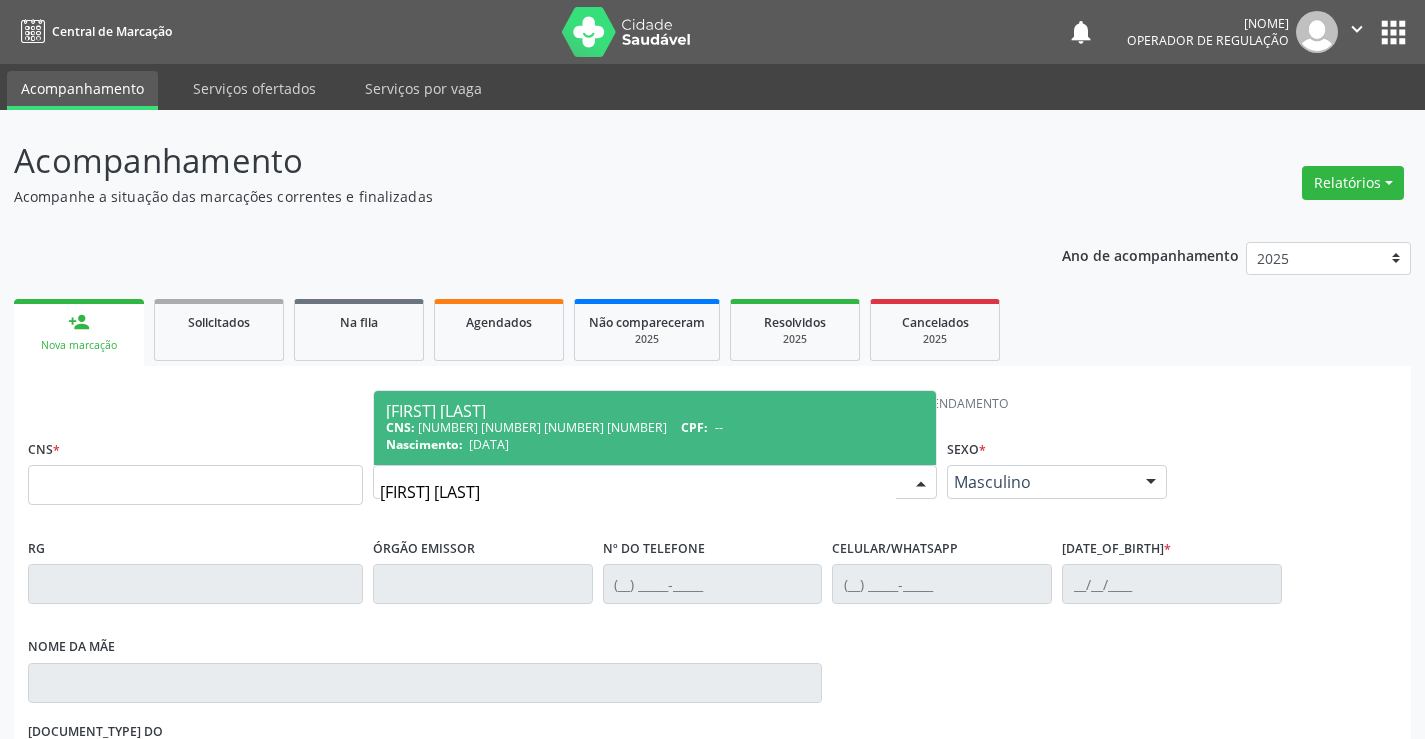 click on "CNS: [PHONE]
CPF:    --" at bounding box center (655, 427) 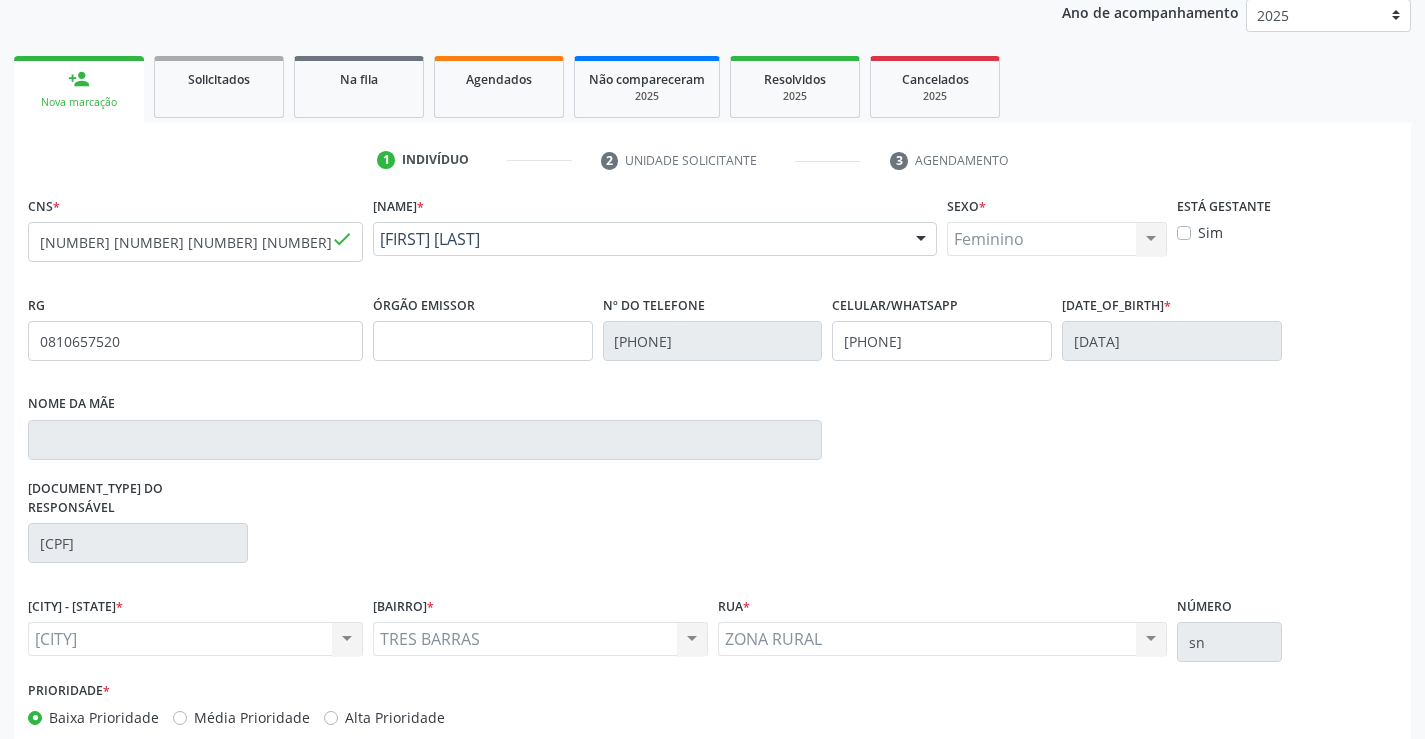 scroll, scrollTop: 331, scrollLeft: 0, axis: vertical 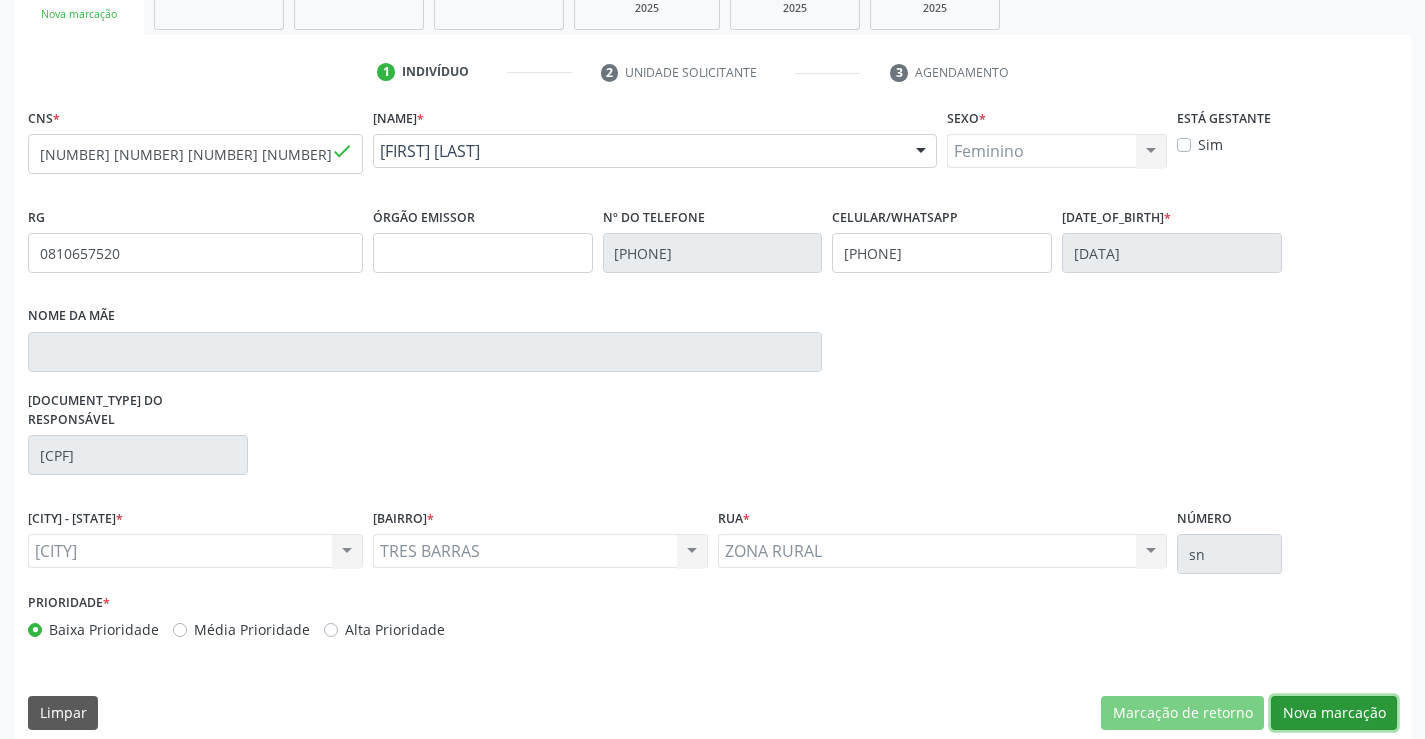 click on "Nova marcação" at bounding box center [1182, 713] 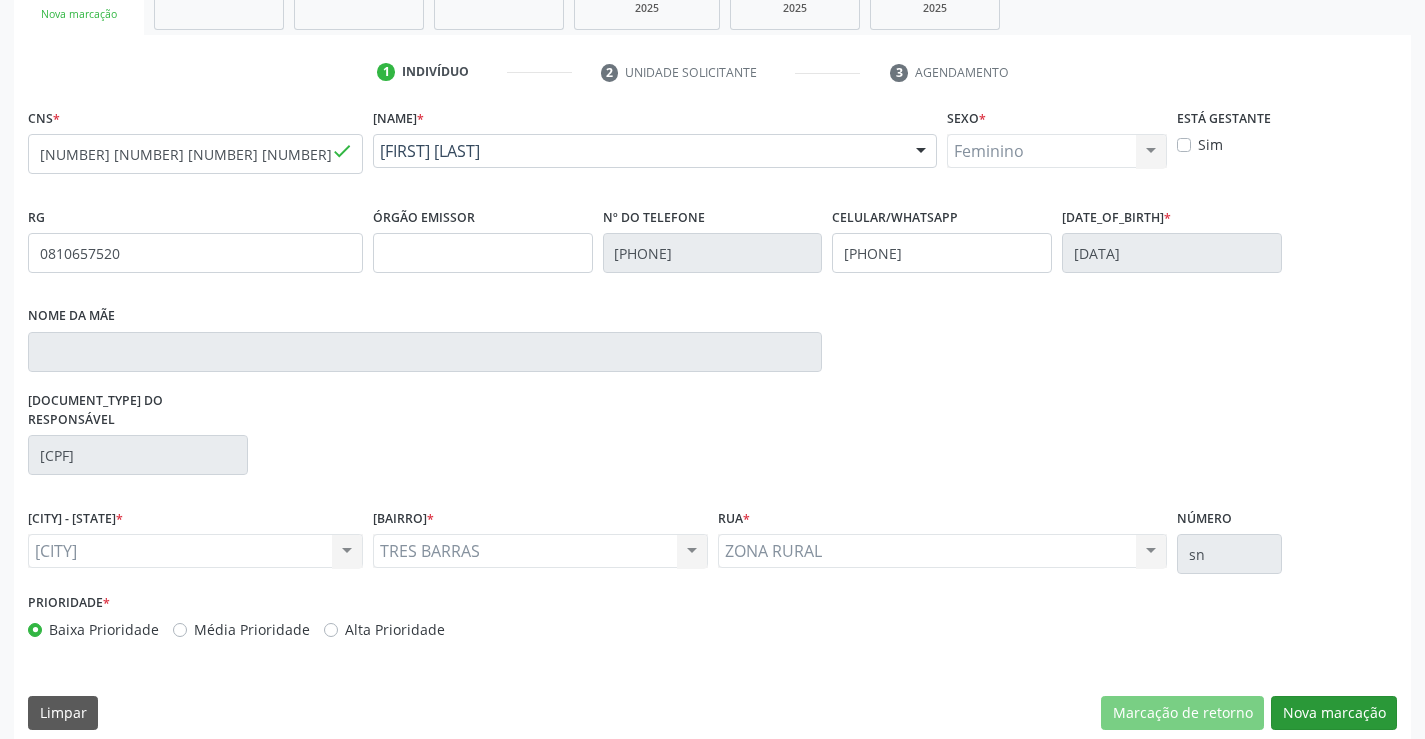 scroll, scrollTop: 167, scrollLeft: 0, axis: vertical 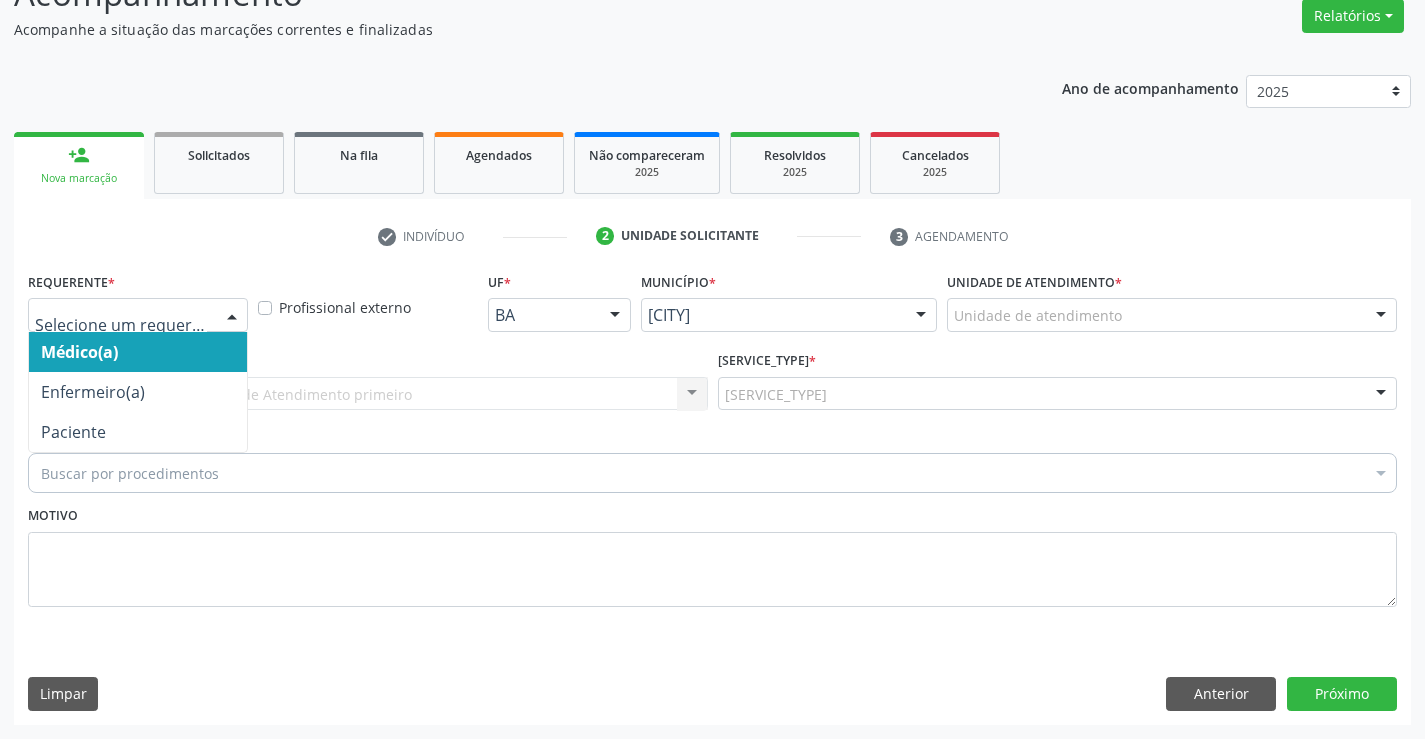 drag, startPoint x: 216, startPoint y: 313, endPoint x: 170, endPoint y: 395, distance: 94.02127 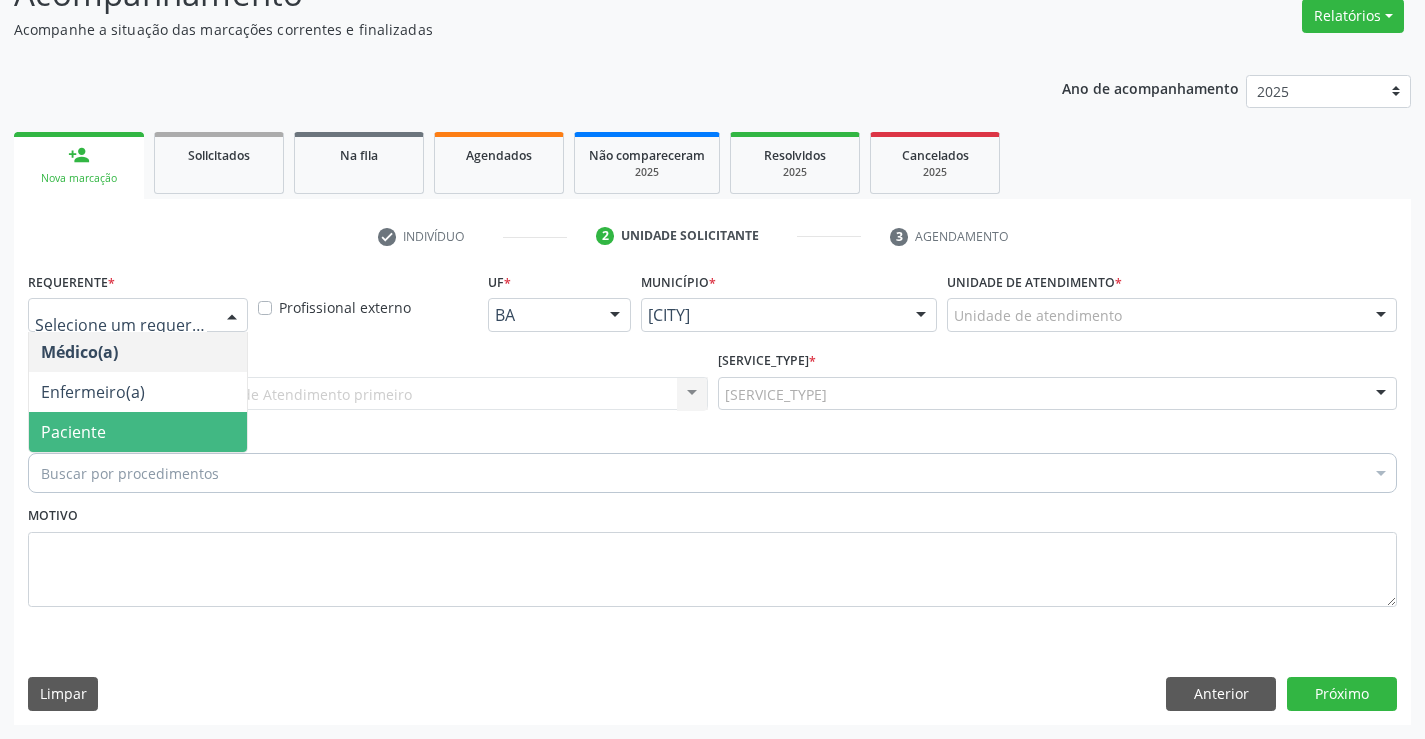 click on "Paciente" at bounding box center (138, 432) 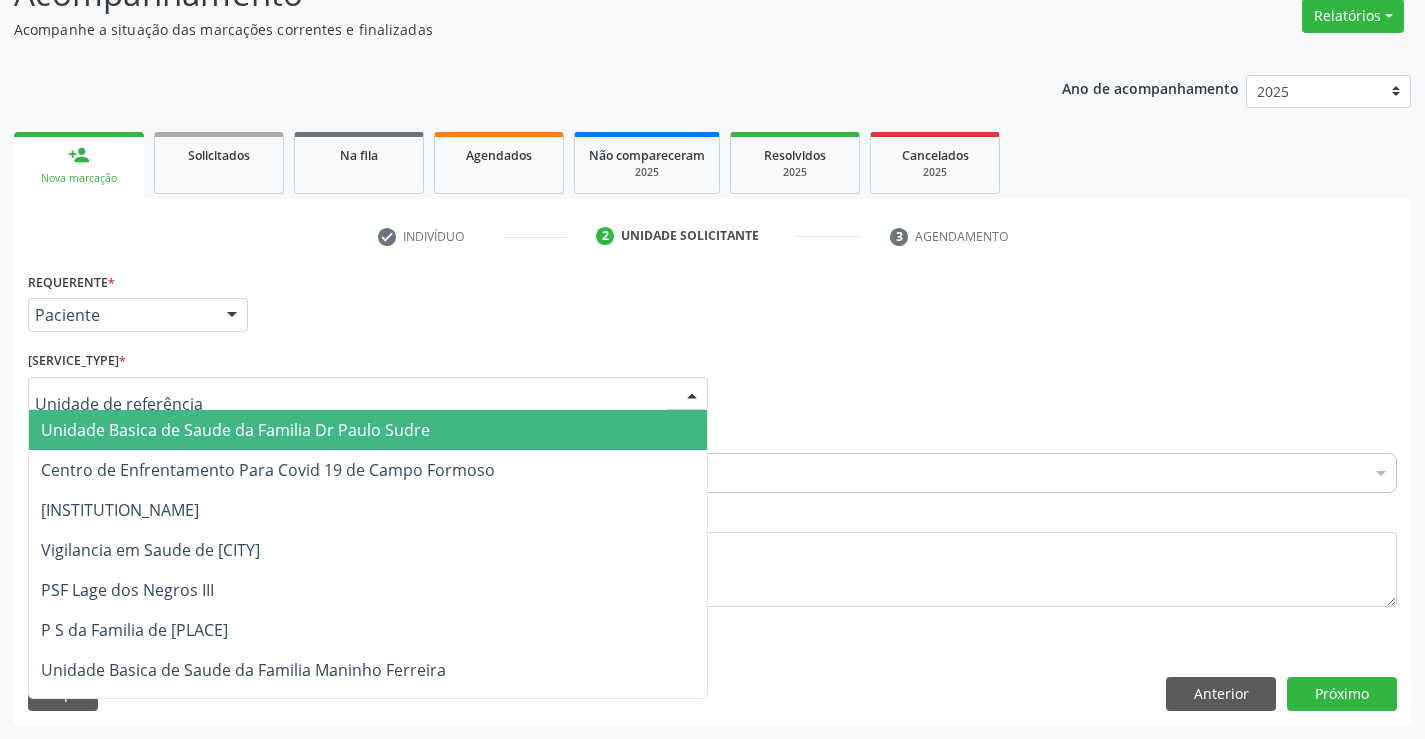 click at bounding box center (368, 394) 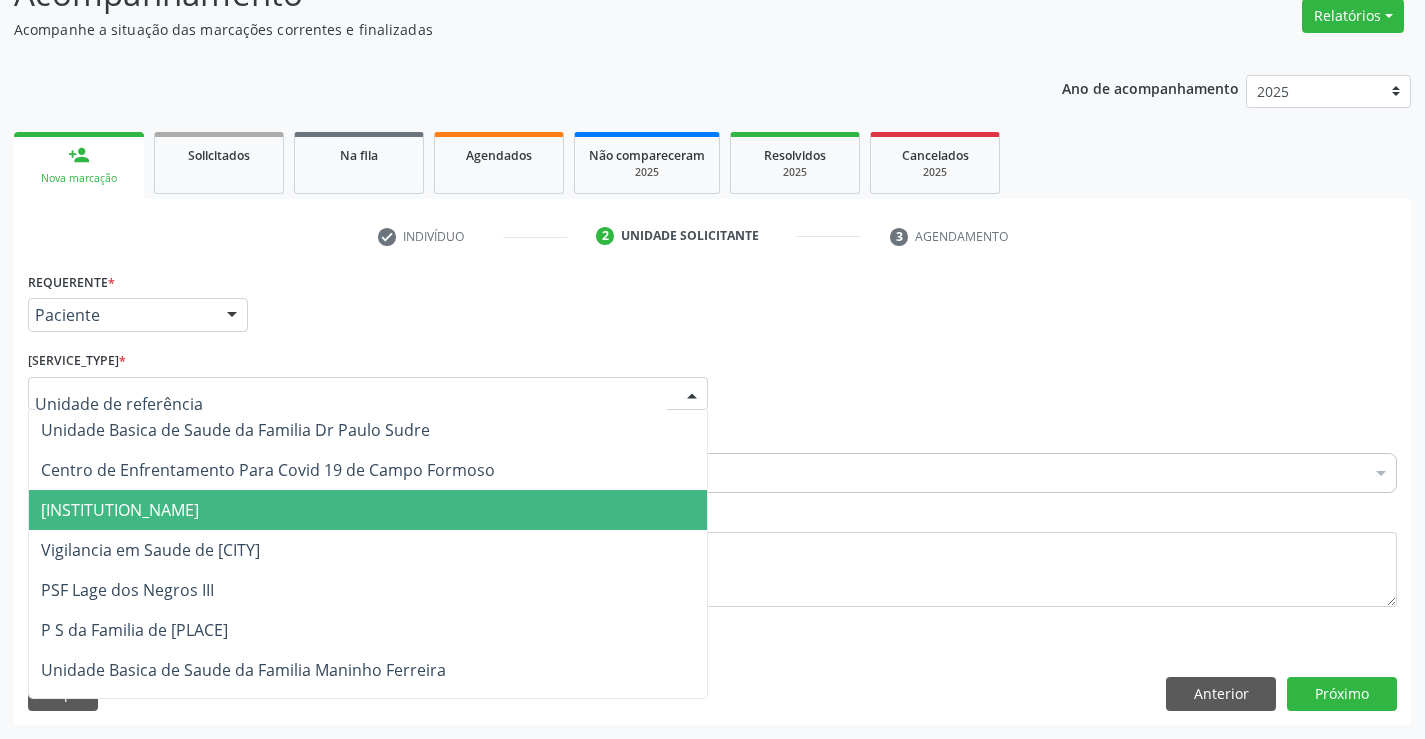 click on "[INSTITUTION_NAME]" at bounding box center (120, 510) 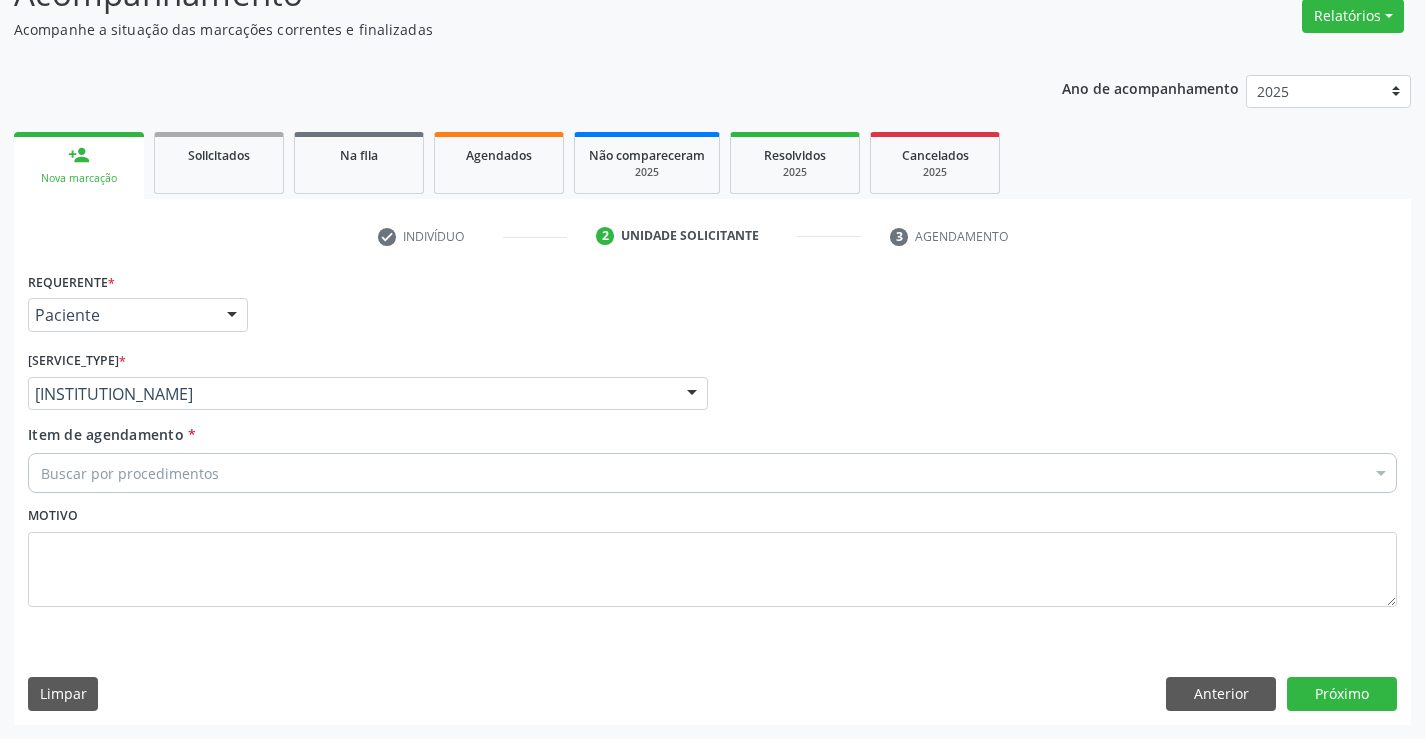 click on "Buscar por procedimentos" at bounding box center (712, 473) 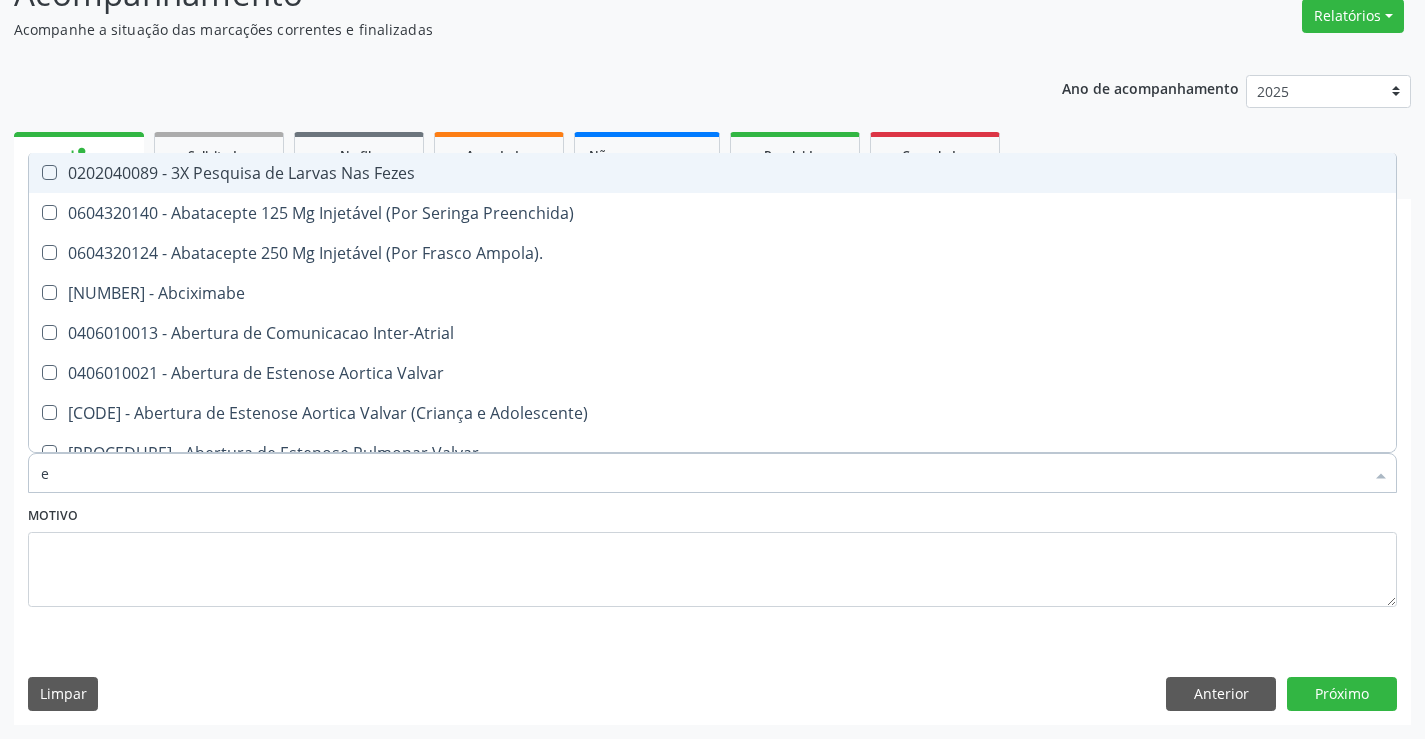 type on "en" 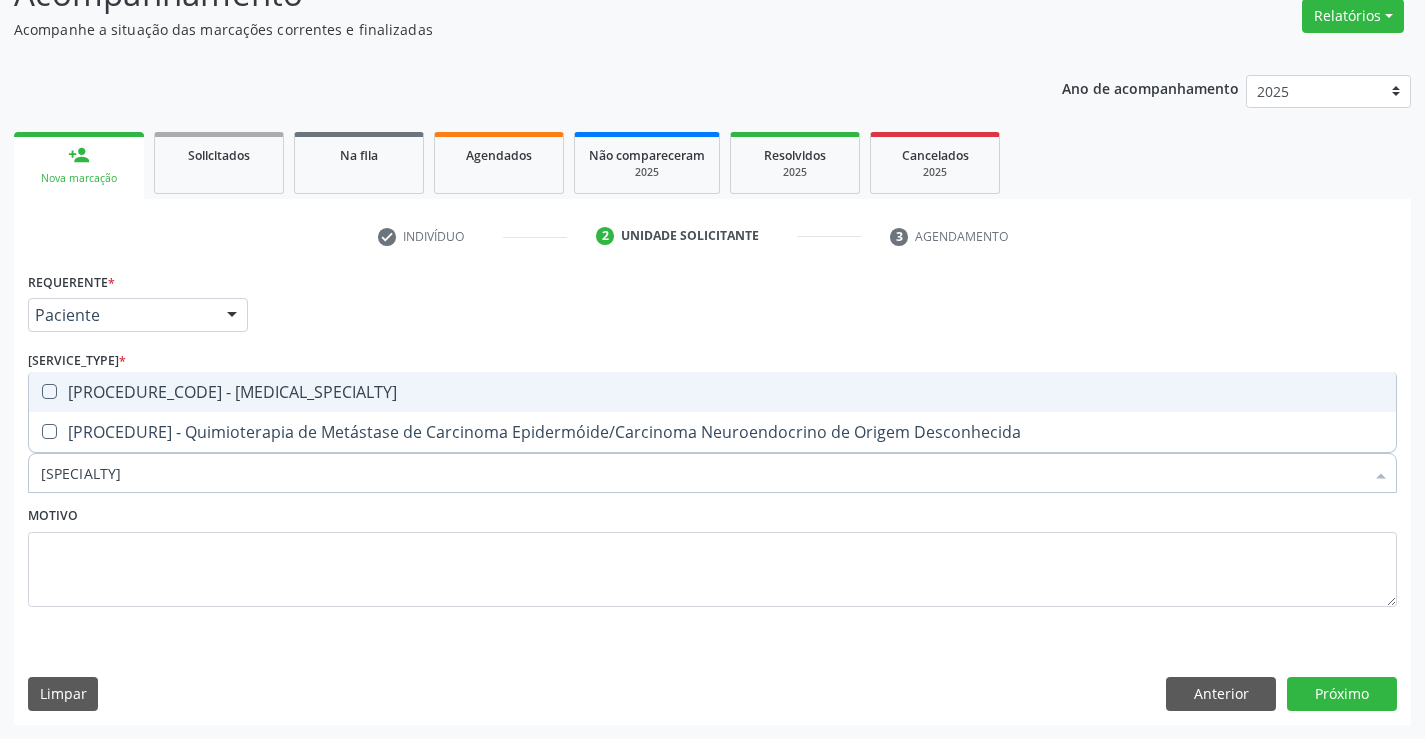 click on "[PROCEDURE_CODE] - [MEDICAL_SPECIALTY]" at bounding box center [712, 392] 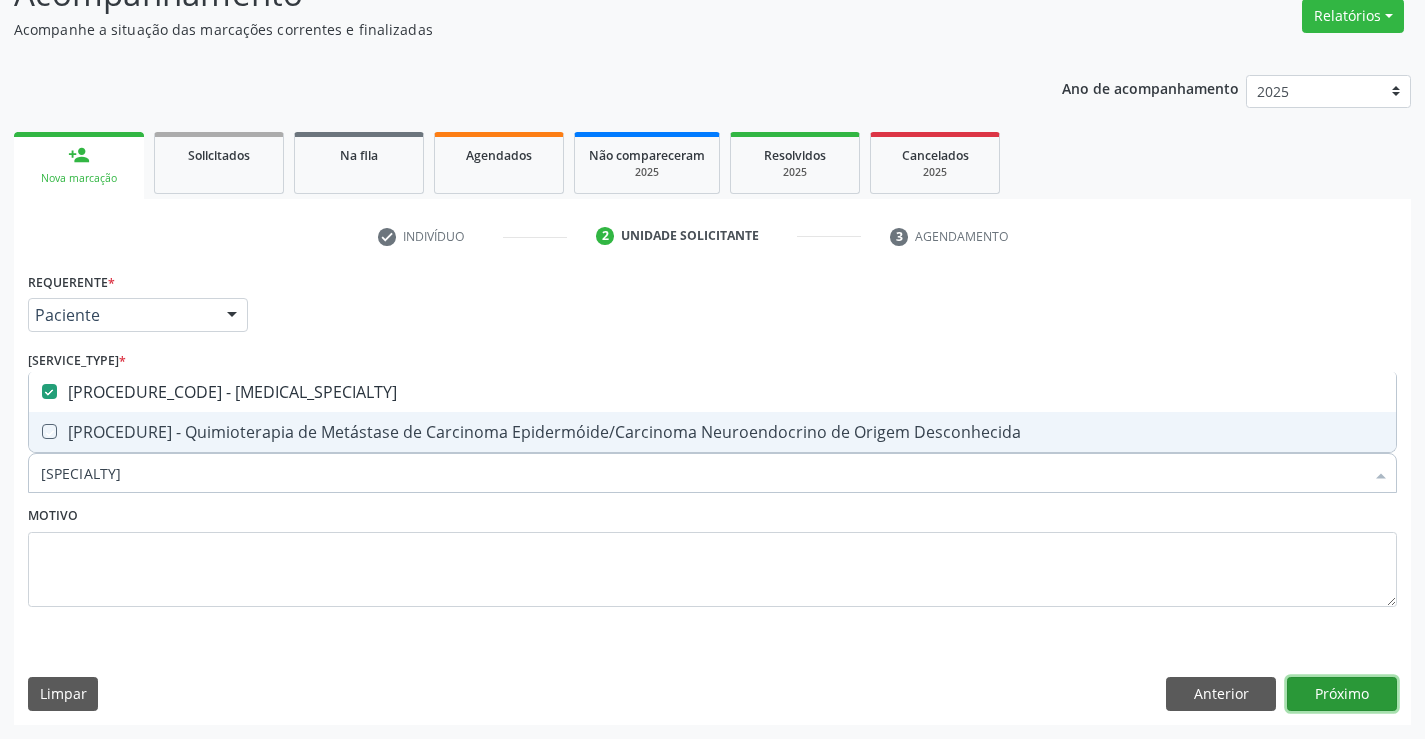 click on "Próximo" at bounding box center (1342, 694) 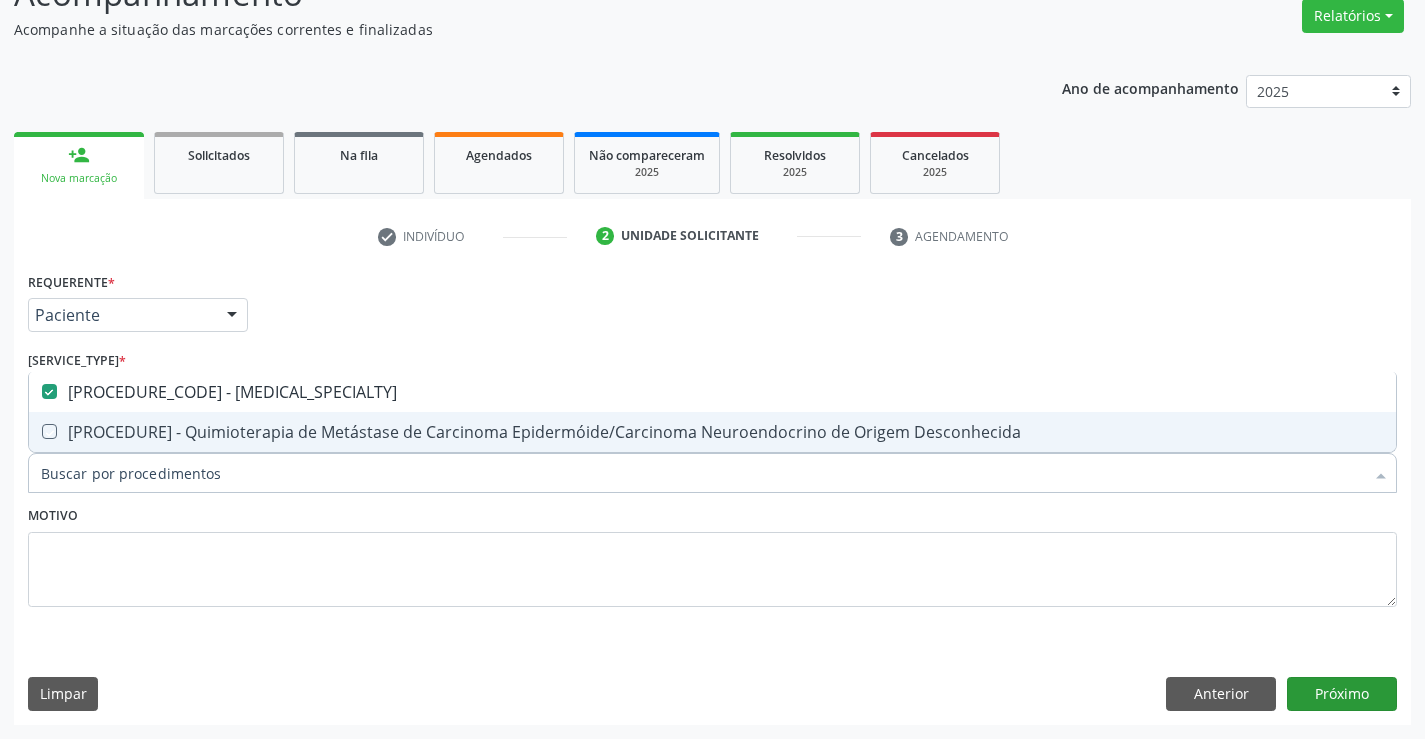 scroll, scrollTop: 131, scrollLeft: 0, axis: vertical 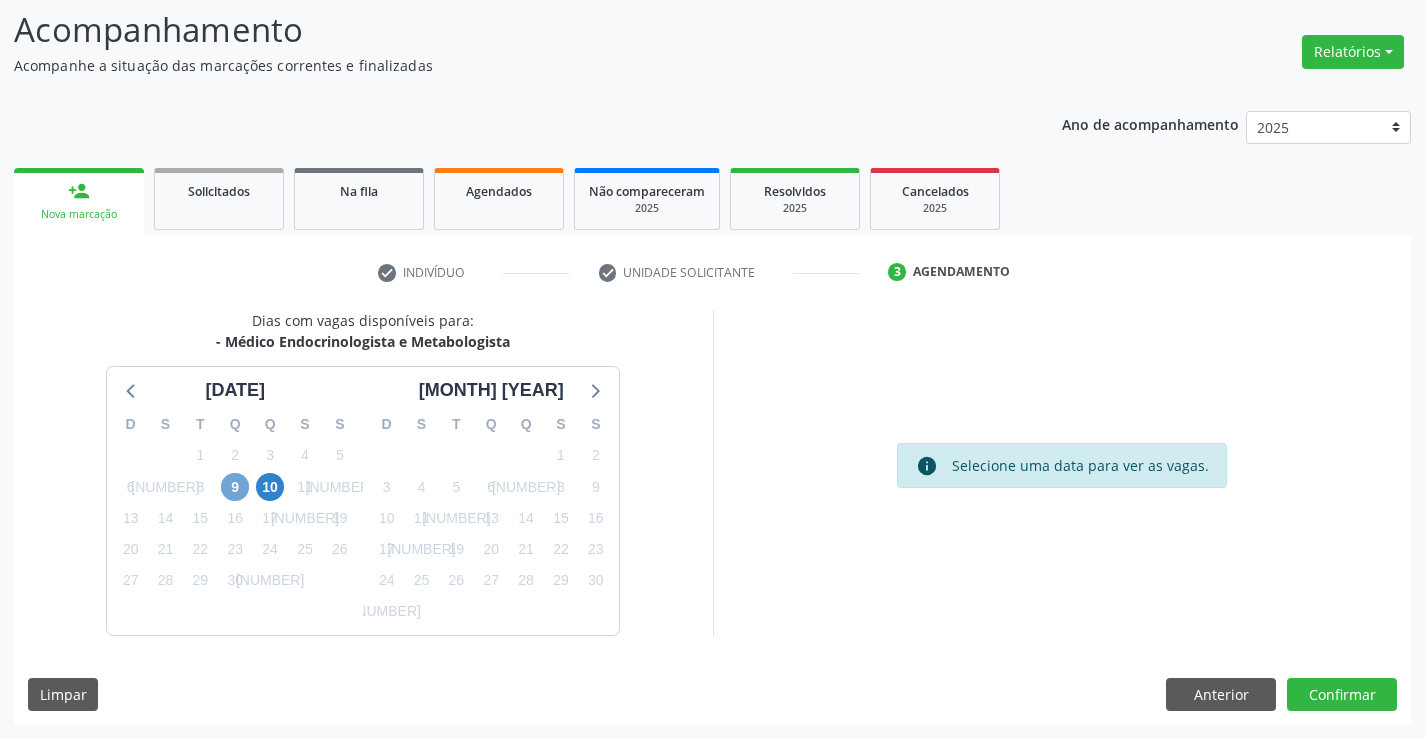click on "9" at bounding box center [235, 487] 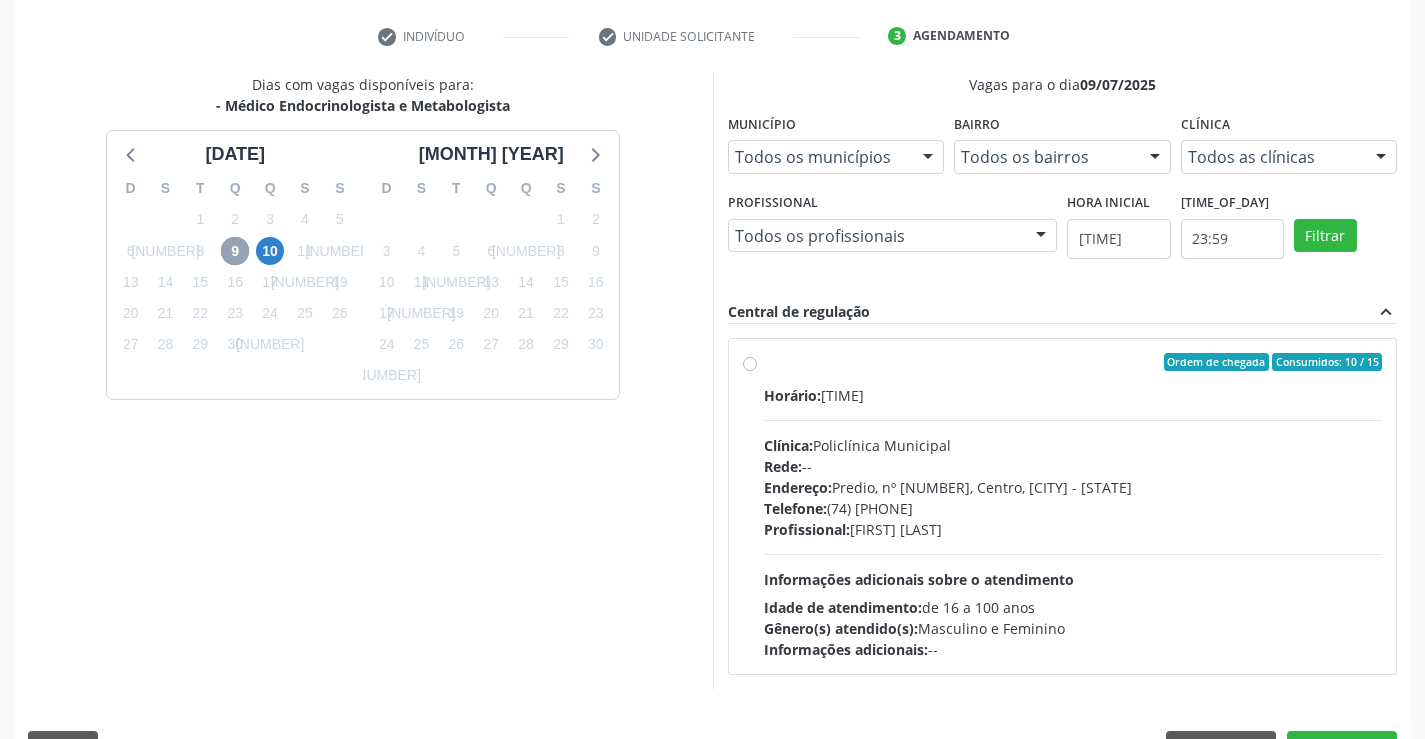scroll, scrollTop: 420, scrollLeft: 0, axis: vertical 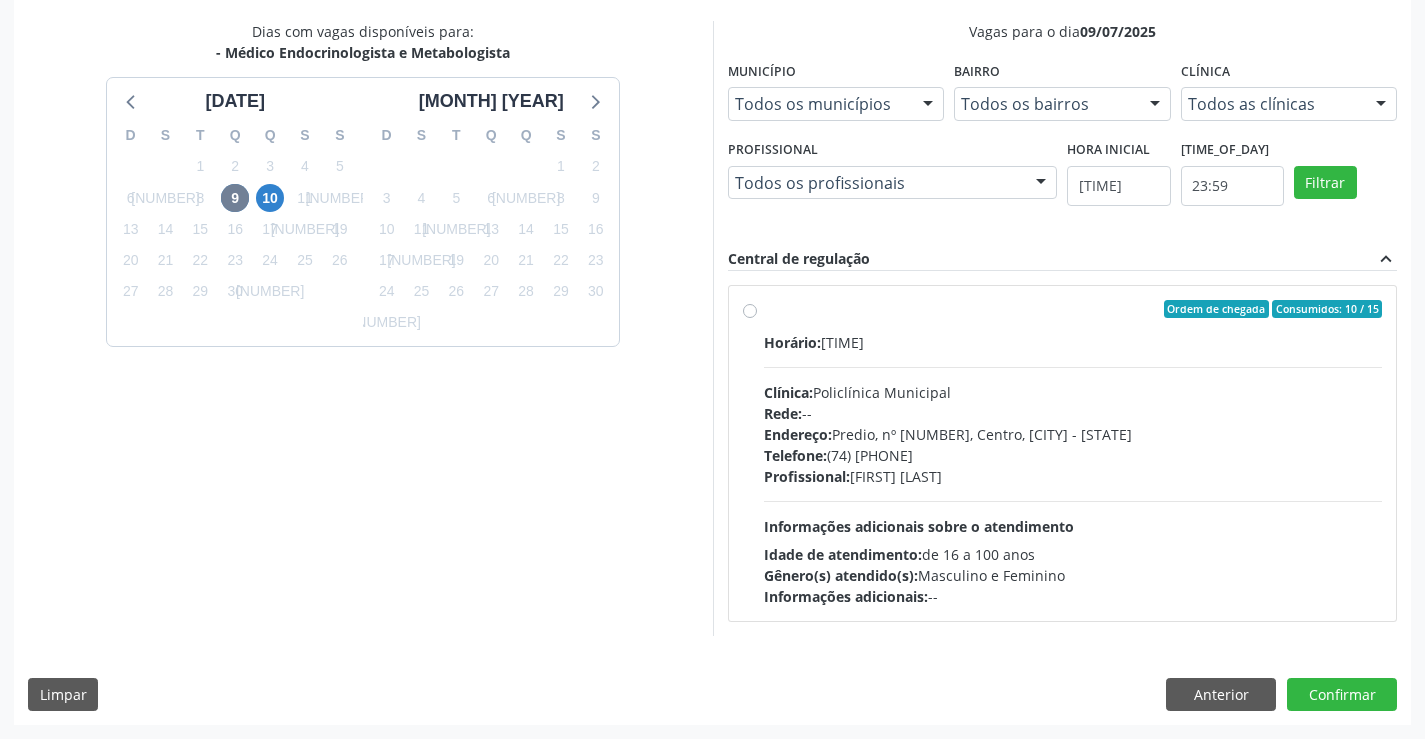 click on "Telefone:   ([AREACODE]) [PHONE]" at bounding box center [1073, 455] 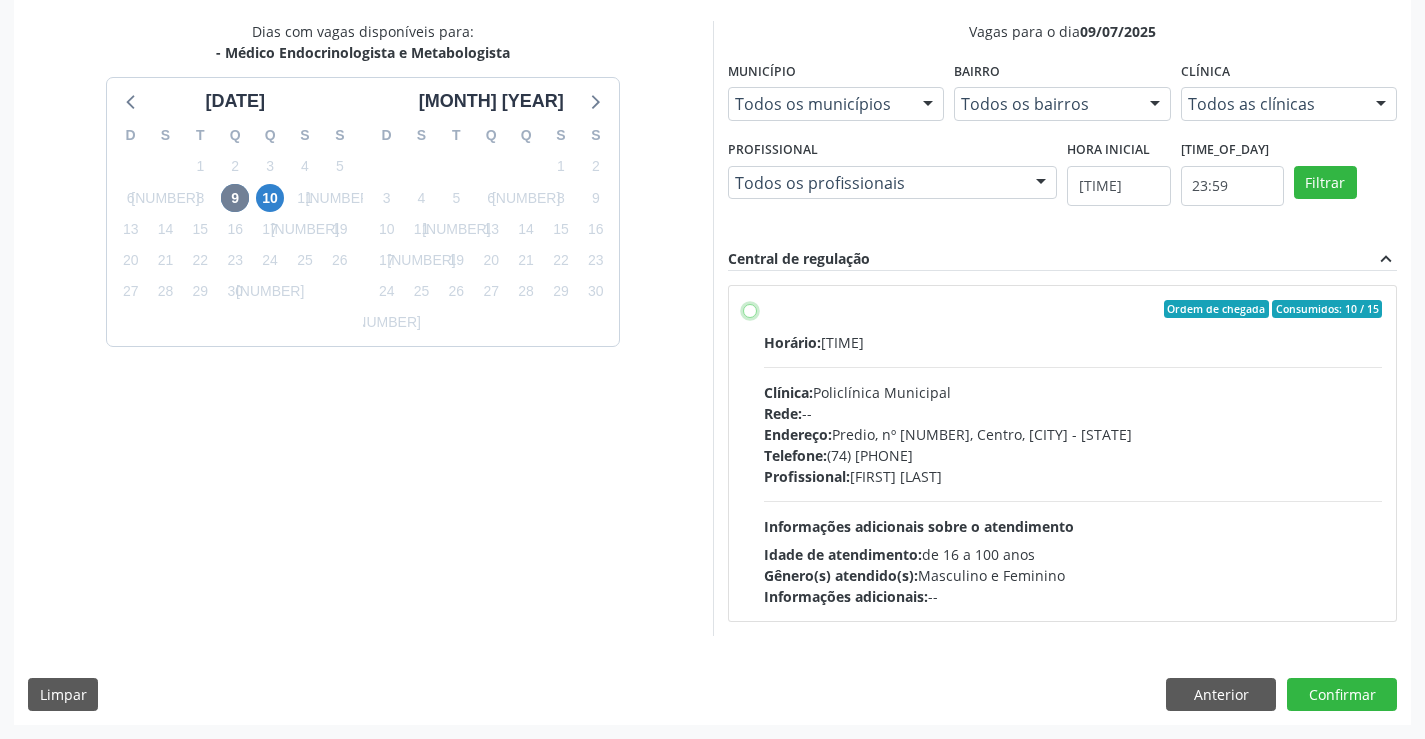 click on "Ordem de chegada
Consumidos: 10 / 15
Horário:   13:30
Clínica:  Policlínica Municipal
Rede:
--
Endereço:   Predio, nº 386, Centro, [CITY] - [STATE]
Telefone:   (74) [PHONE]
Profissional:
Washington Luiz Sobreira da Slva
Informações adicionais sobre o atendimento
Idade de atendimento:
de 16 a 100 anos
Gênero(s) atendido(s):
Masculino e Feminino
Informações adicionais:
--" at bounding box center [750, 309] 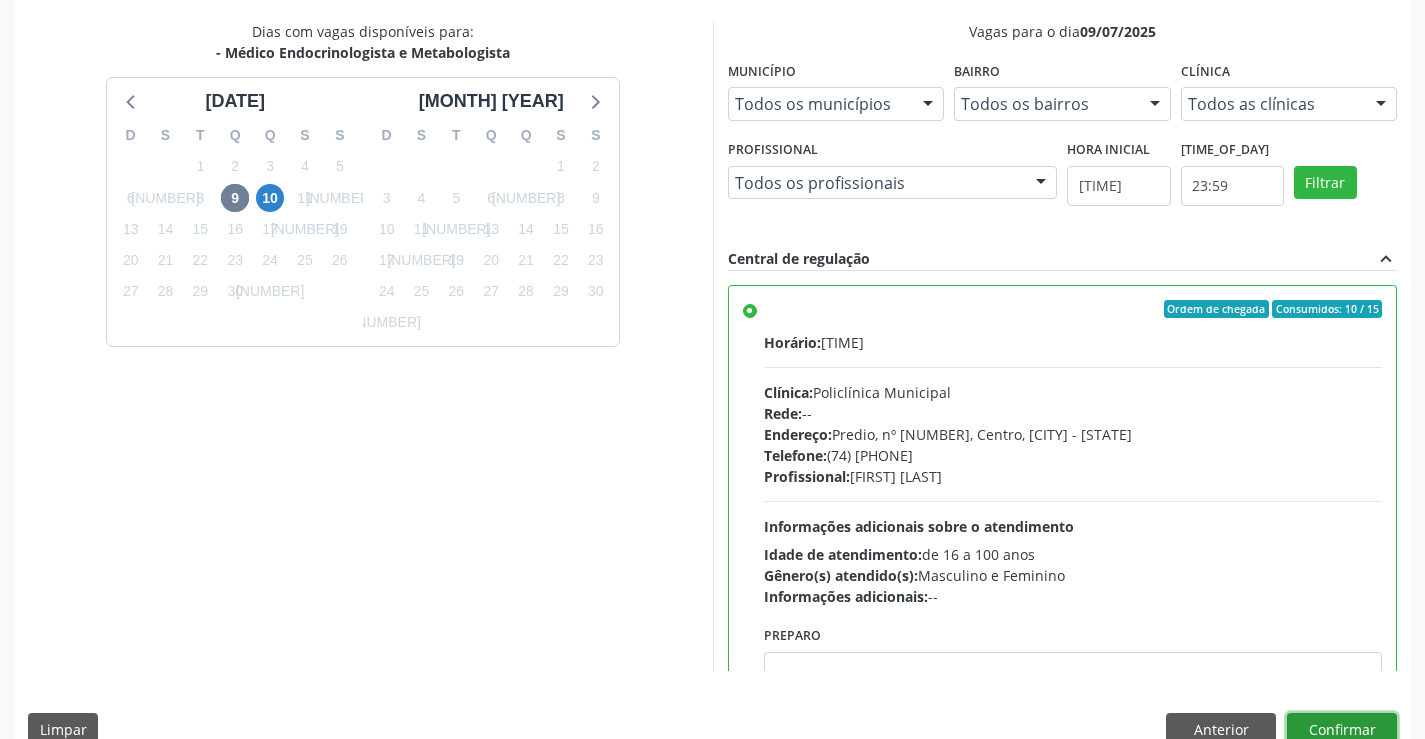 click on "Confirmar" at bounding box center (1342, 730) 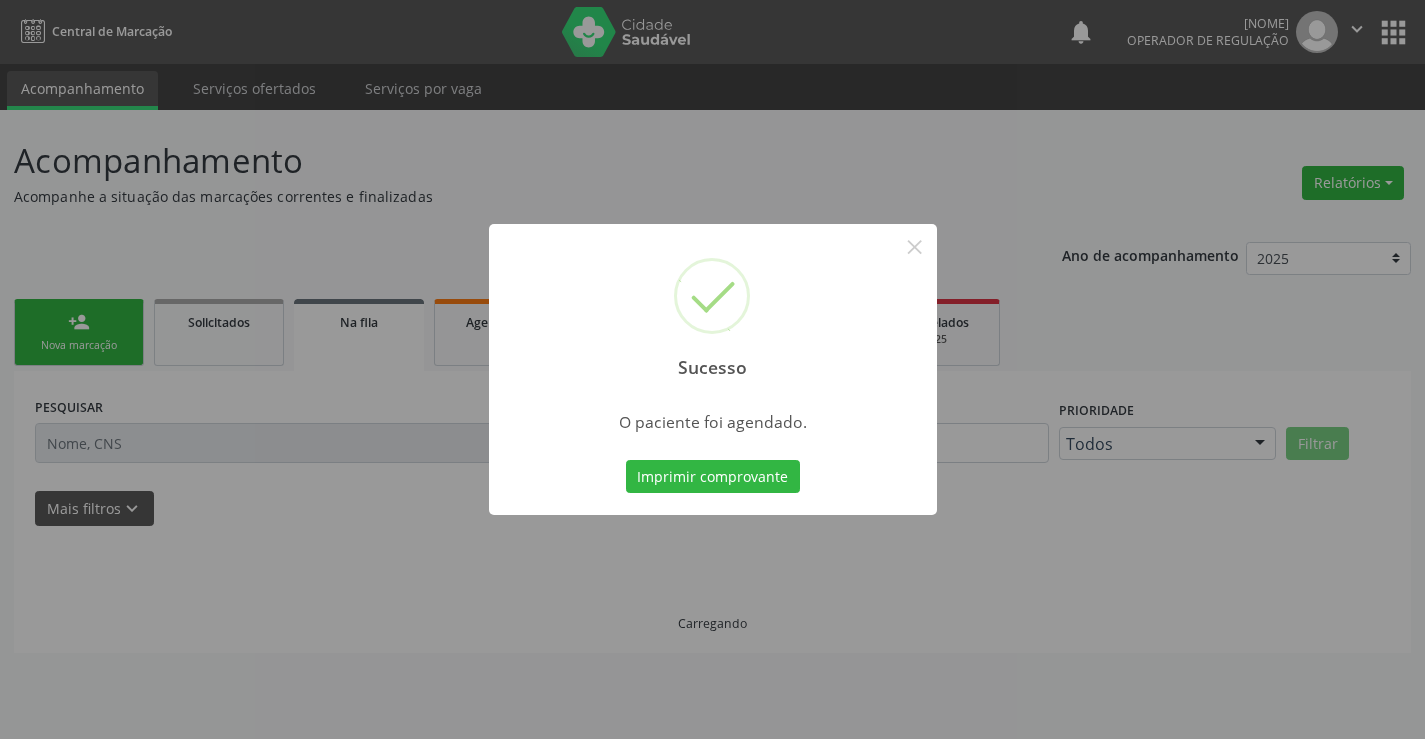 scroll, scrollTop: 0, scrollLeft: 0, axis: both 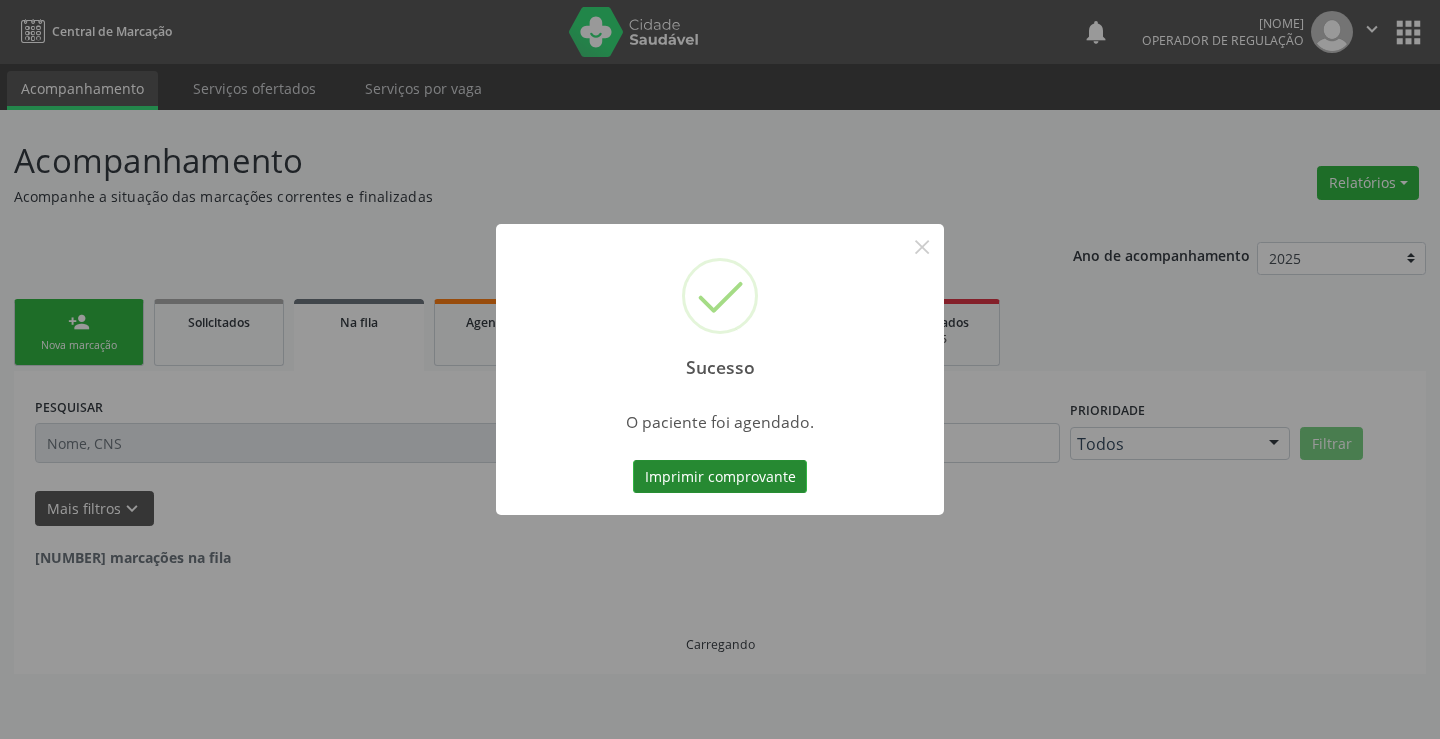 click on "Imprimir comprovante" at bounding box center [720, 477] 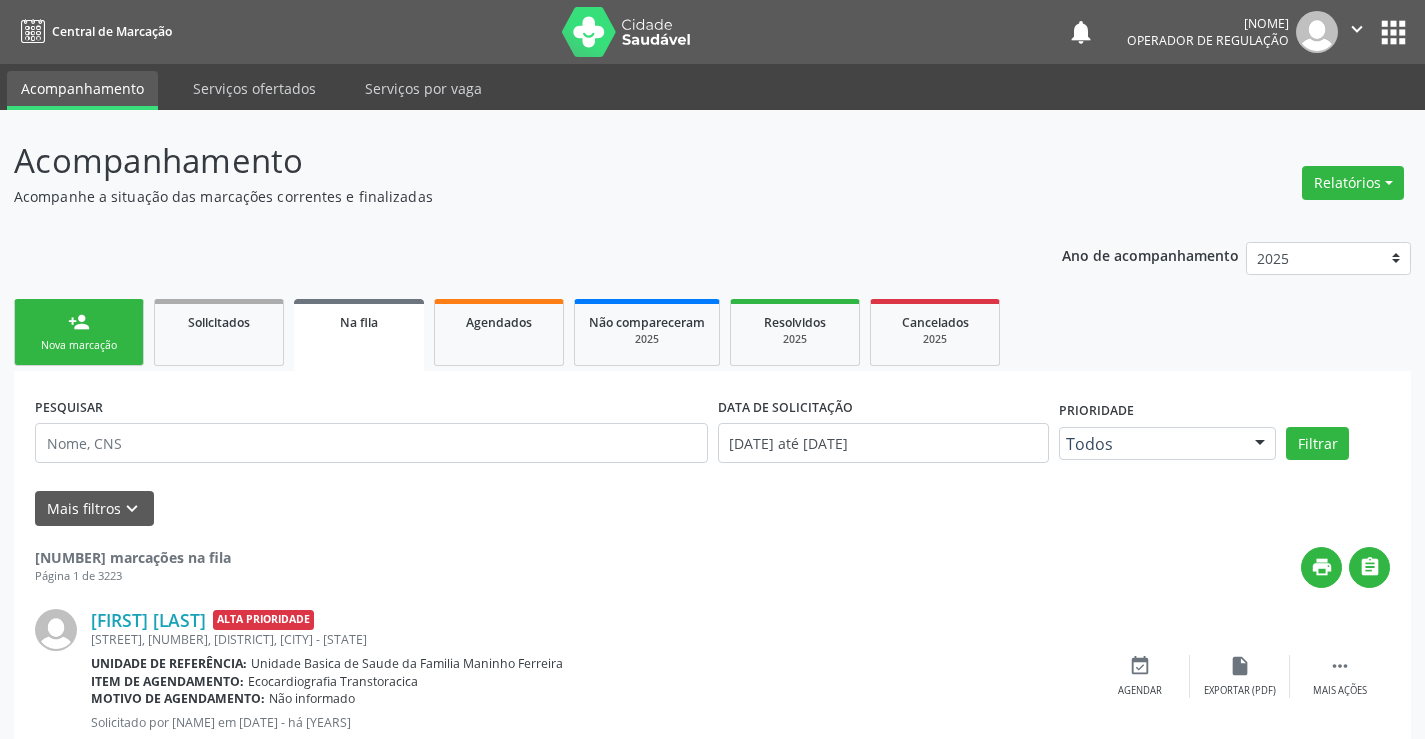 click on "person_add
Nova marcação" at bounding box center (79, 332) 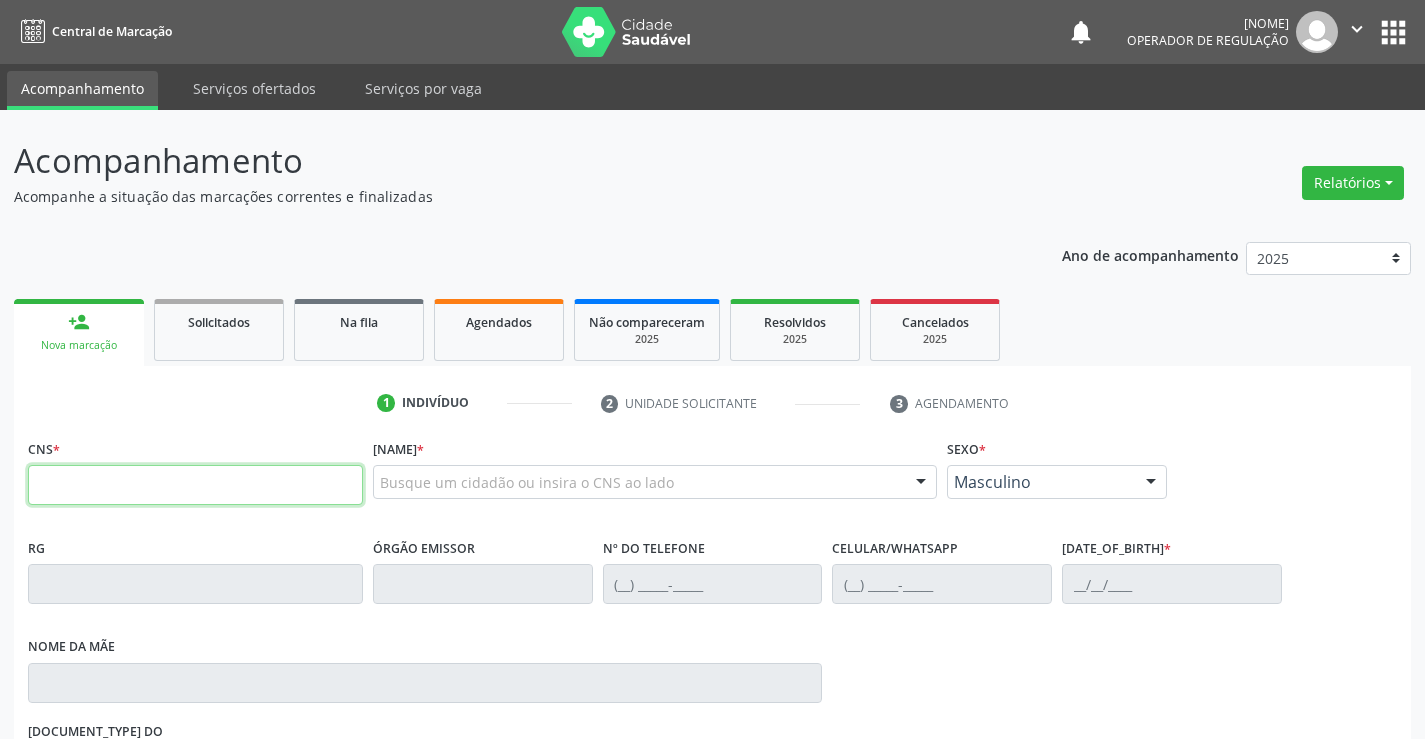 click at bounding box center [195, 485] 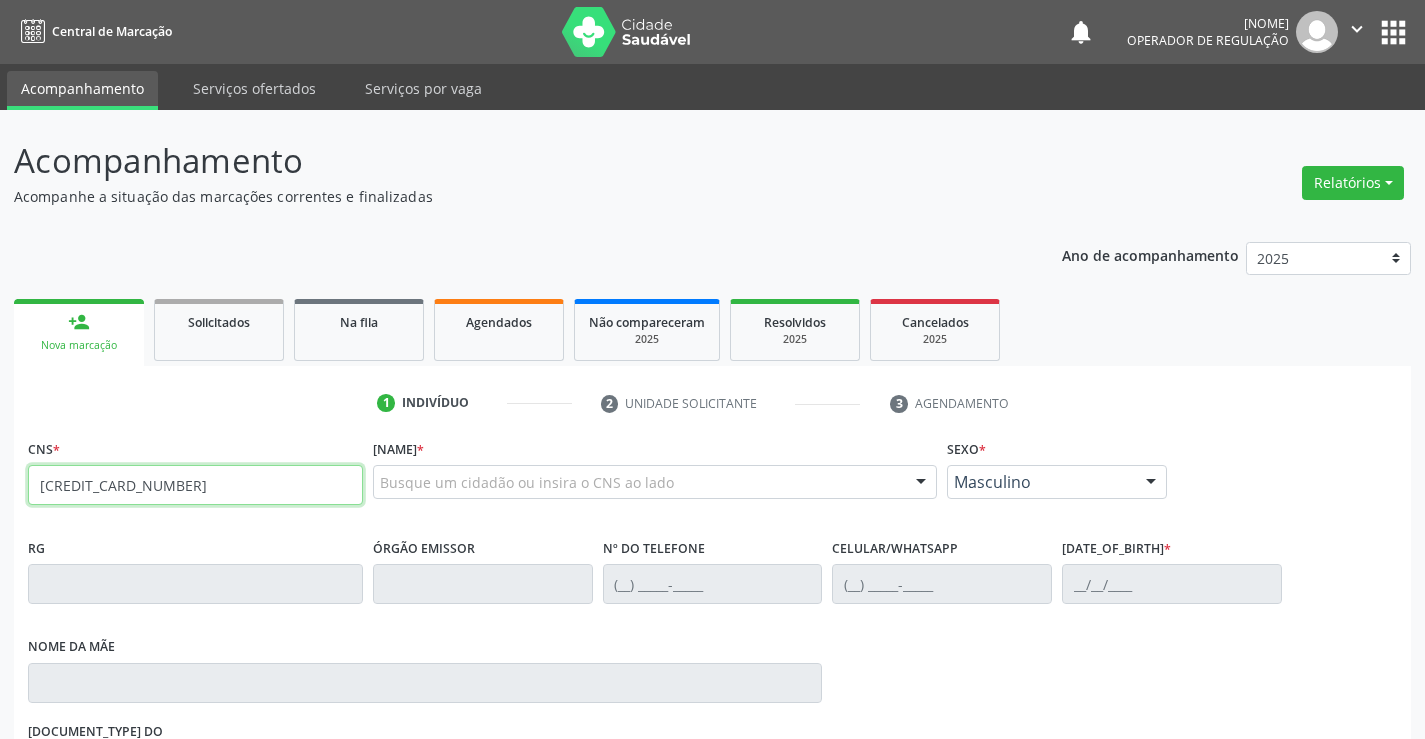 type on "[CREDIT_CARD_NUMBER]" 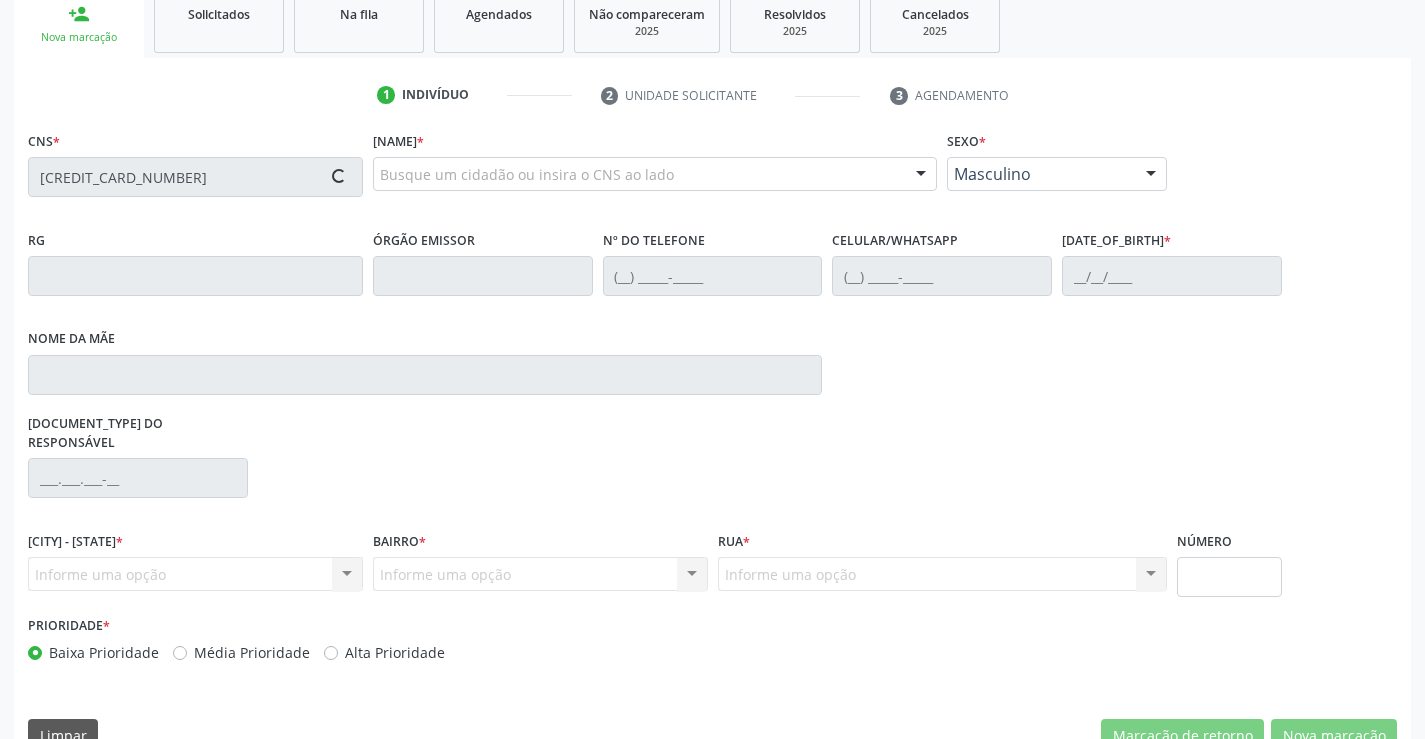 scroll, scrollTop: 331, scrollLeft: 0, axis: vertical 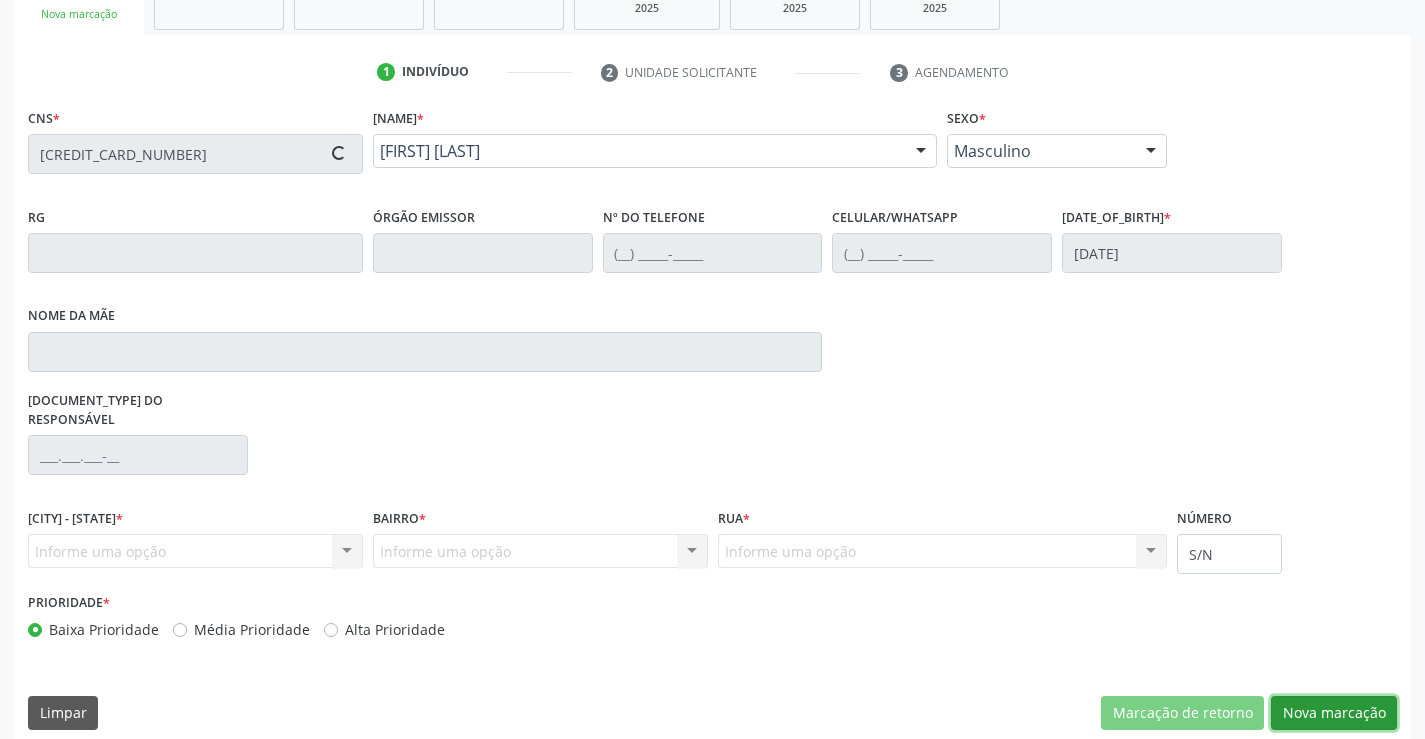 click on "Nova marcação" at bounding box center (1182, 713) 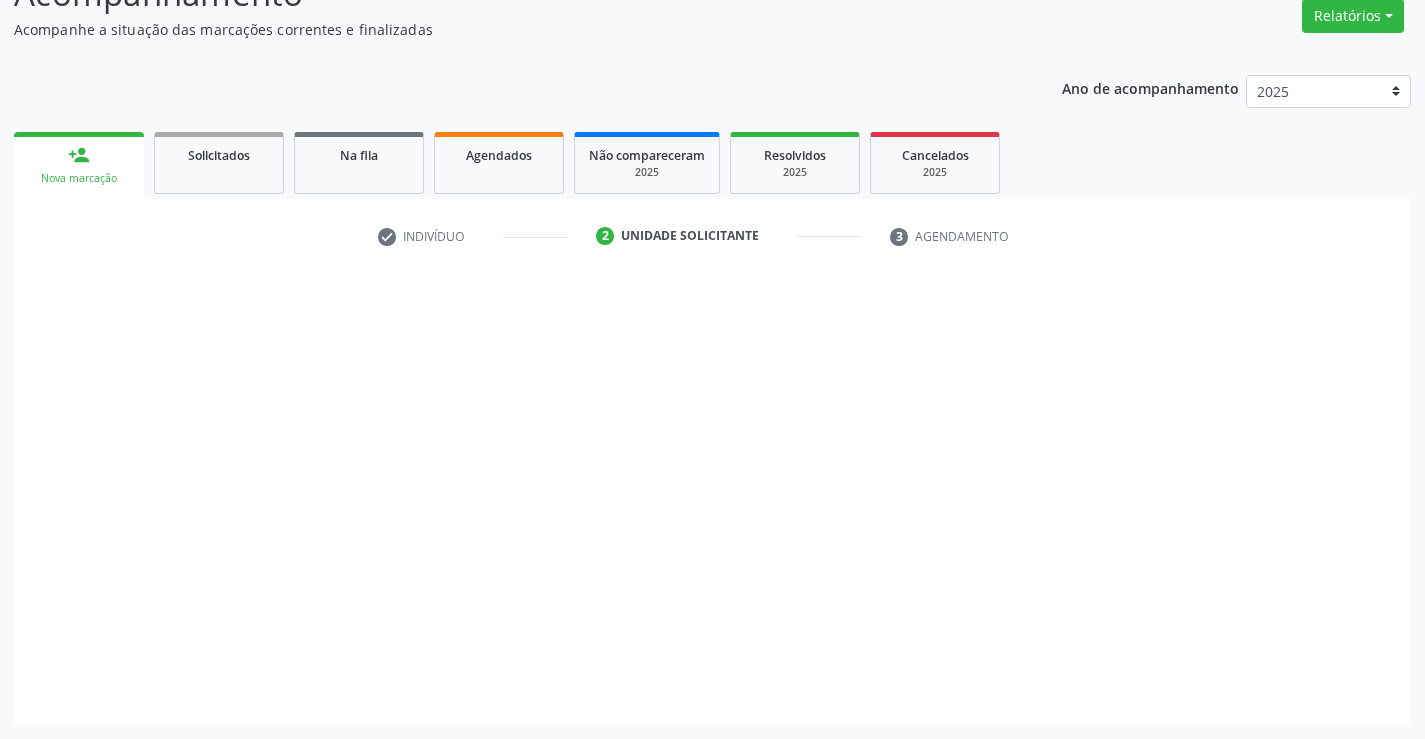 scroll, scrollTop: 167, scrollLeft: 0, axis: vertical 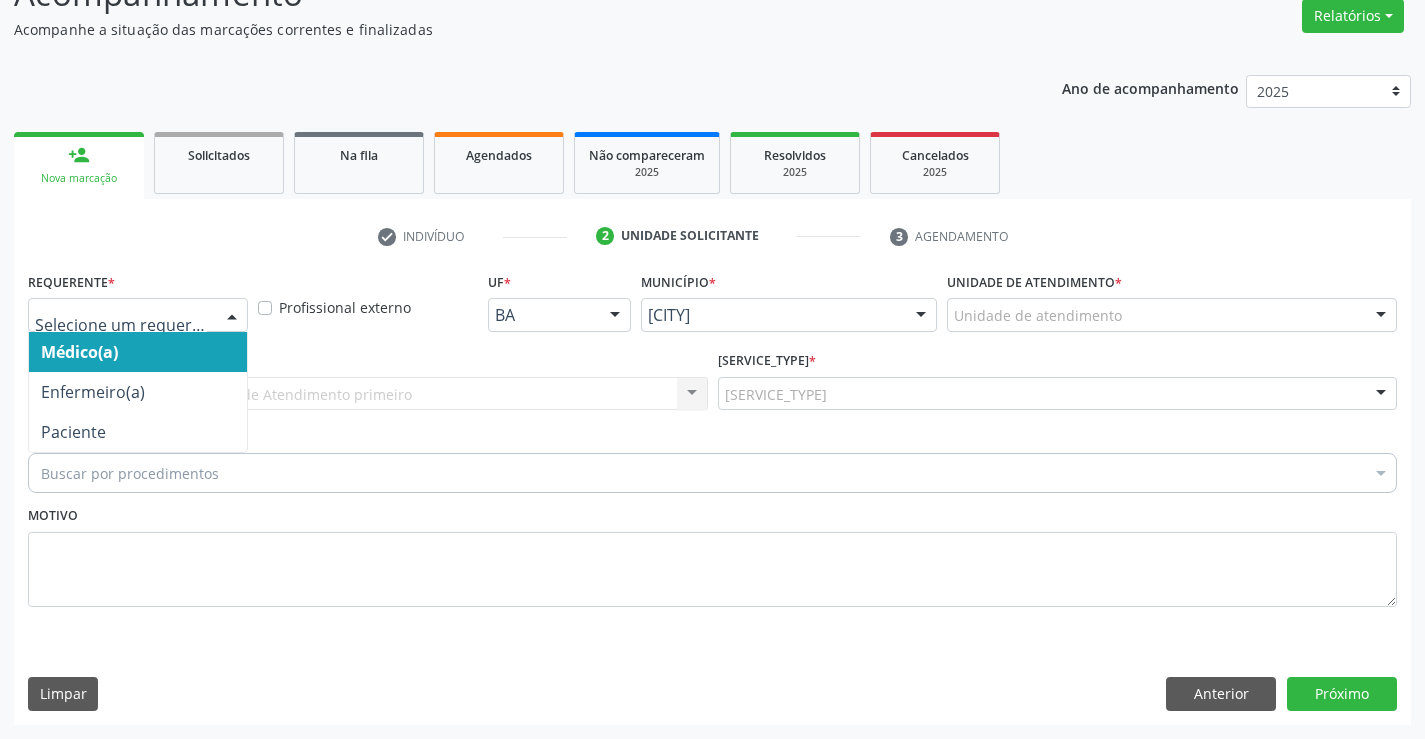 drag, startPoint x: 218, startPoint y: 311, endPoint x: 192, endPoint y: 386, distance: 79.37884 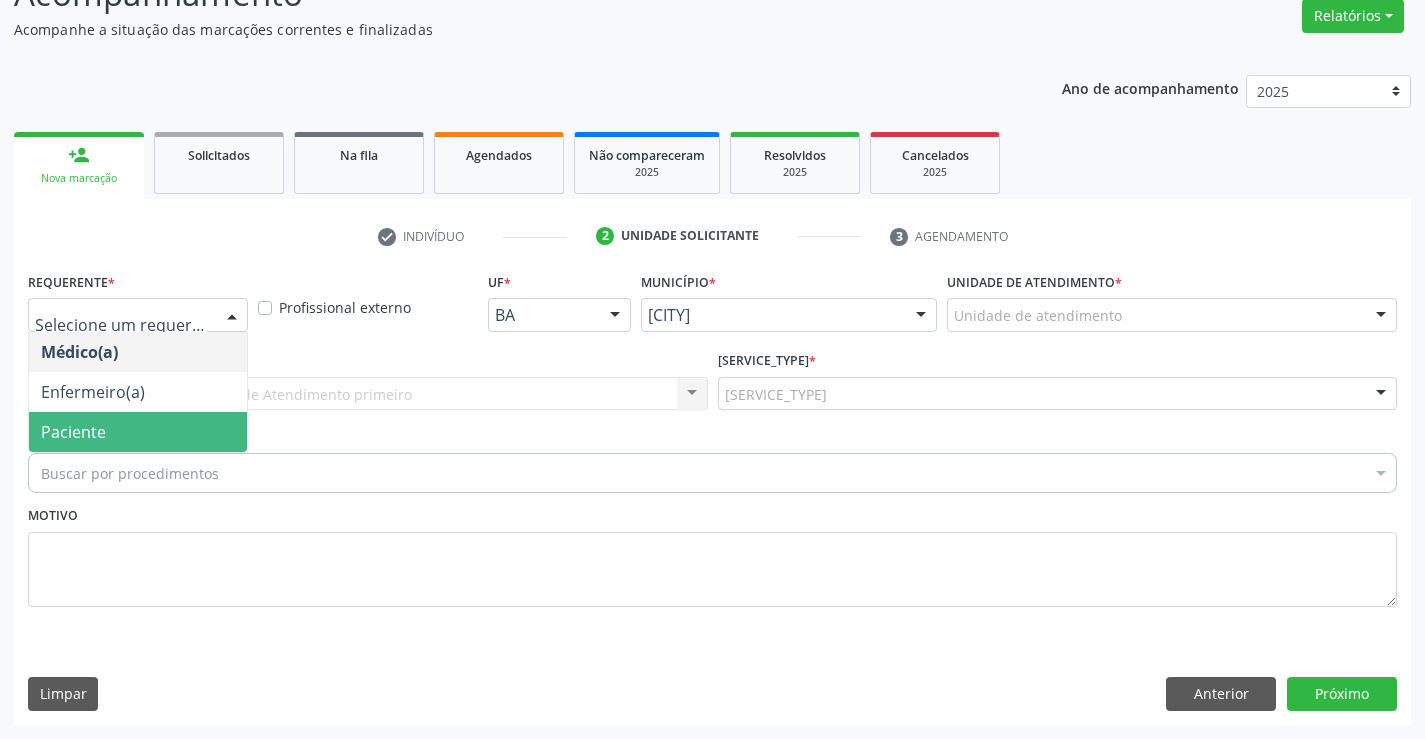 click on "Paciente" at bounding box center [138, 432] 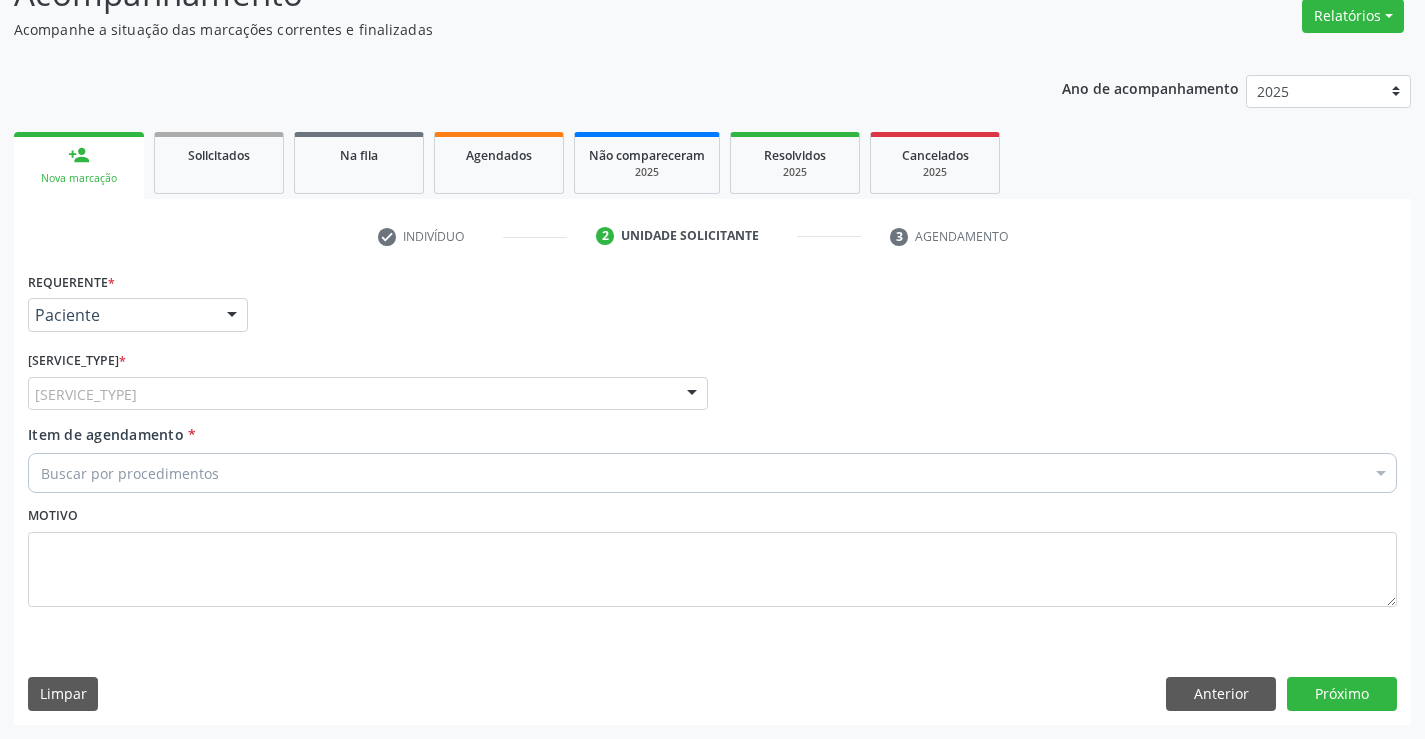 drag, startPoint x: 300, startPoint y: 394, endPoint x: 312, endPoint y: 447, distance: 54.34151 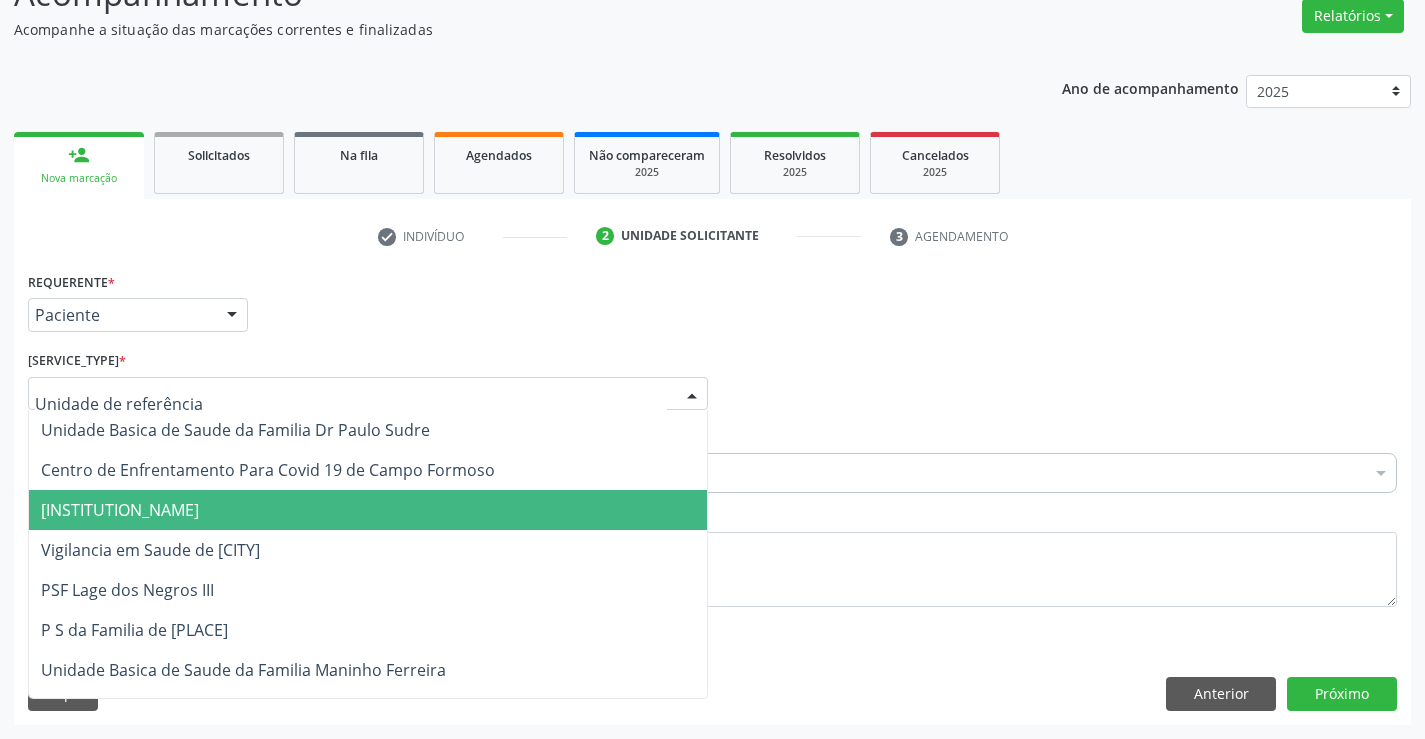click on "[INSTITUTION_NAME]" at bounding box center [368, 510] 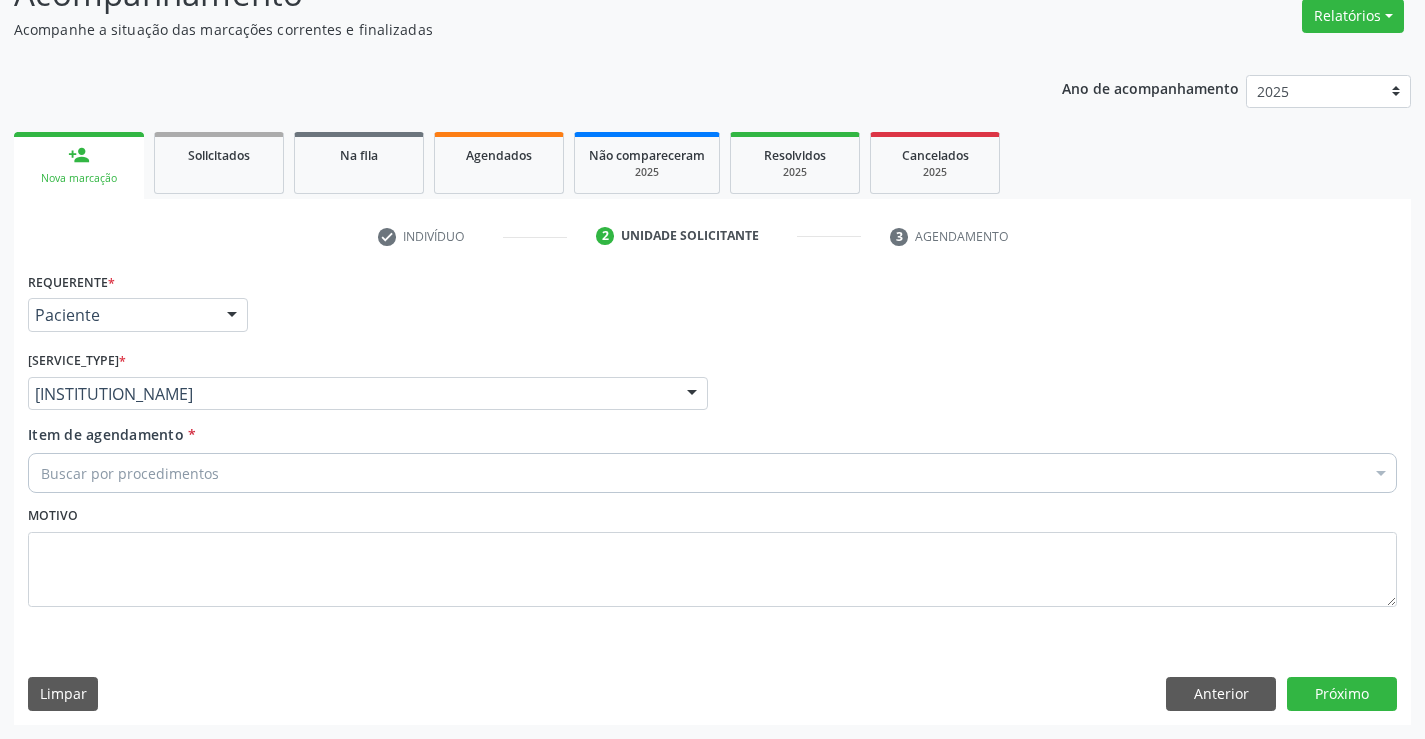 click on "Buscar por procedimentos" at bounding box center (712, 473) 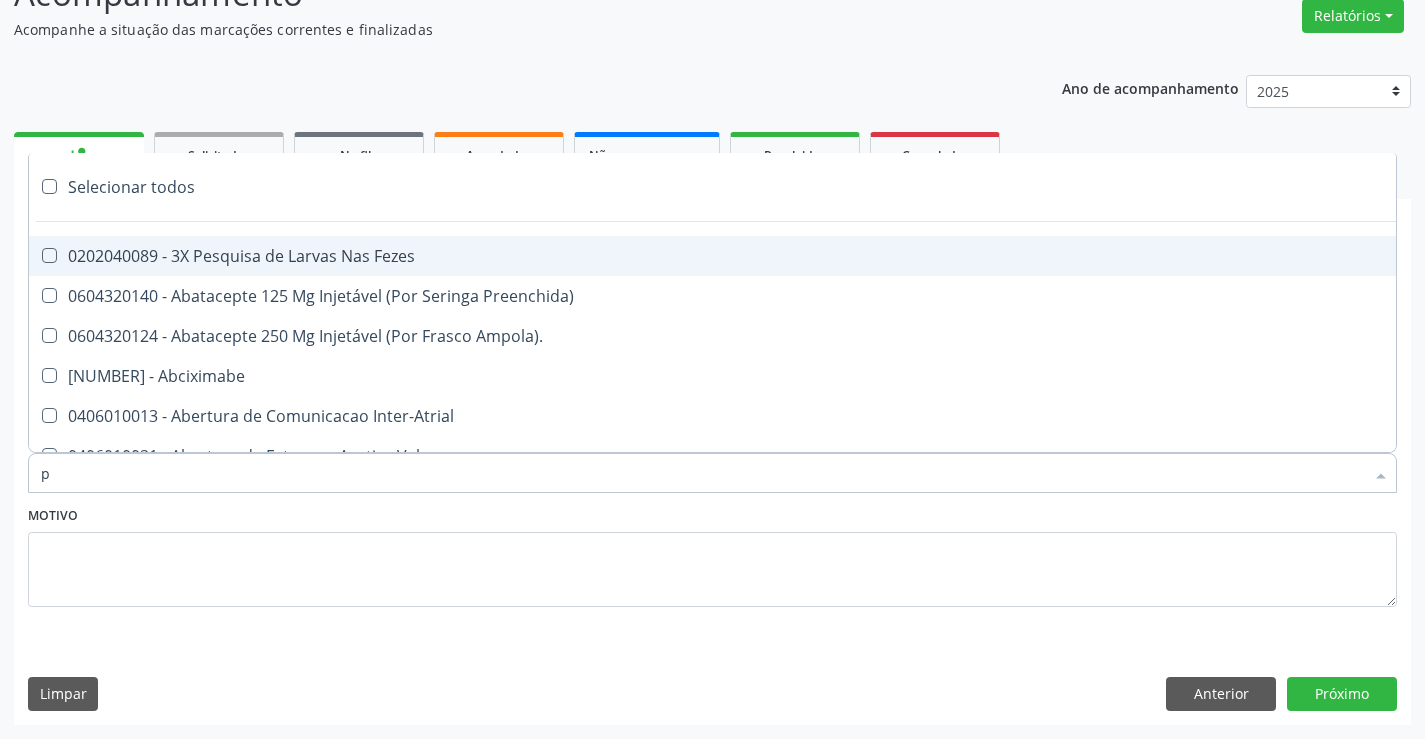 type on "pe" 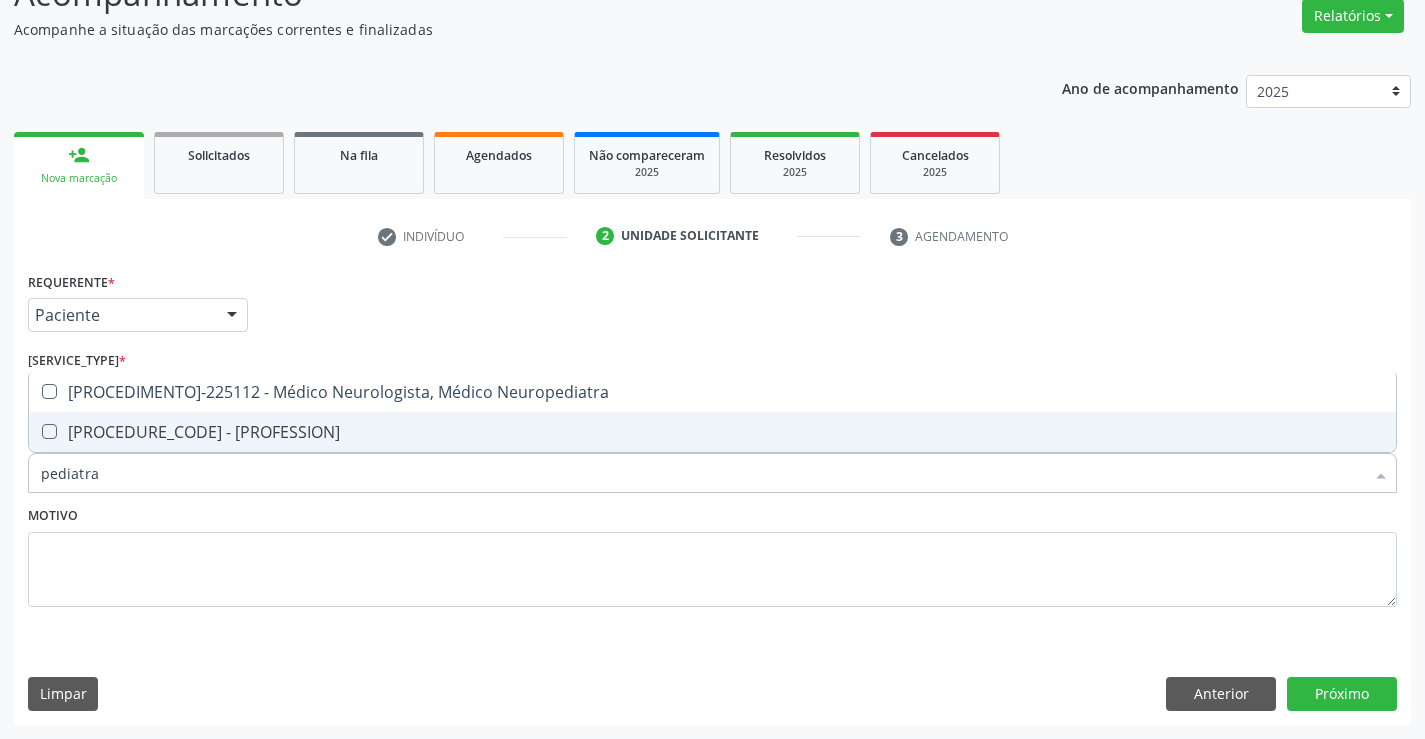 click on "[PROCEDURE_CODE] - [PROFESSION]" at bounding box center [712, 432] 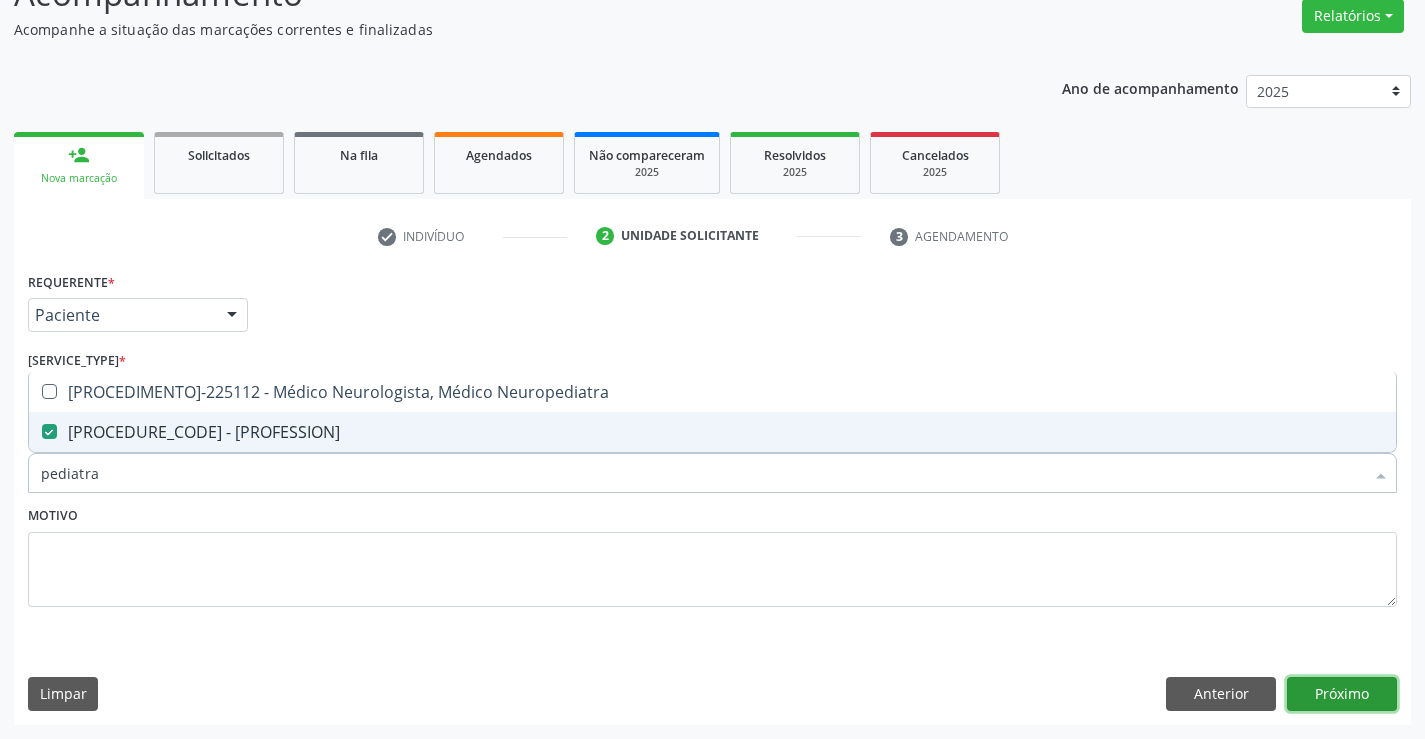 click on "Próximo" at bounding box center (1342, 694) 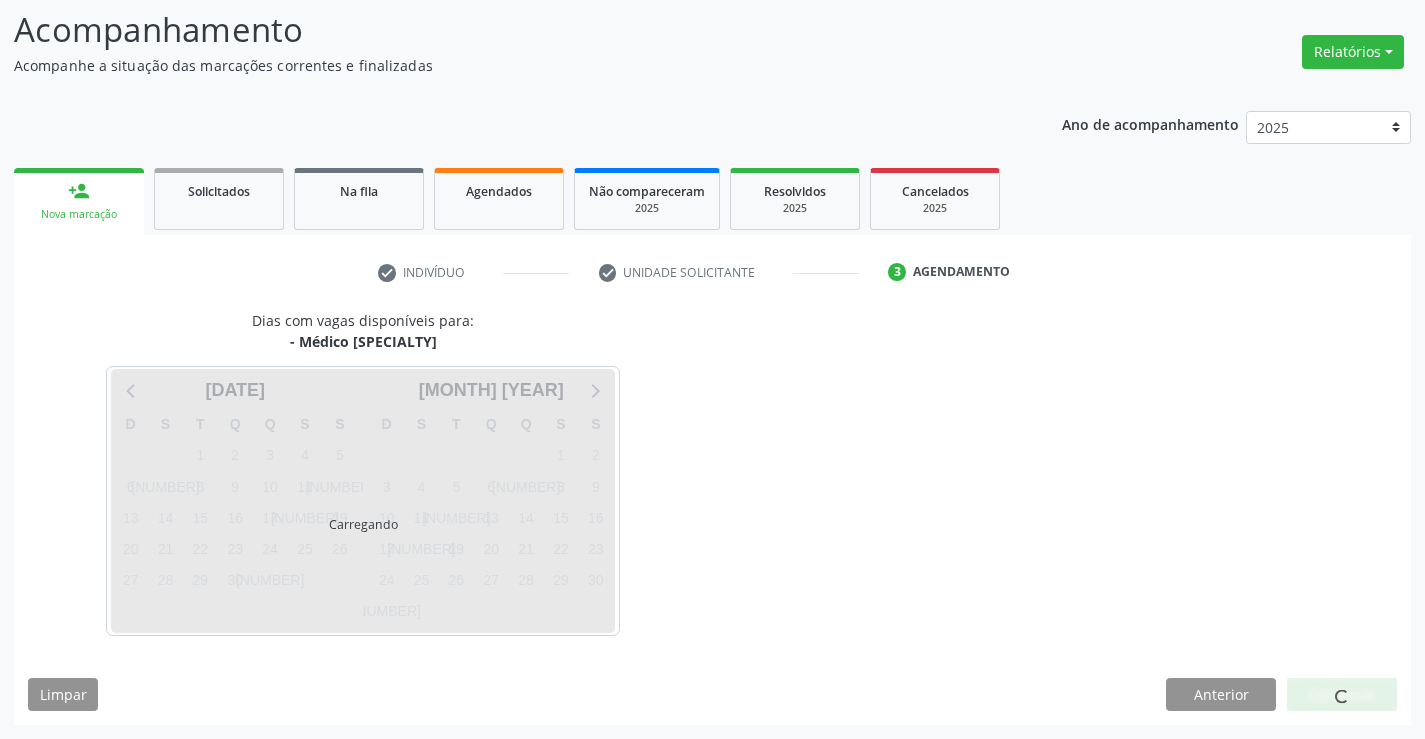 scroll, scrollTop: 131, scrollLeft: 0, axis: vertical 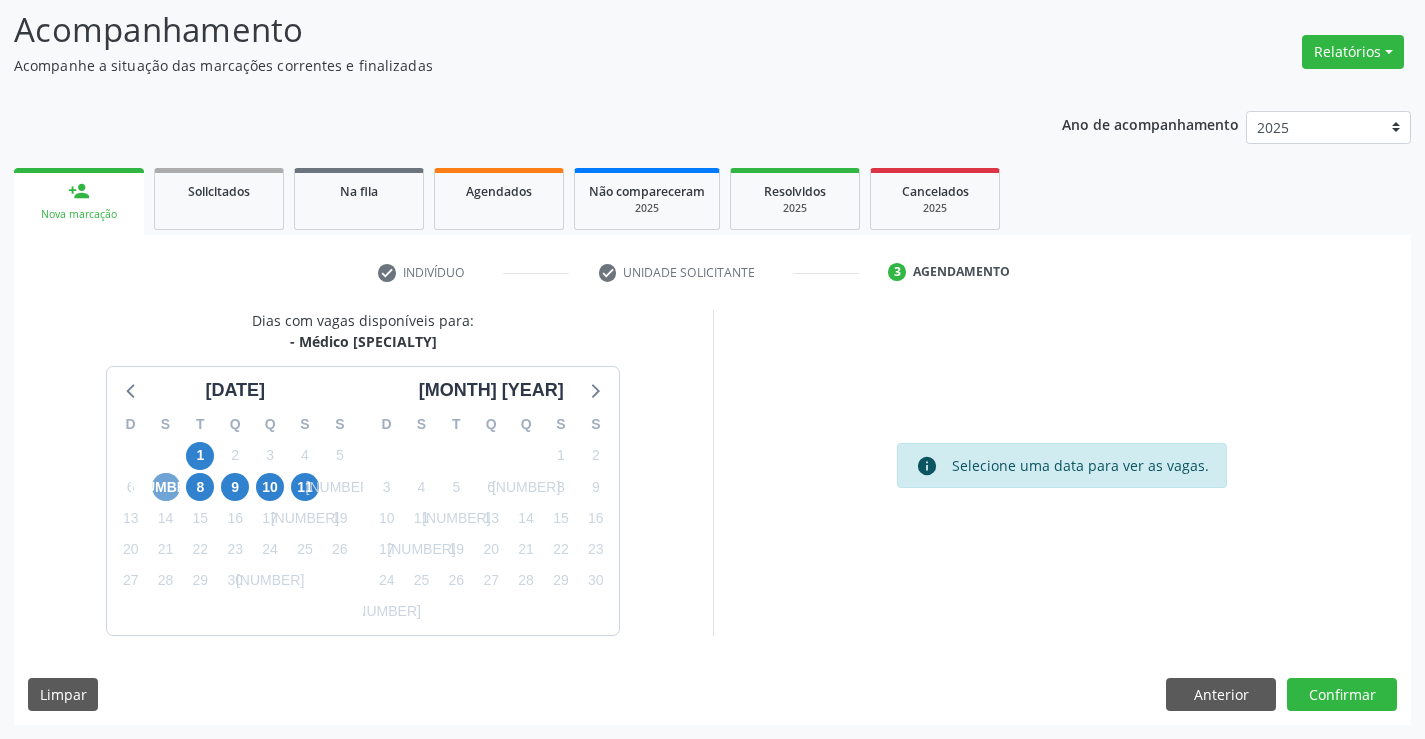 click on "[NUMBER]" at bounding box center [166, 487] 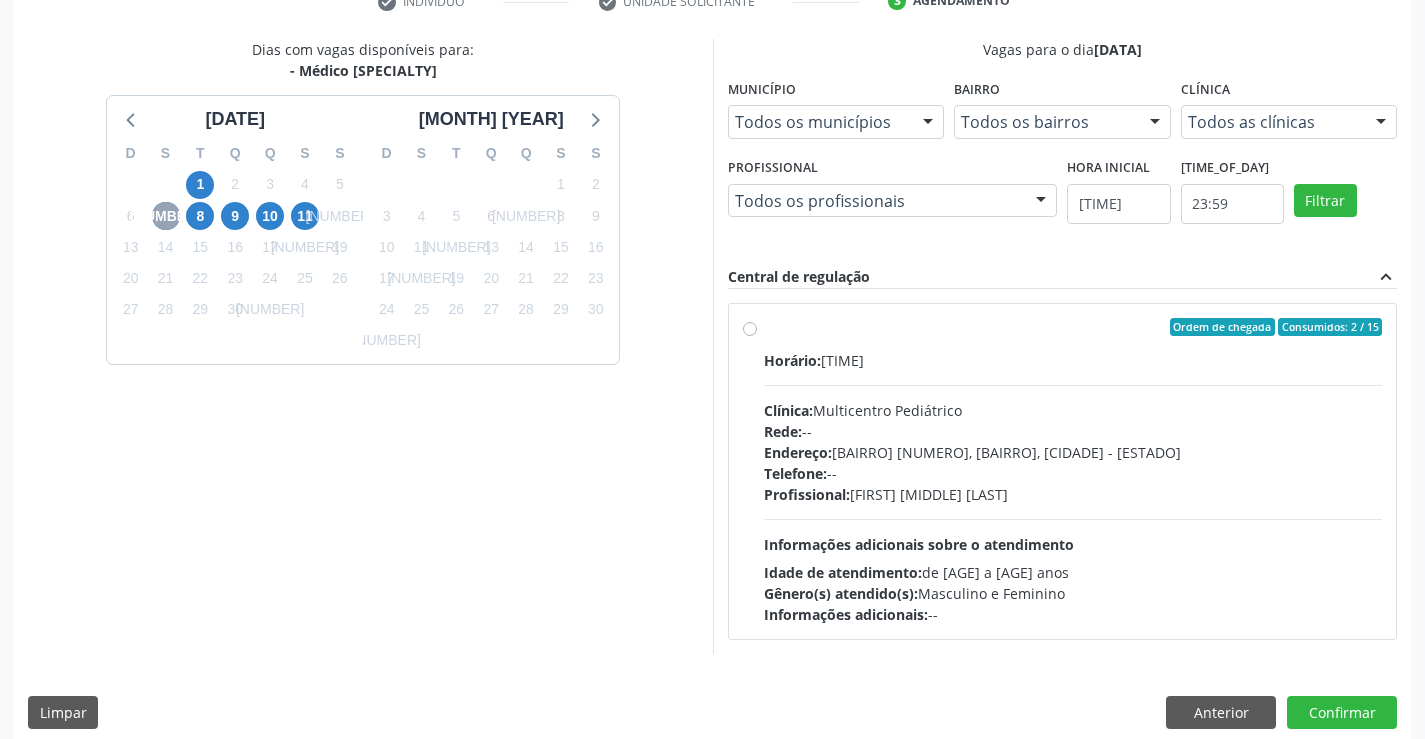 scroll, scrollTop: 420, scrollLeft: 0, axis: vertical 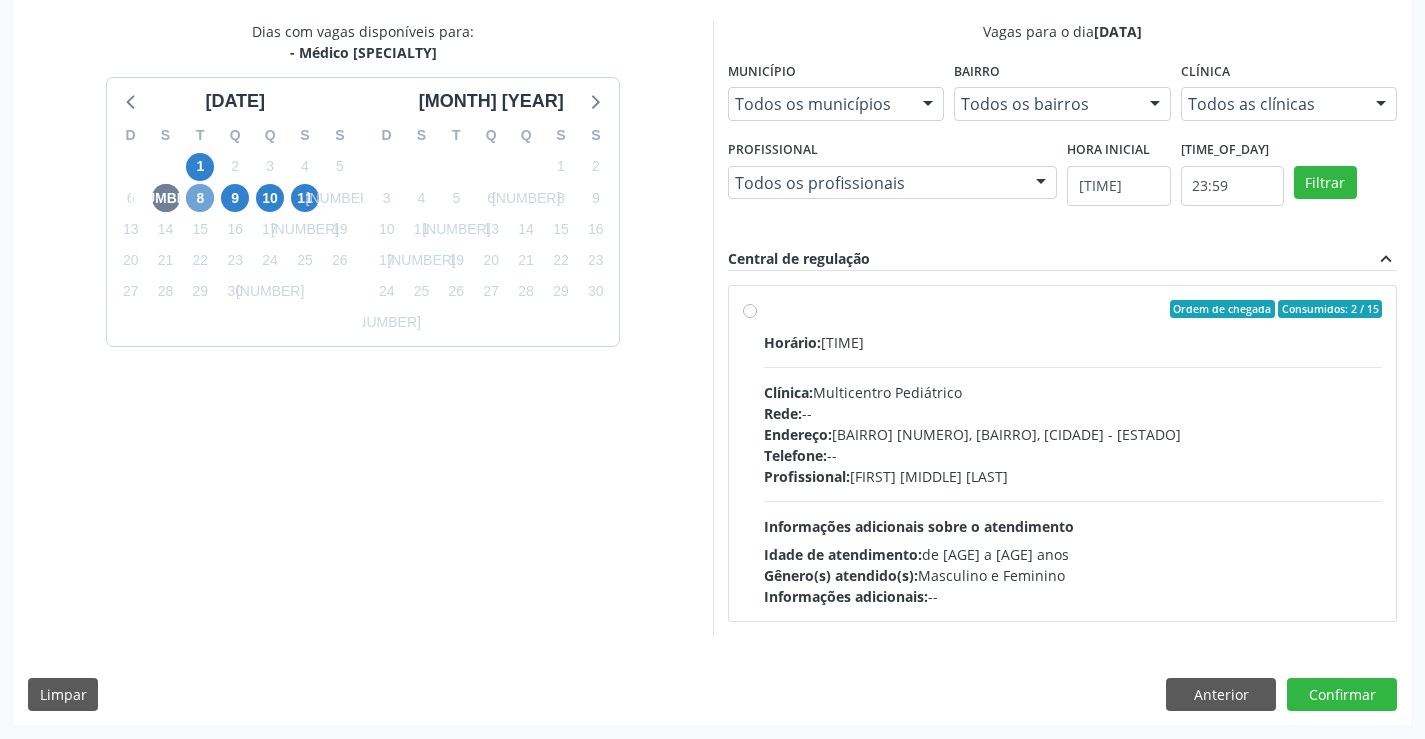 click on "8" at bounding box center [200, 198] 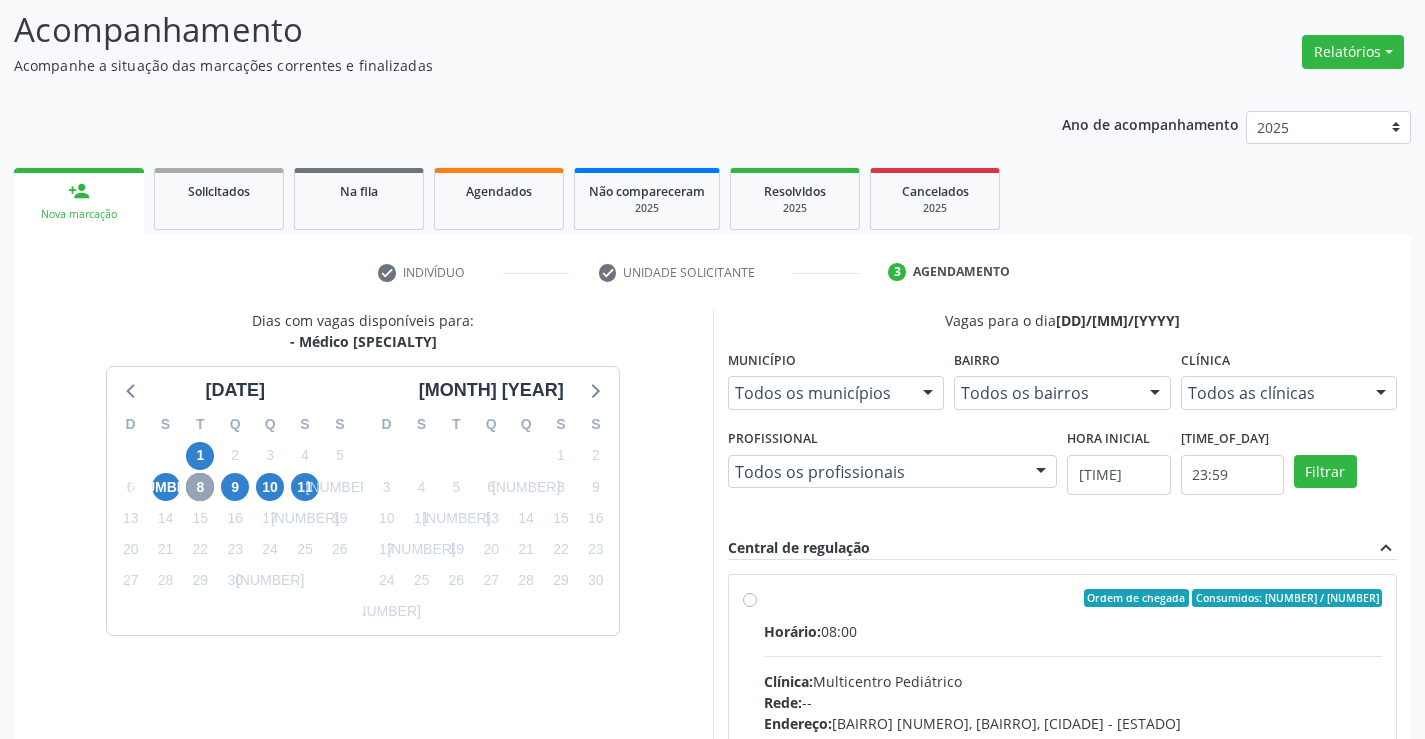 scroll, scrollTop: 420, scrollLeft: 0, axis: vertical 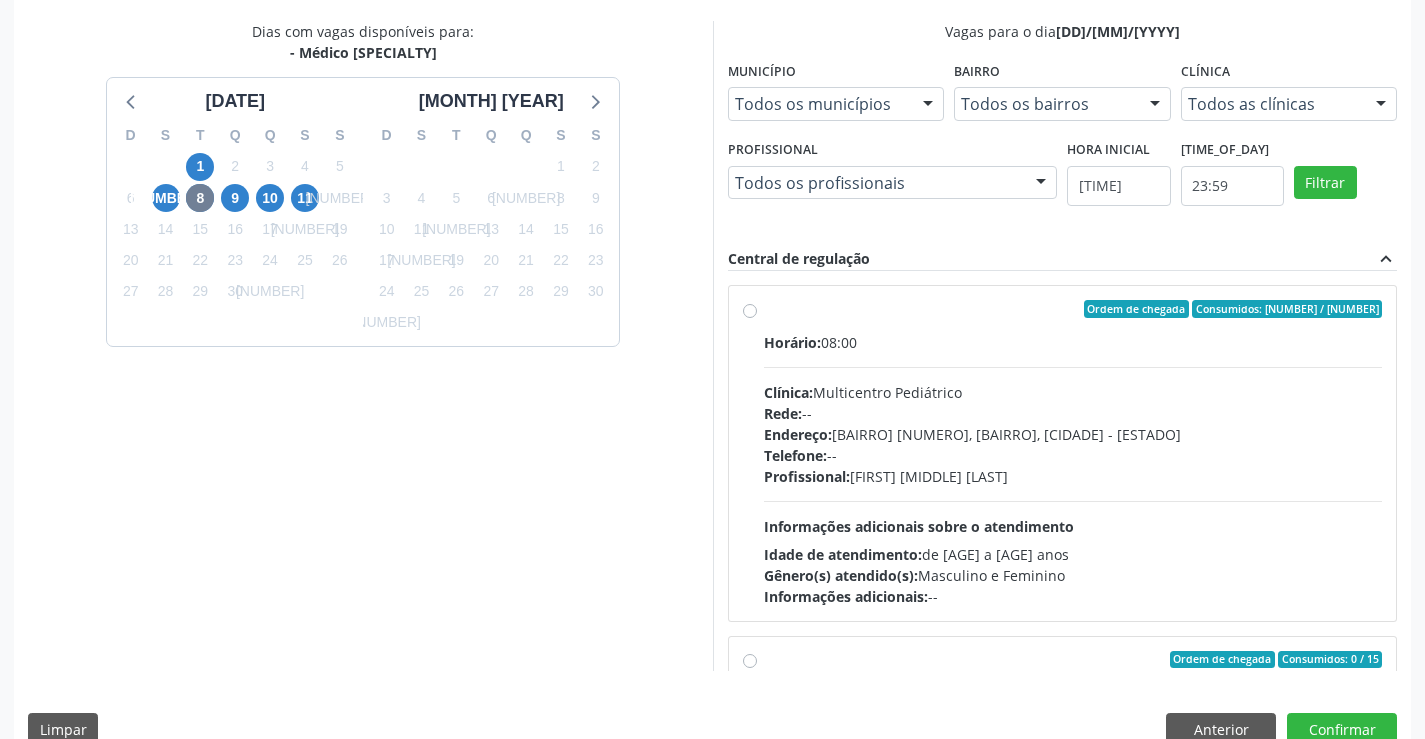 click on "Horário:   08:00
Clínica:  Multicentro Pediátrico
Rede:
--
Endereço:   Antigo Casa Grande, nº 37, Centro, Campo Formoso - [STATE]
Telefone:   --
Profissional:
[FIRST] [LAST]
Informações adicionais sobre o atendimento
Idade de atendimento:
de 0 a 11 anos
Gênero(s) atendido(s):
Masculino e Feminino
Informações adicionais:
--" at bounding box center [1073, 469] 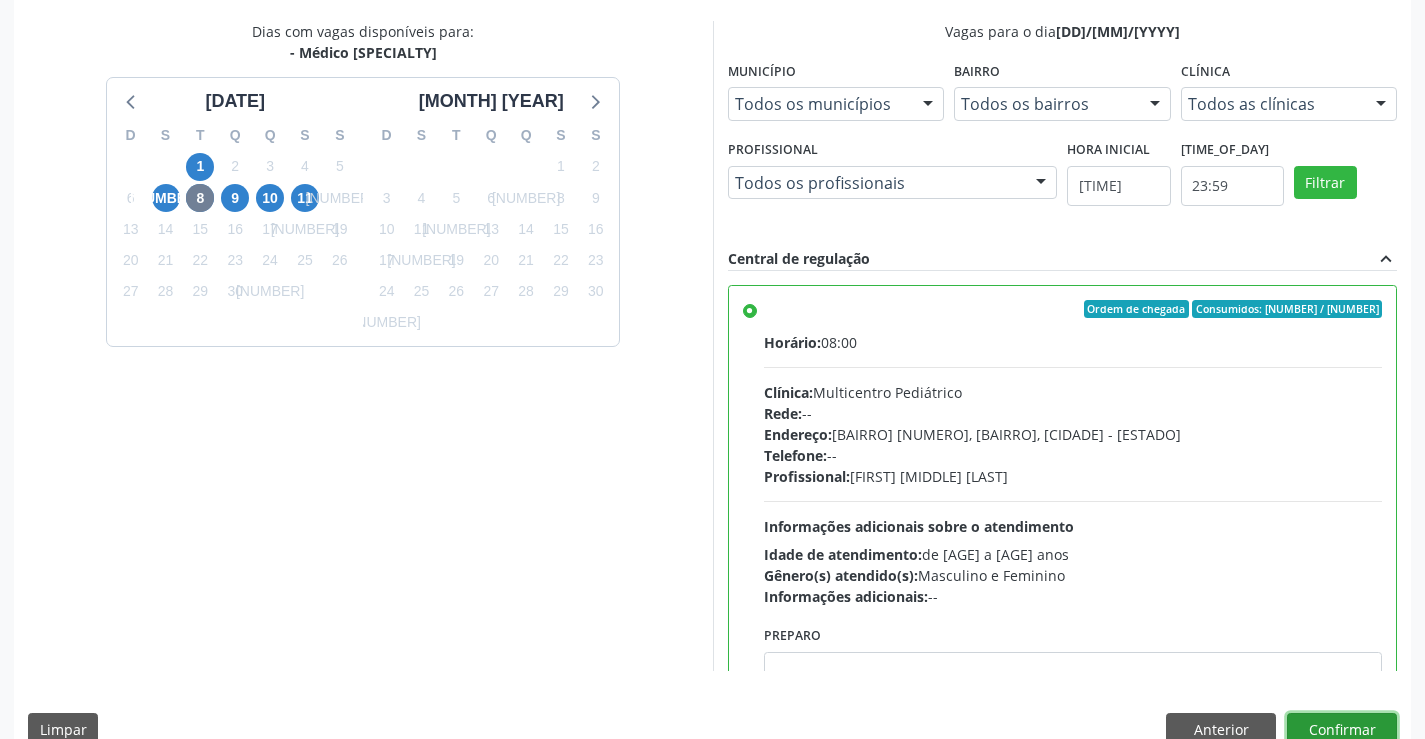 click on "Confirmar" at bounding box center (1342, 730) 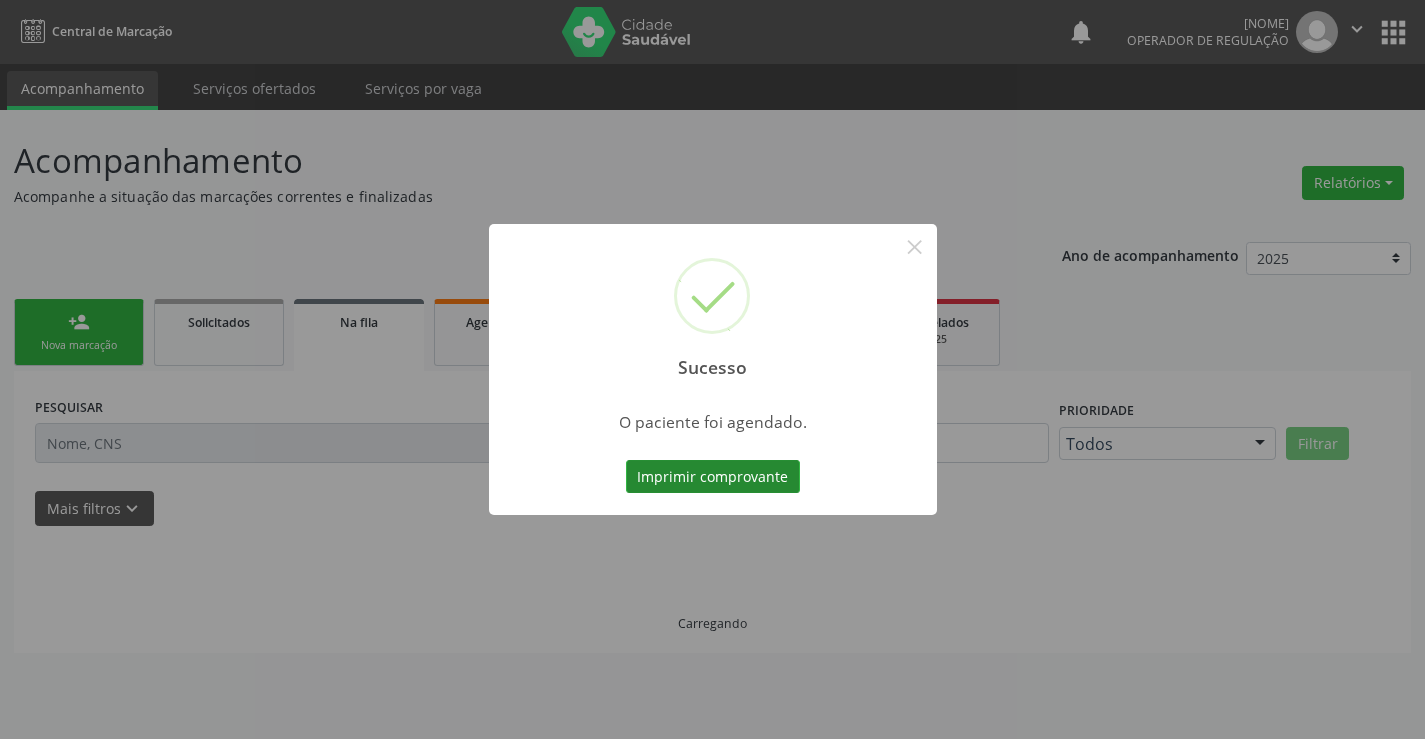 scroll, scrollTop: 0, scrollLeft: 0, axis: both 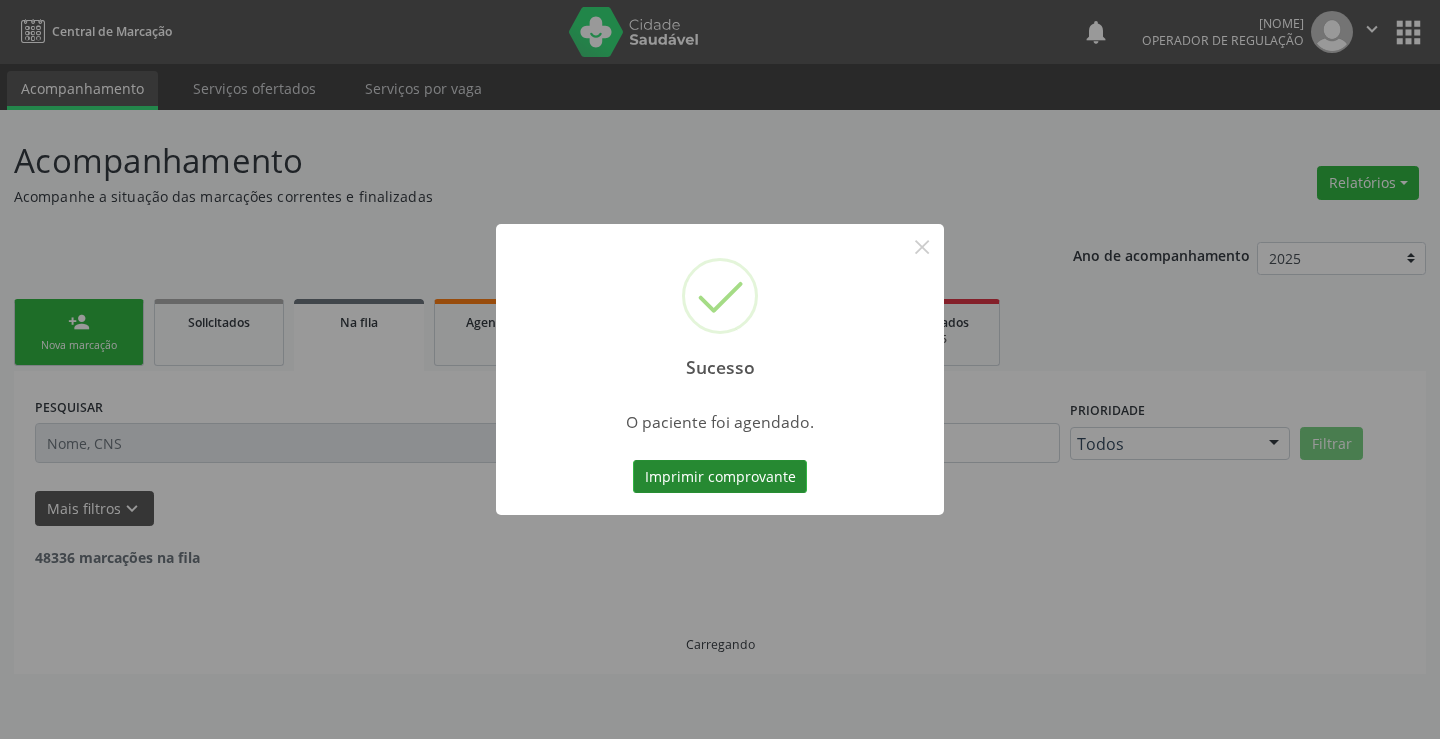 click on "Imprimir comprovante" at bounding box center [720, 477] 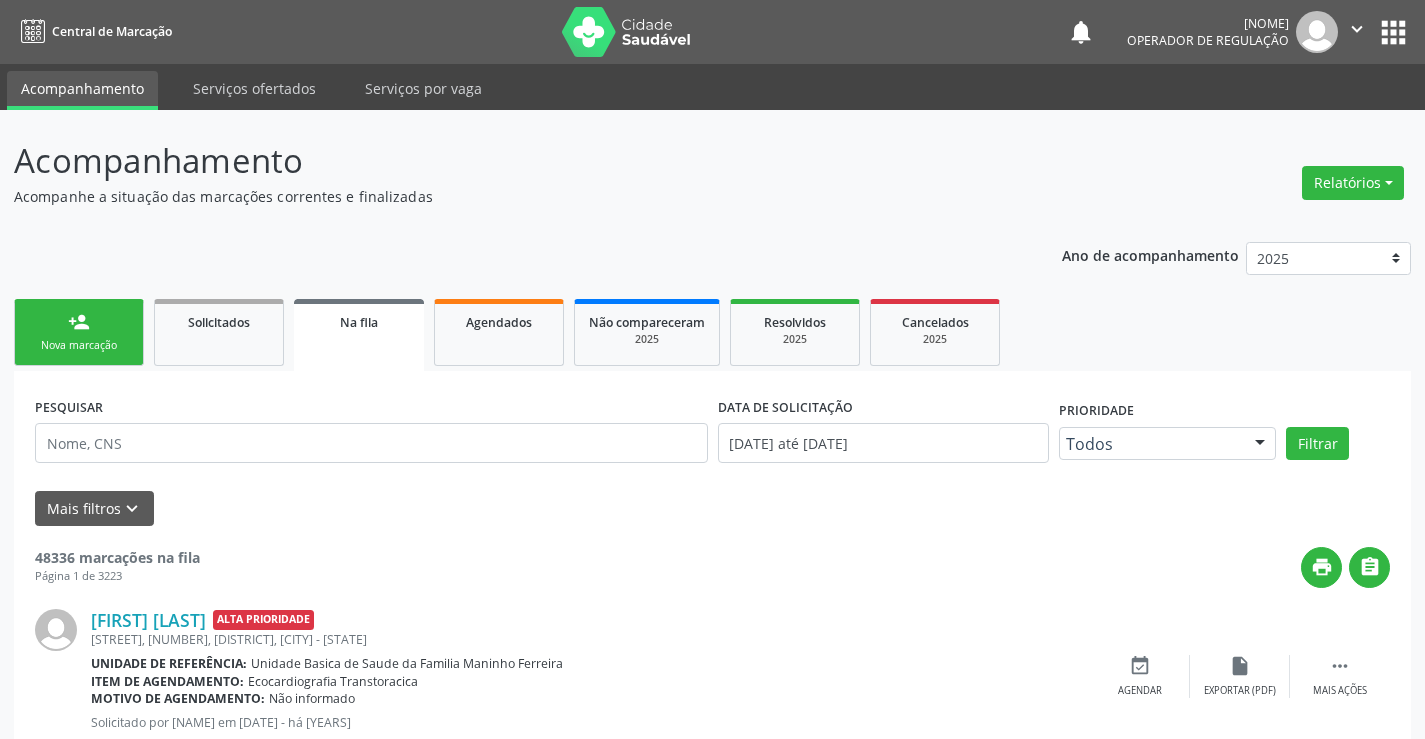 click on "person_add
Nova marcação" at bounding box center [79, 332] 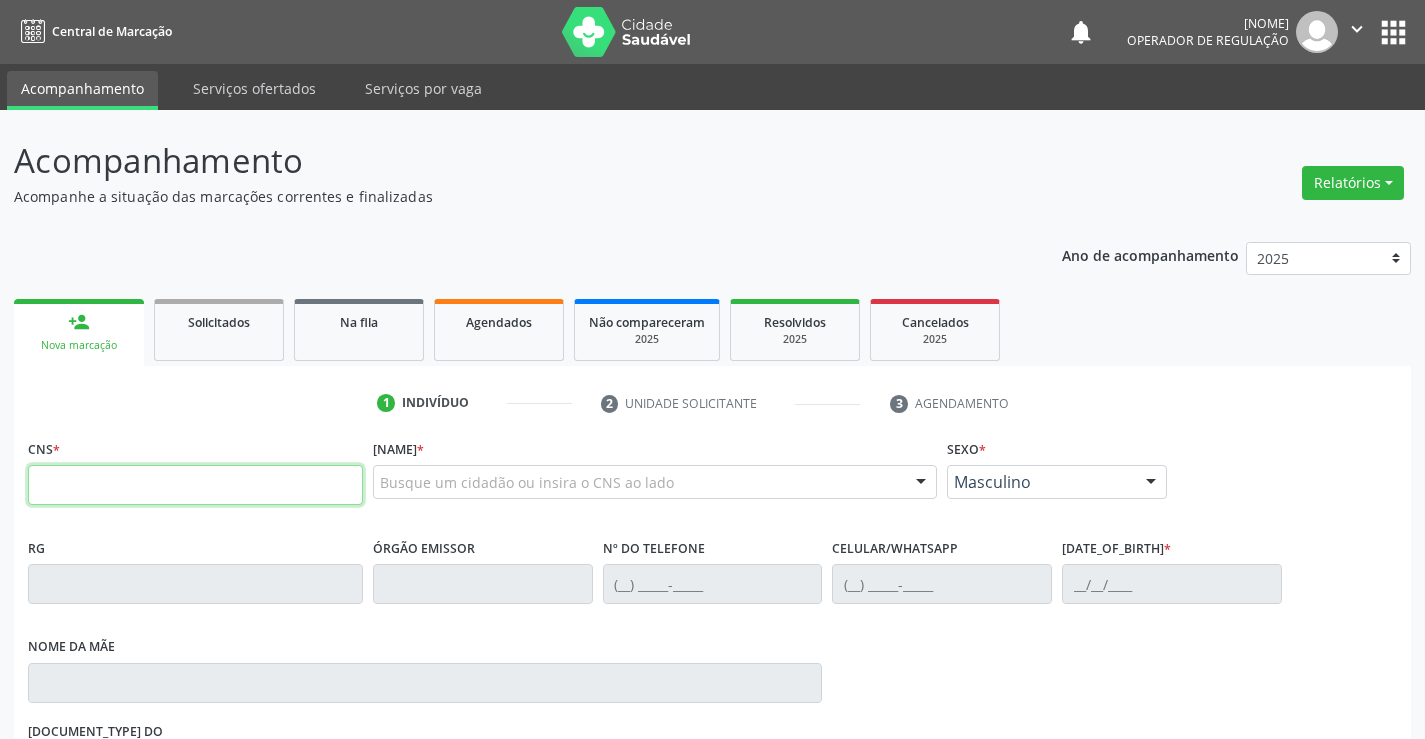 click at bounding box center [195, 485] 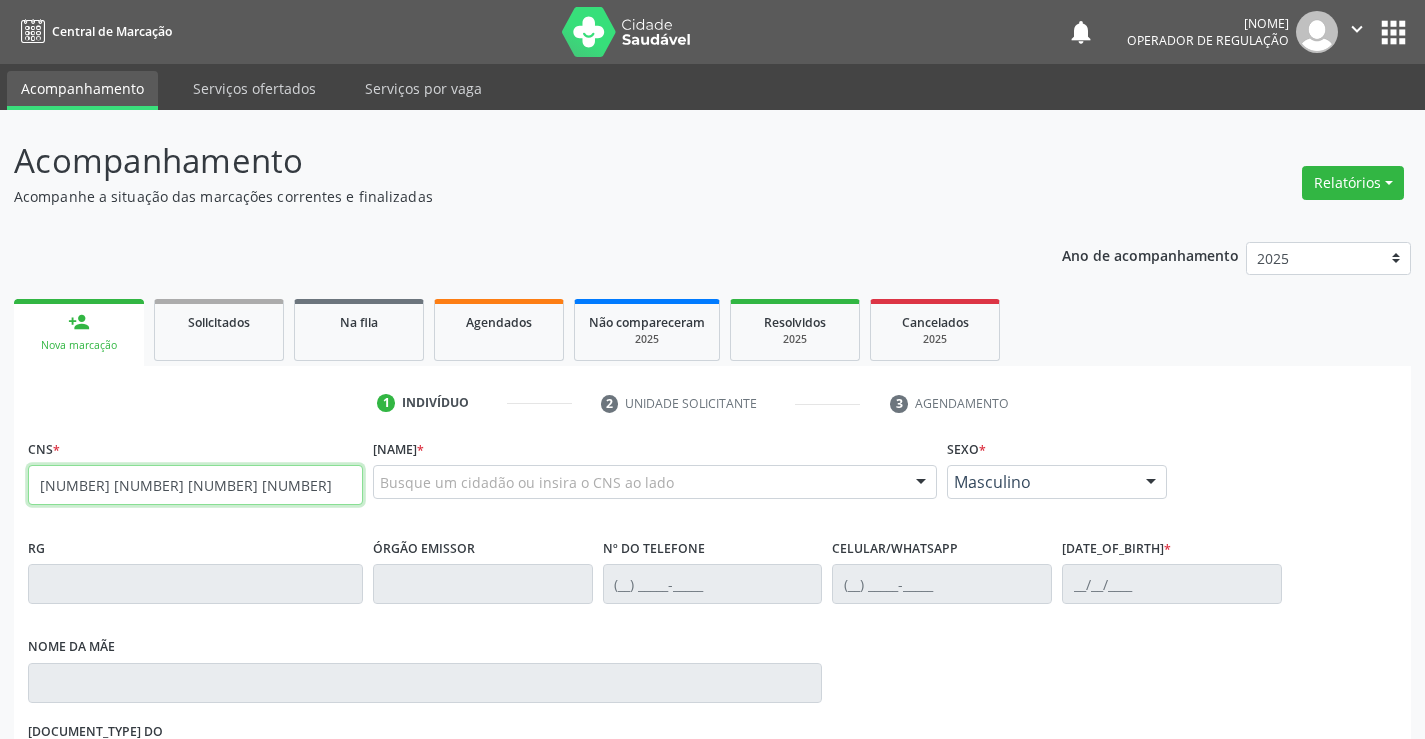 type on "[NUMBER] [NUMBER] [NUMBER] [NUMBER]" 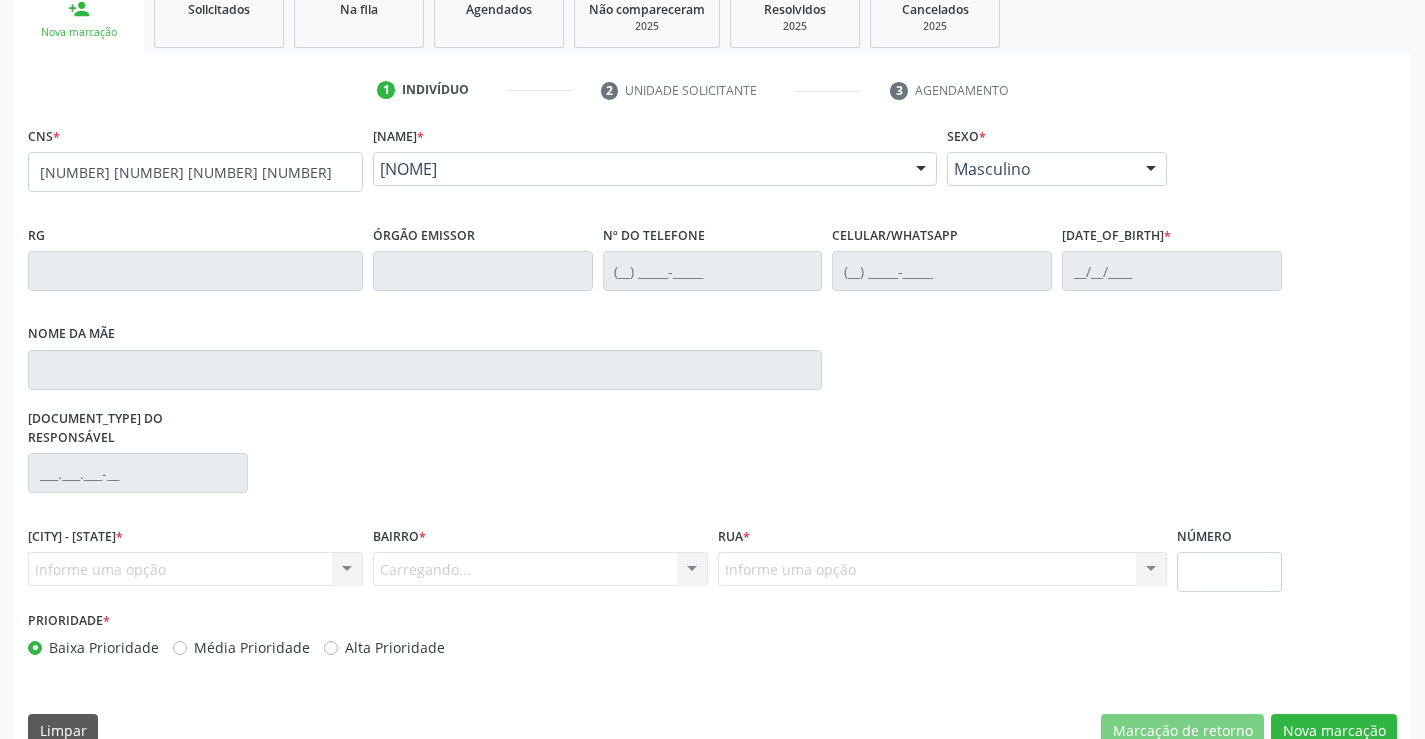 scroll, scrollTop: 331, scrollLeft: 0, axis: vertical 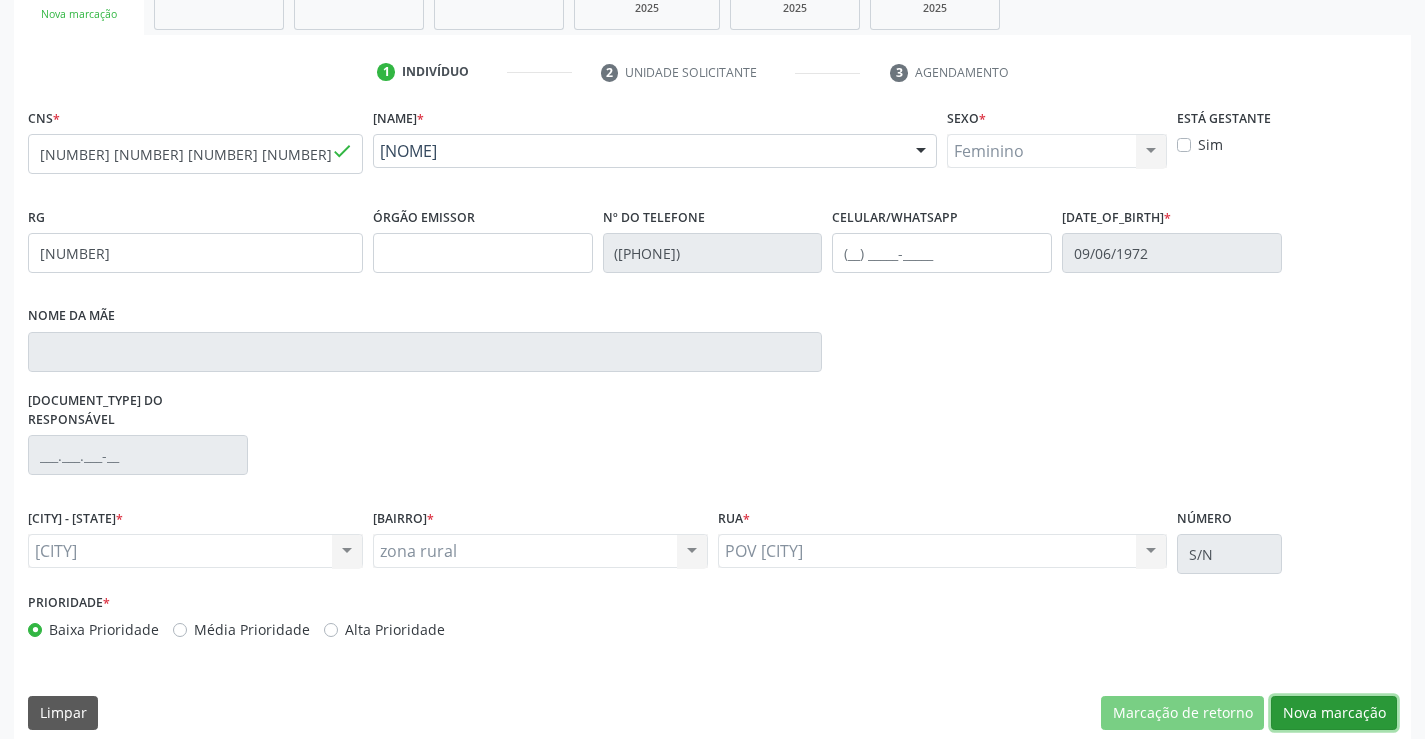 click on "Nova marcação" at bounding box center [1182, 713] 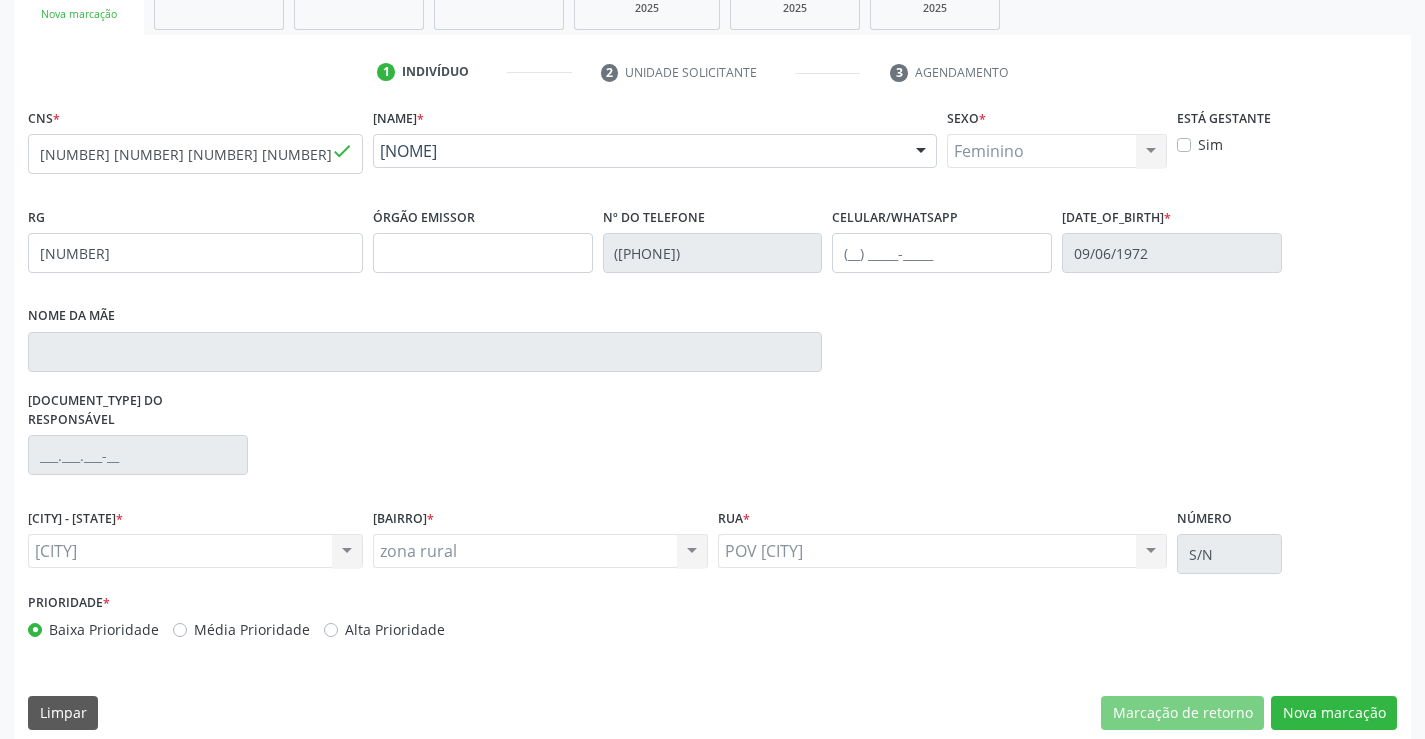 scroll, scrollTop: 167, scrollLeft: 0, axis: vertical 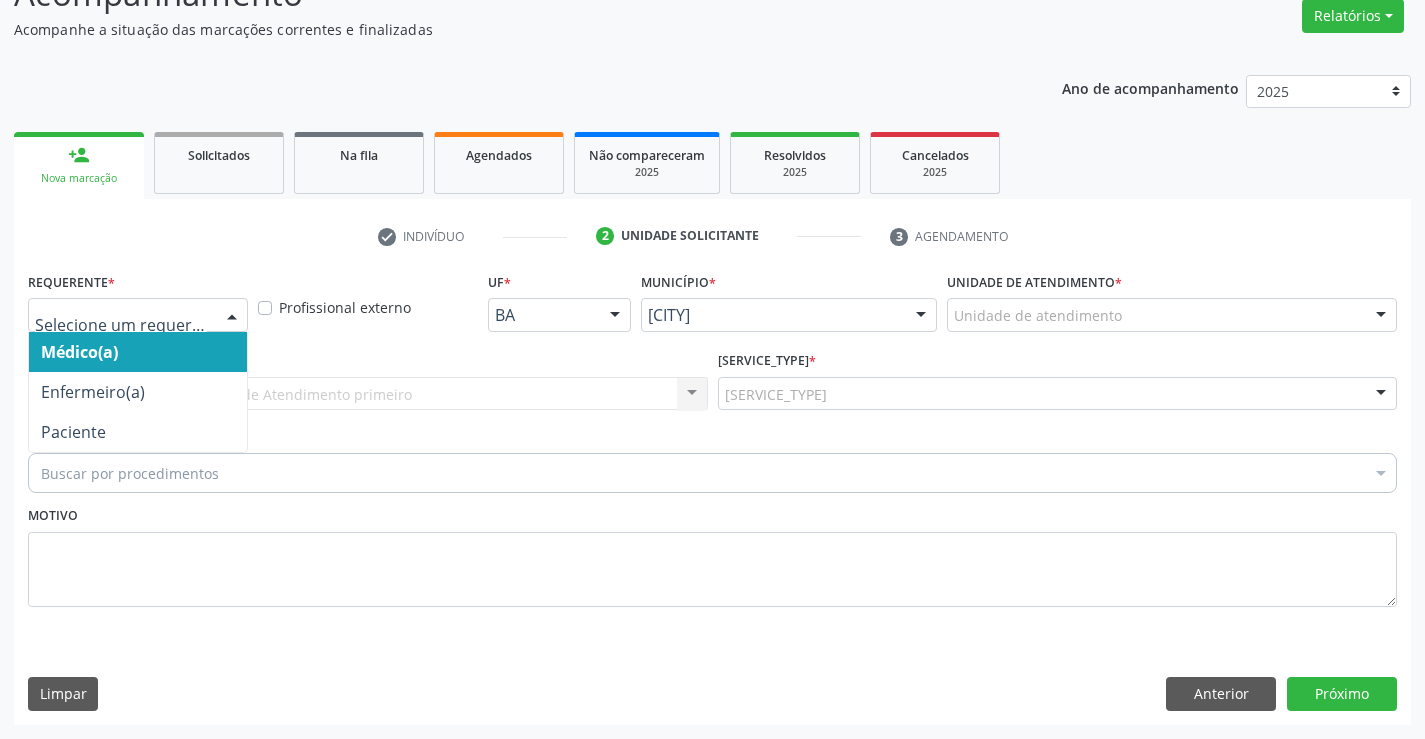 drag, startPoint x: 88, startPoint y: 302, endPoint x: 83, endPoint y: 367, distance: 65.192024 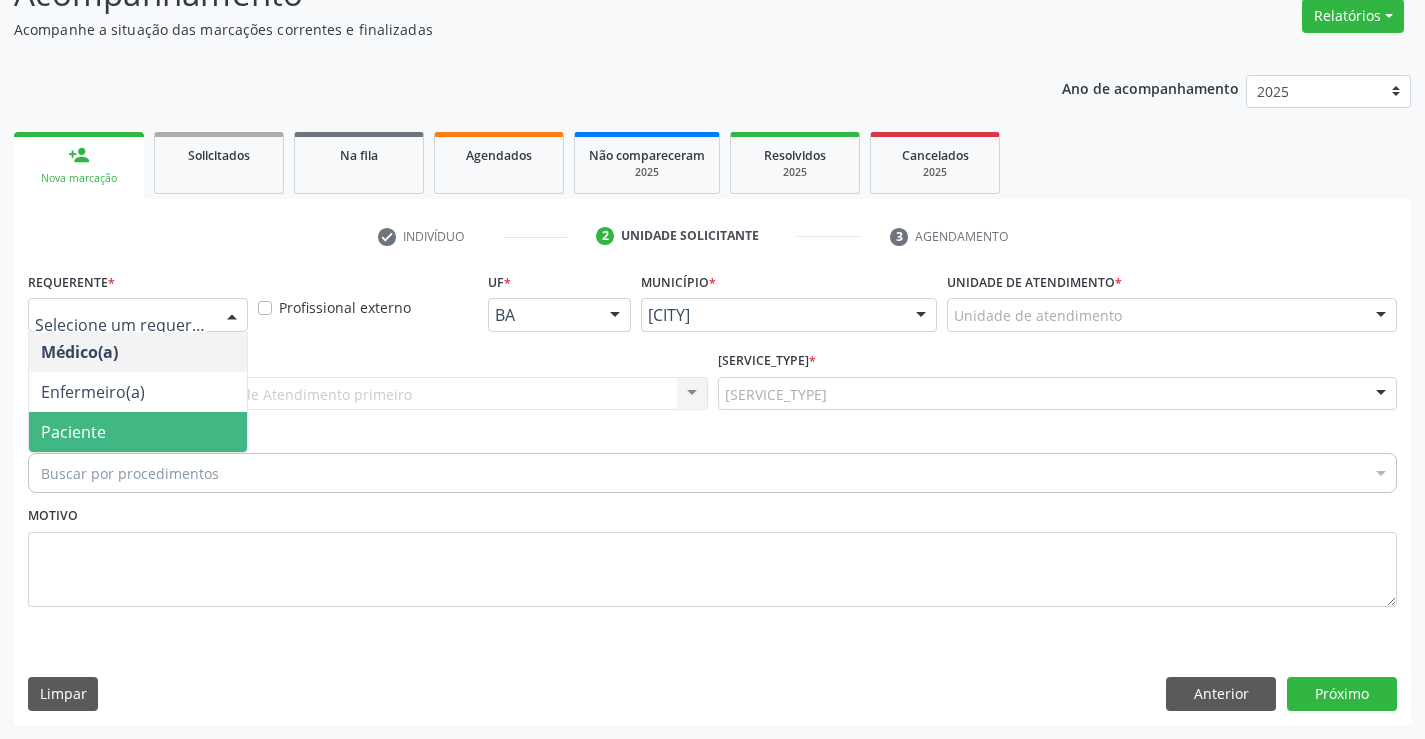 click on "Paciente" at bounding box center (73, 432) 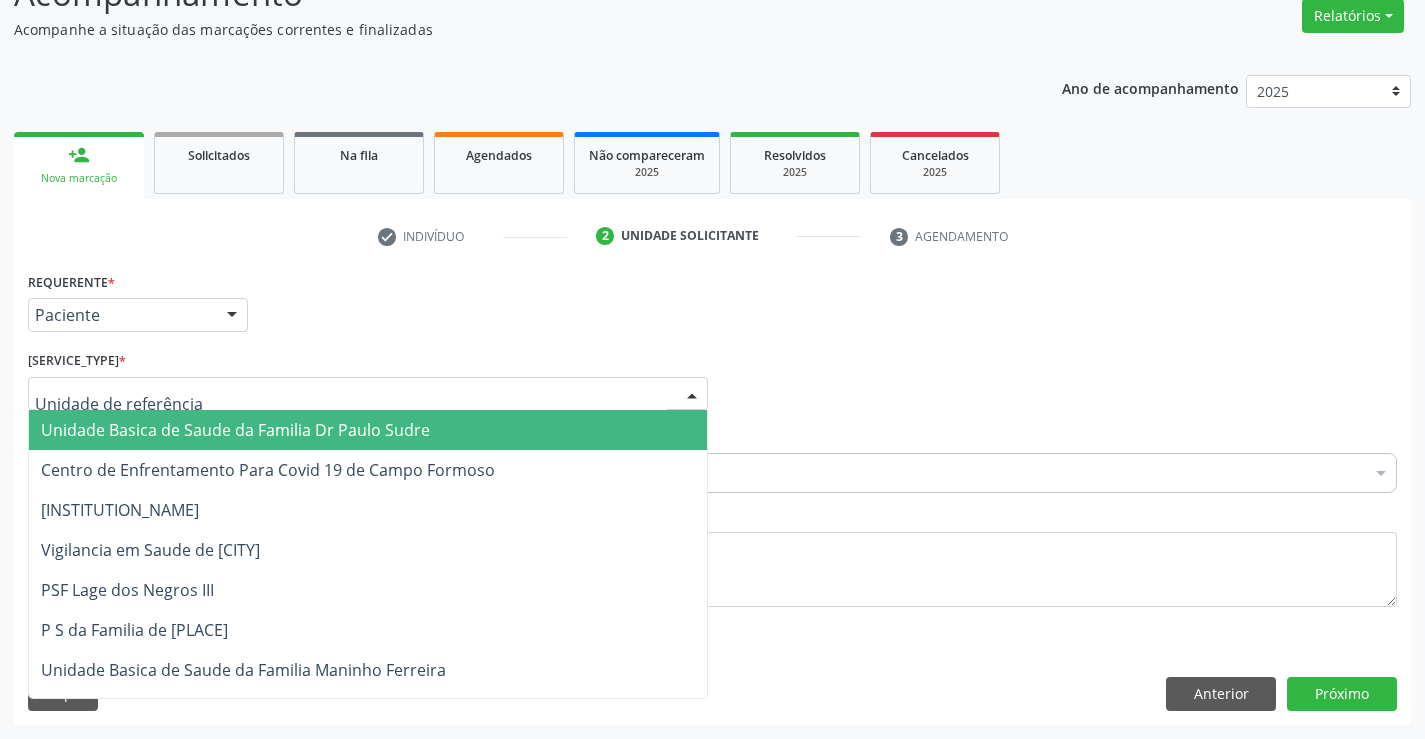 click at bounding box center (368, 394) 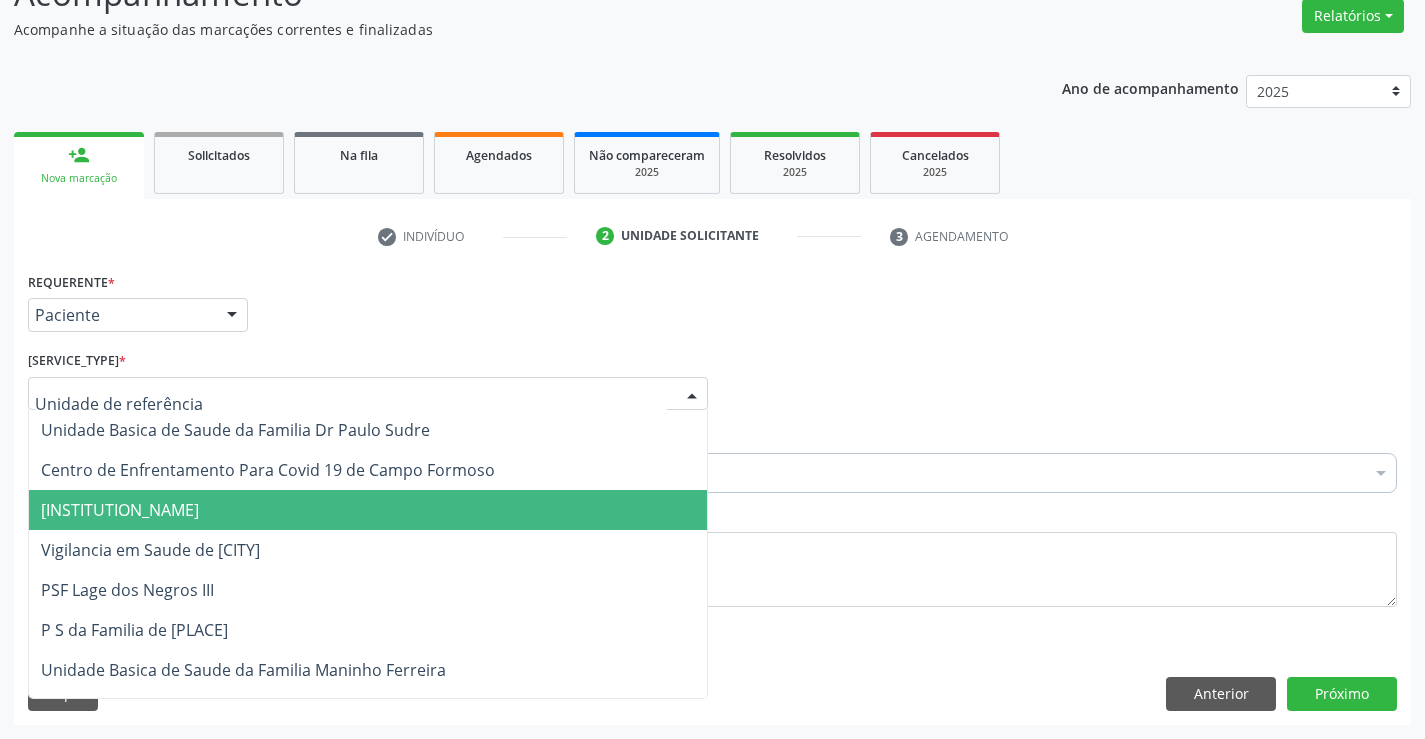 click on "[INSTITUTION_NAME]" at bounding box center (120, 510) 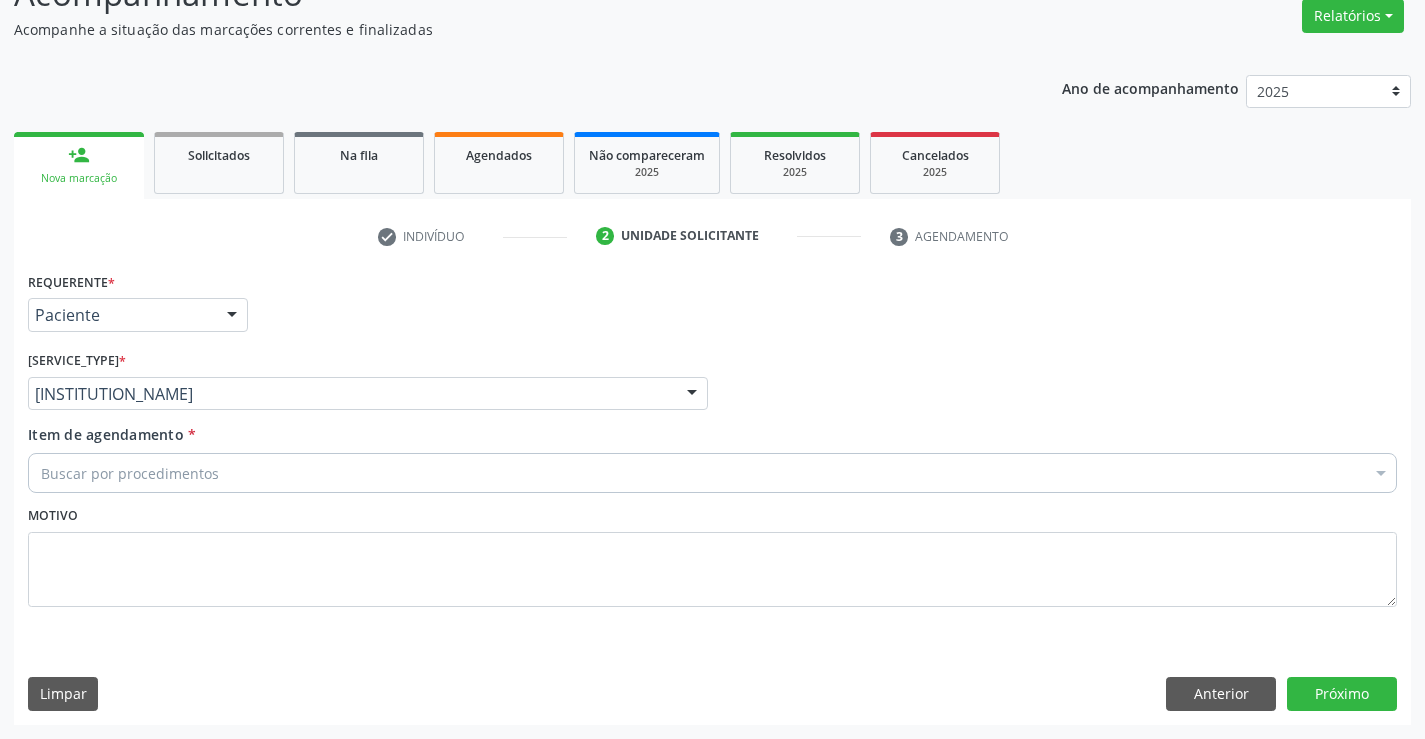 click on "Buscar por procedimentos" at bounding box center (712, 473) 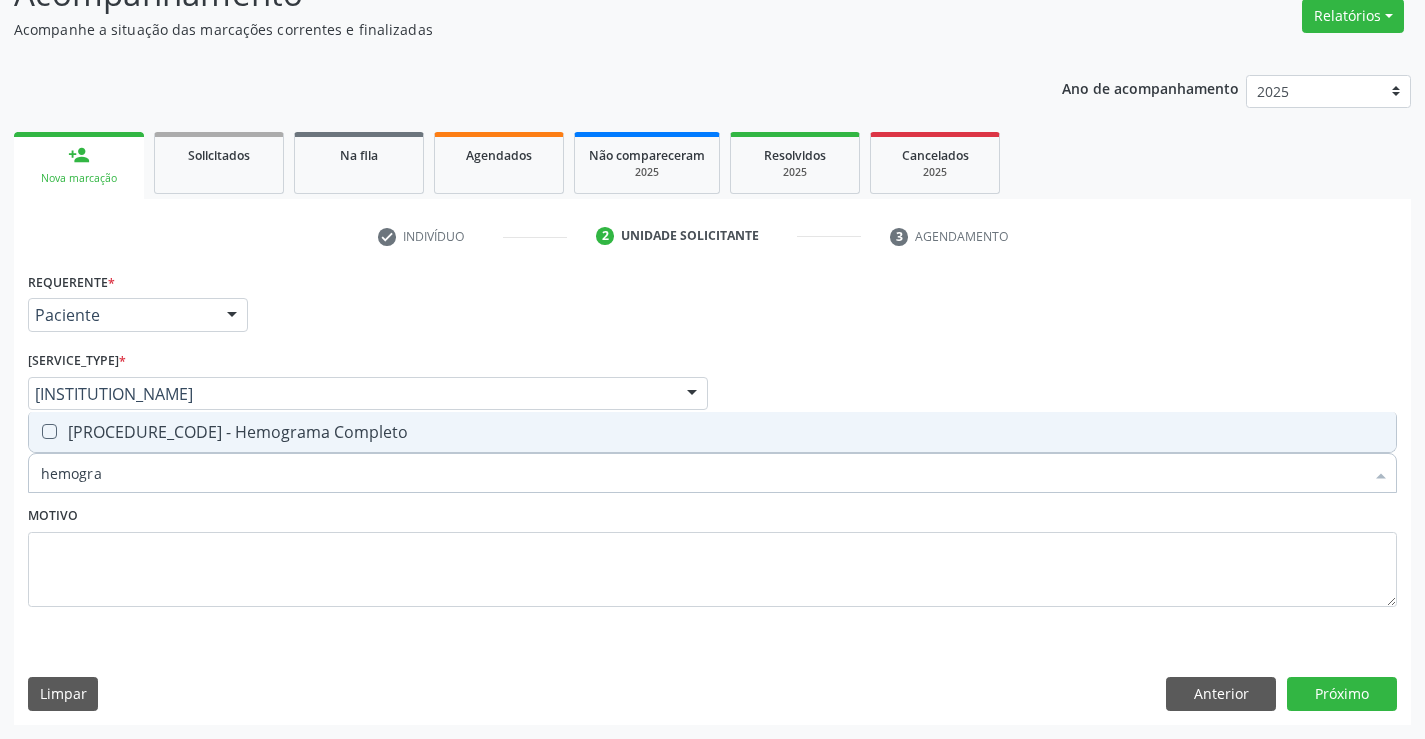 click on "[PROCEDURE_CODE] - Hemograma Completo" at bounding box center (712, 432) 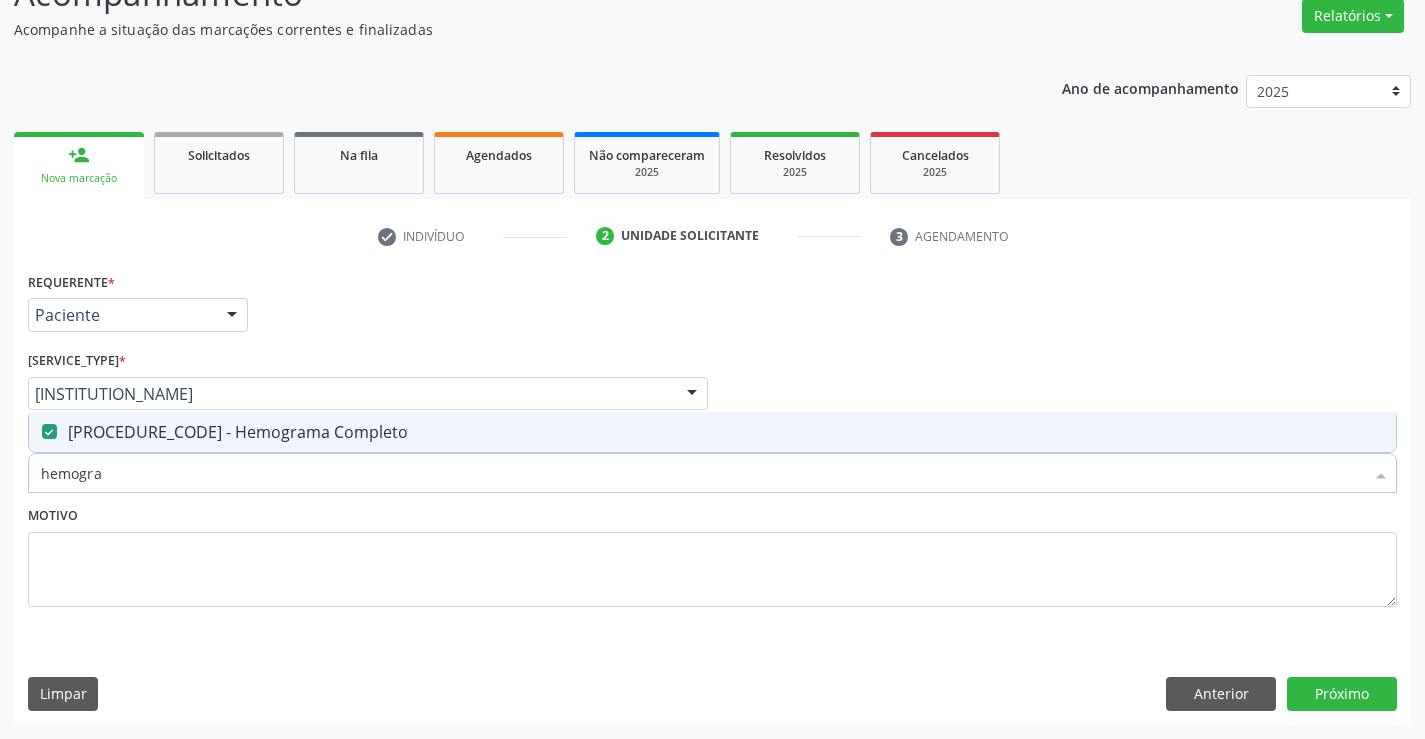 click on "hemogra" at bounding box center [702, 473] 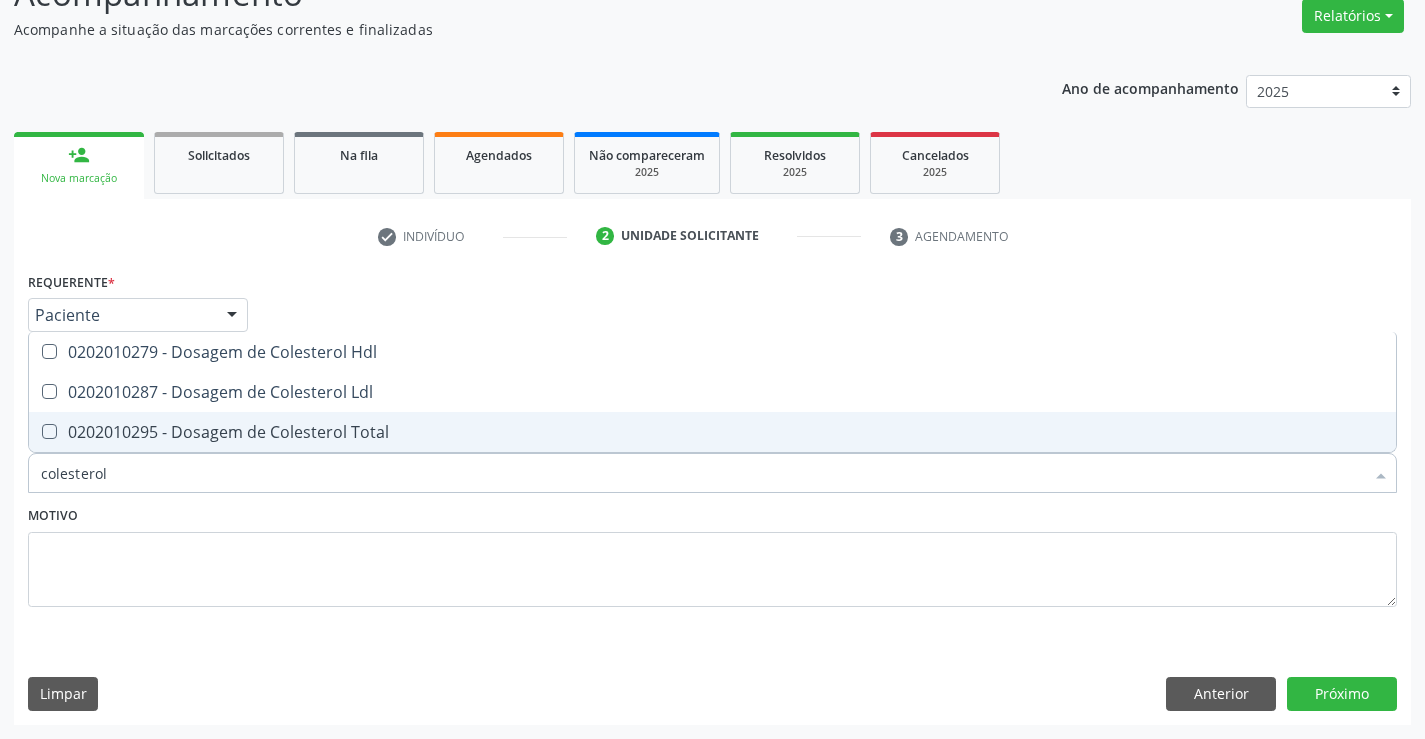 click on "0202010295 - Dosagem de Colesterol Total" at bounding box center (712, 432) 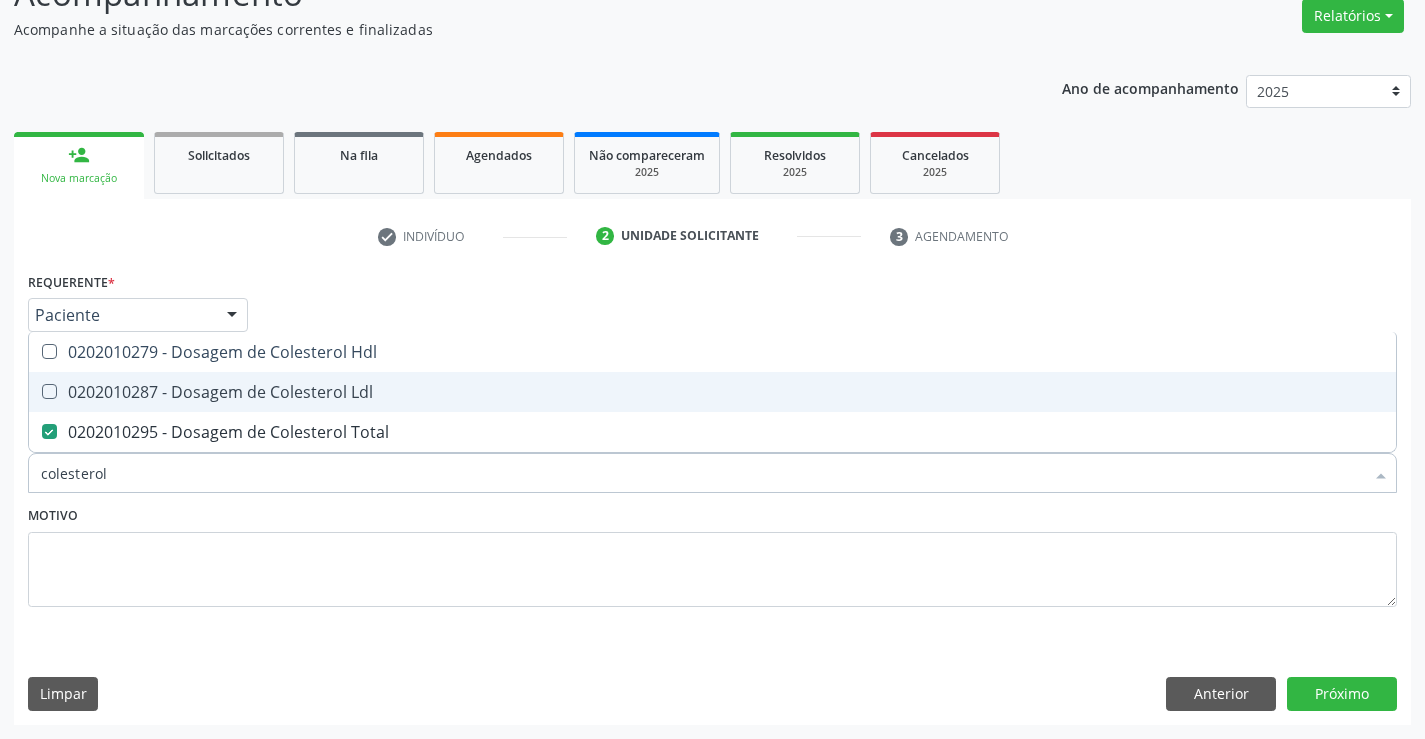 click on "0202010287 - Dosagem de Colesterol Ldl" at bounding box center [712, 392] 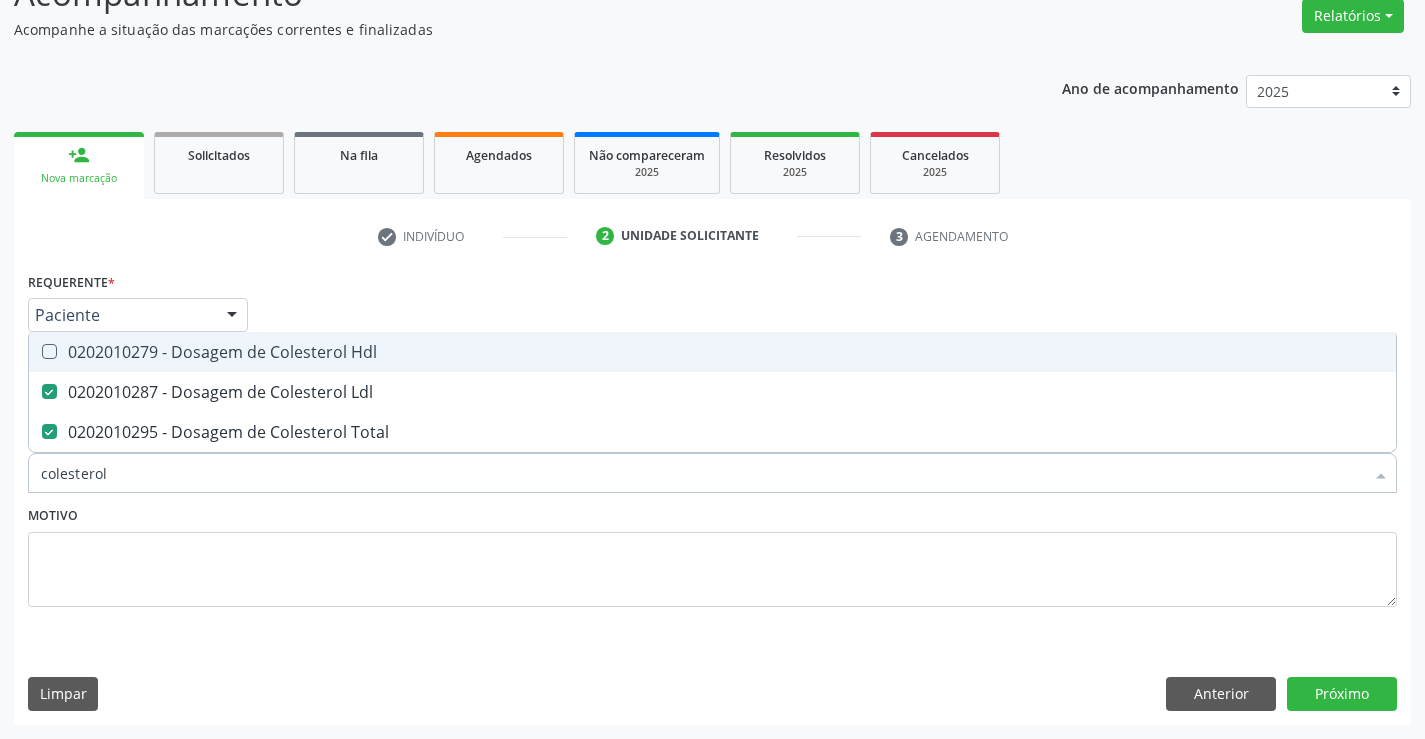 click on "0202010279 - Dosagem de Colesterol Hdl" at bounding box center (712, 352) 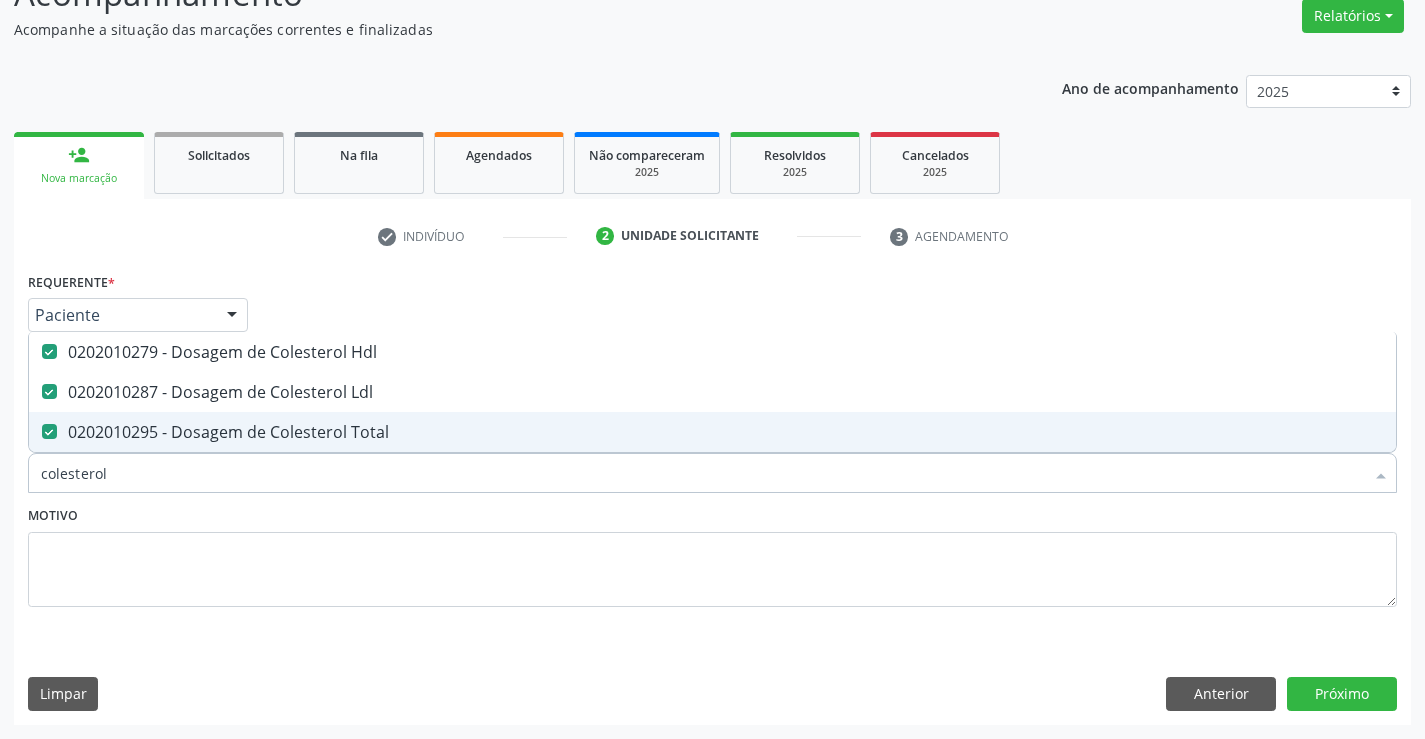 click on "colesterol" at bounding box center [702, 473] 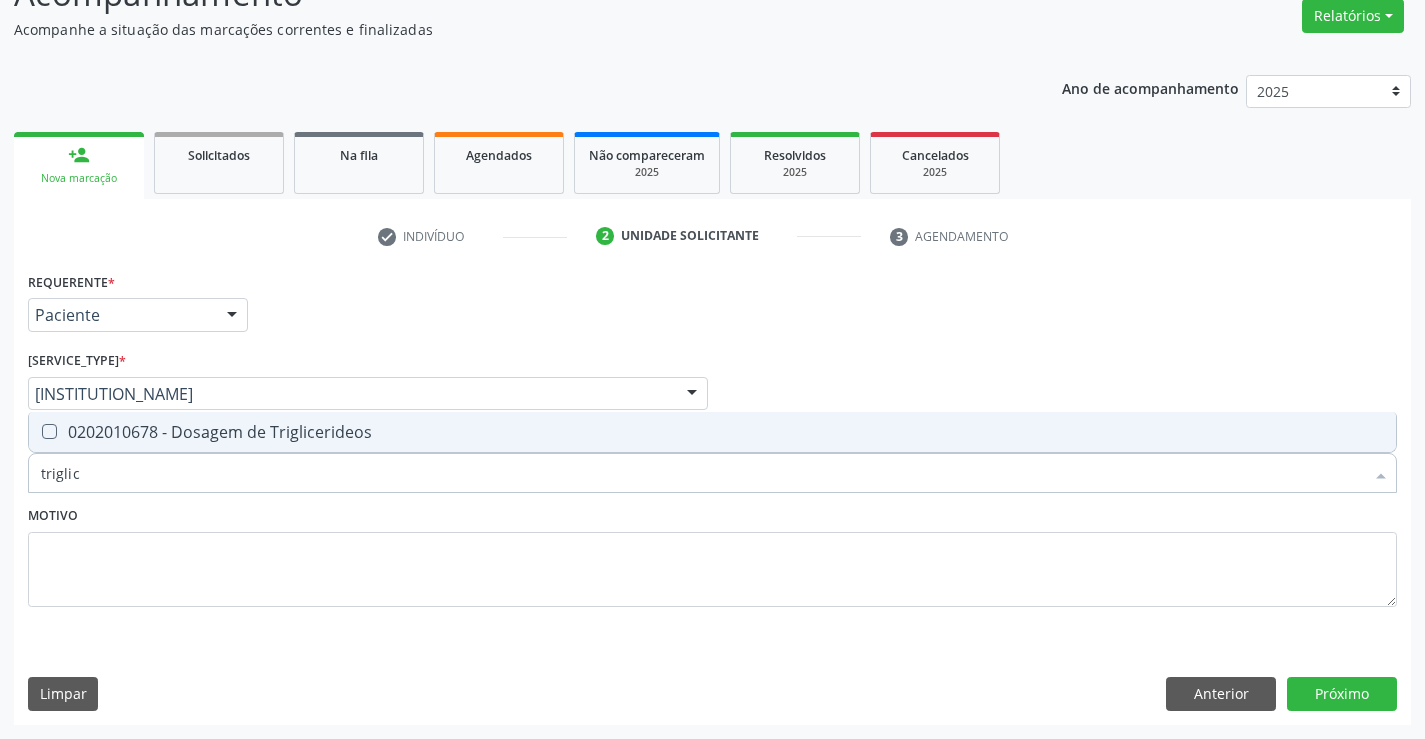 click on "0202010678 - Dosagem de Triglicerideos" at bounding box center [712, 432] 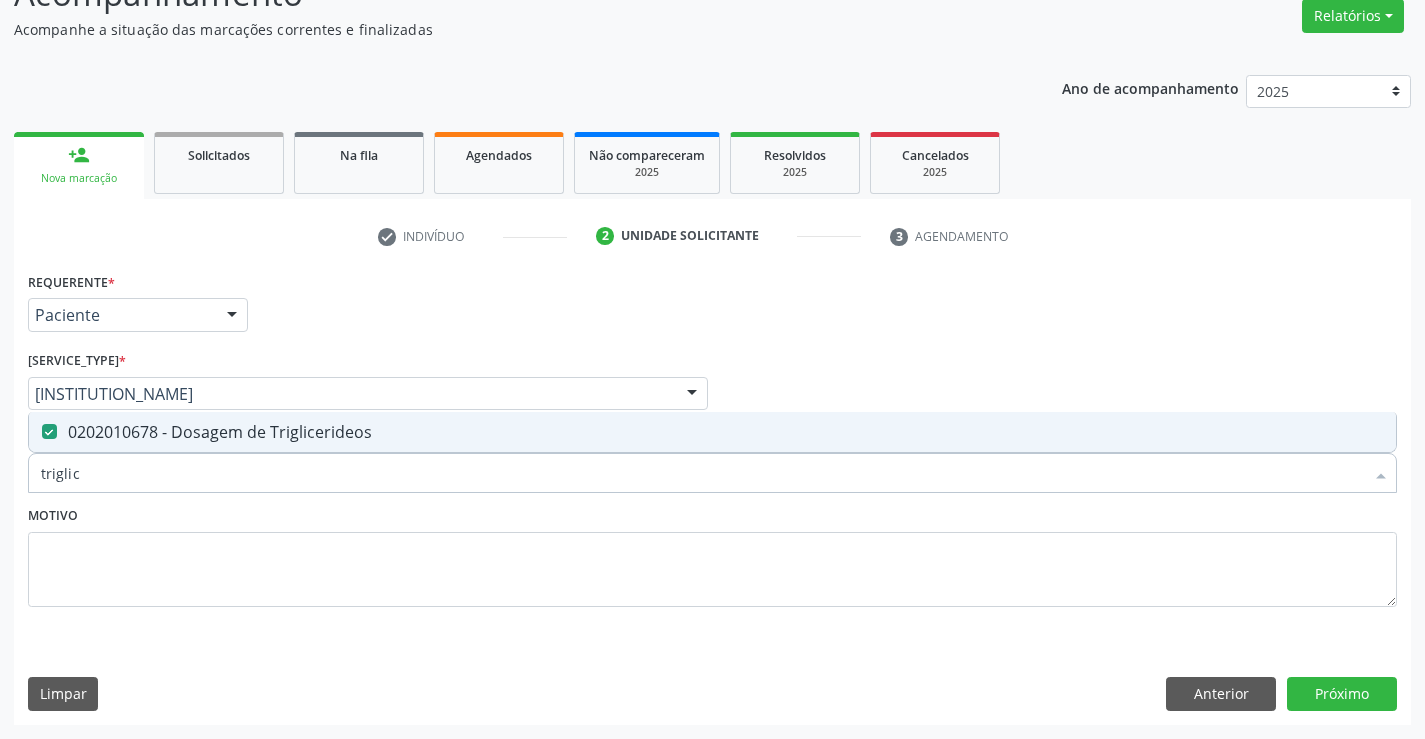 click on "triglic" at bounding box center [702, 473] 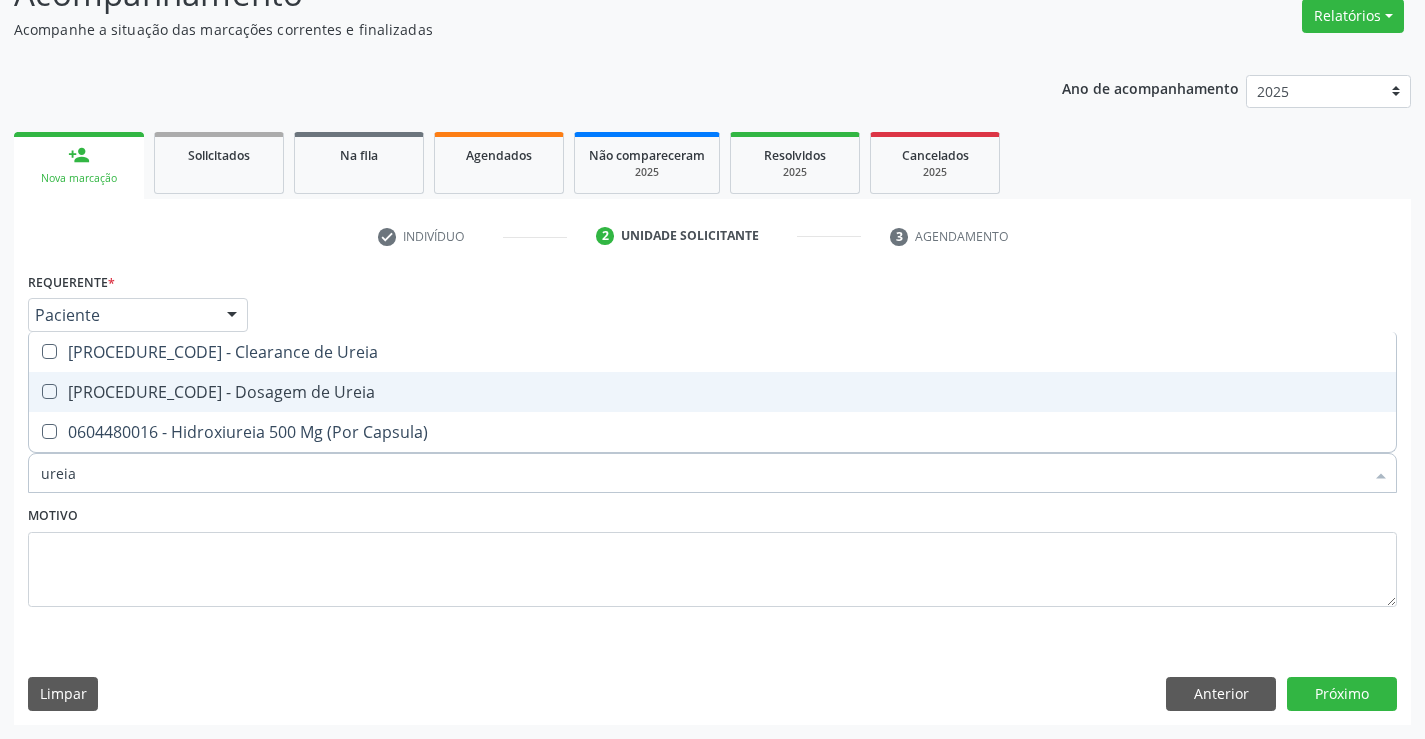 click on "[PROCEDURE_CODE] - Dosagem de Ureia" at bounding box center [712, 392] 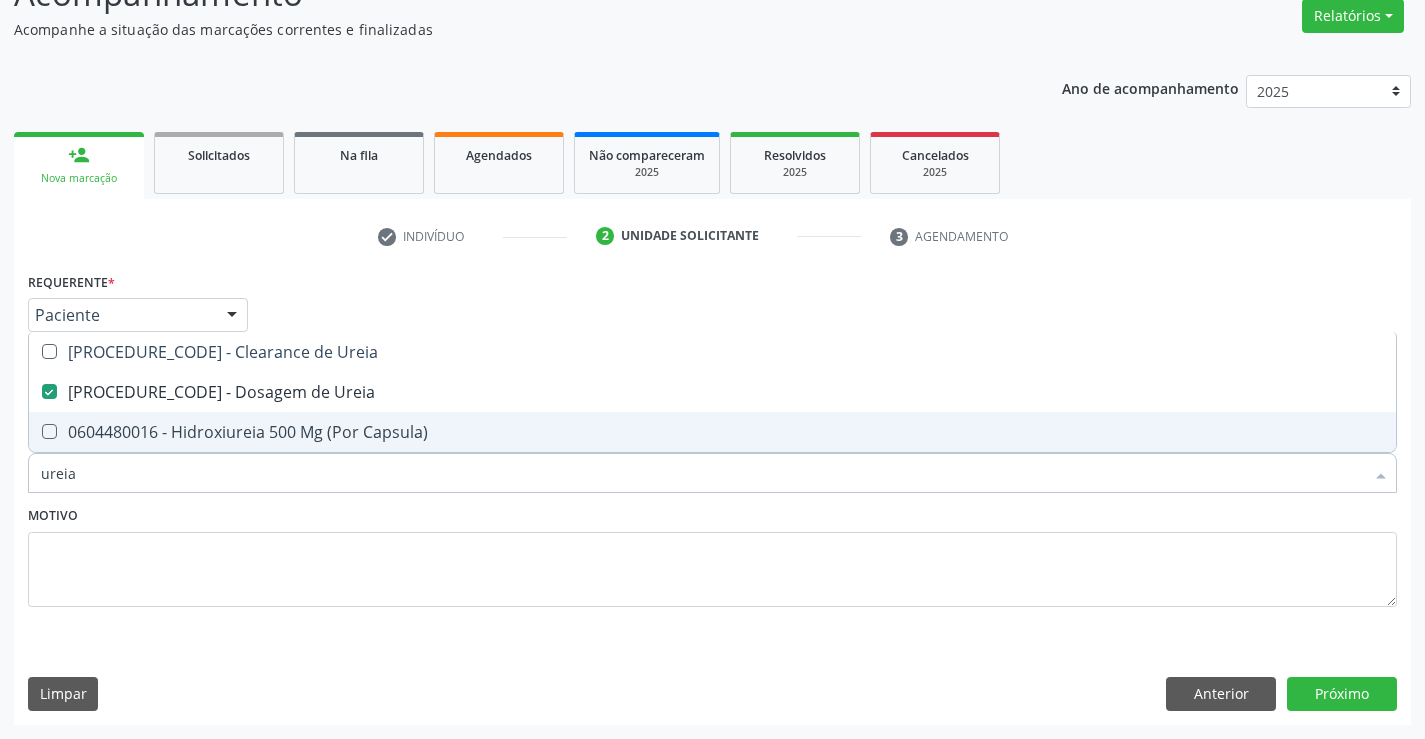 click on "ureia" at bounding box center [702, 473] 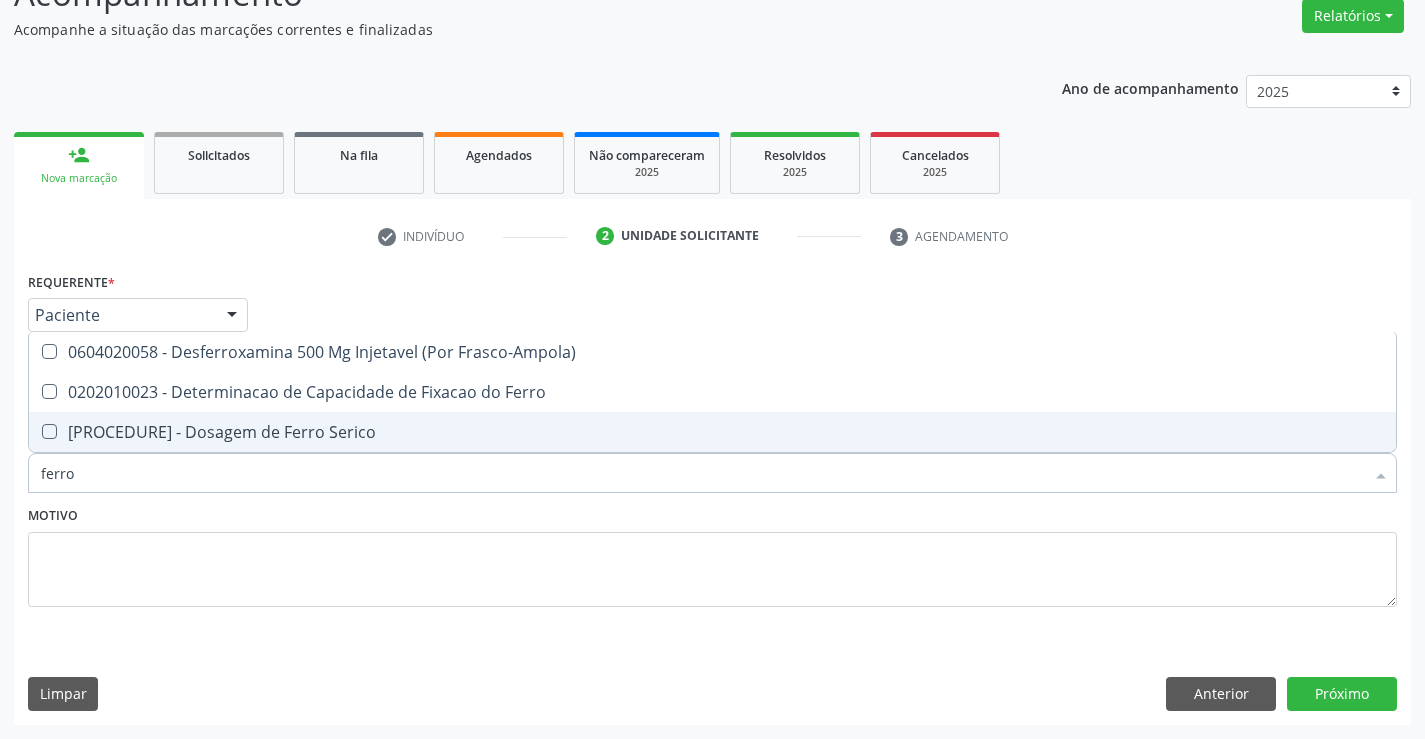 click on "[PROCEDURE] - Dosagem de Ferro Serico" at bounding box center (712, 432) 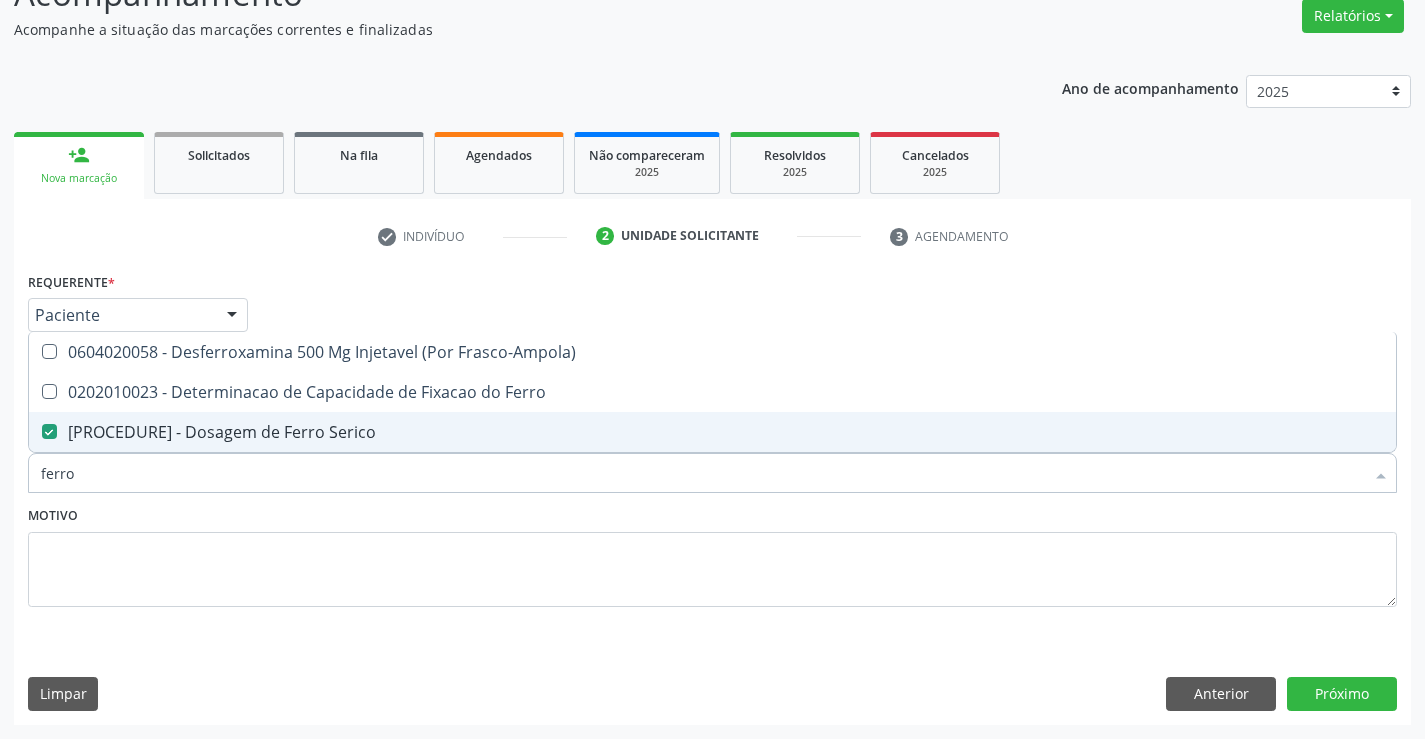click on "ferro" at bounding box center (702, 473) 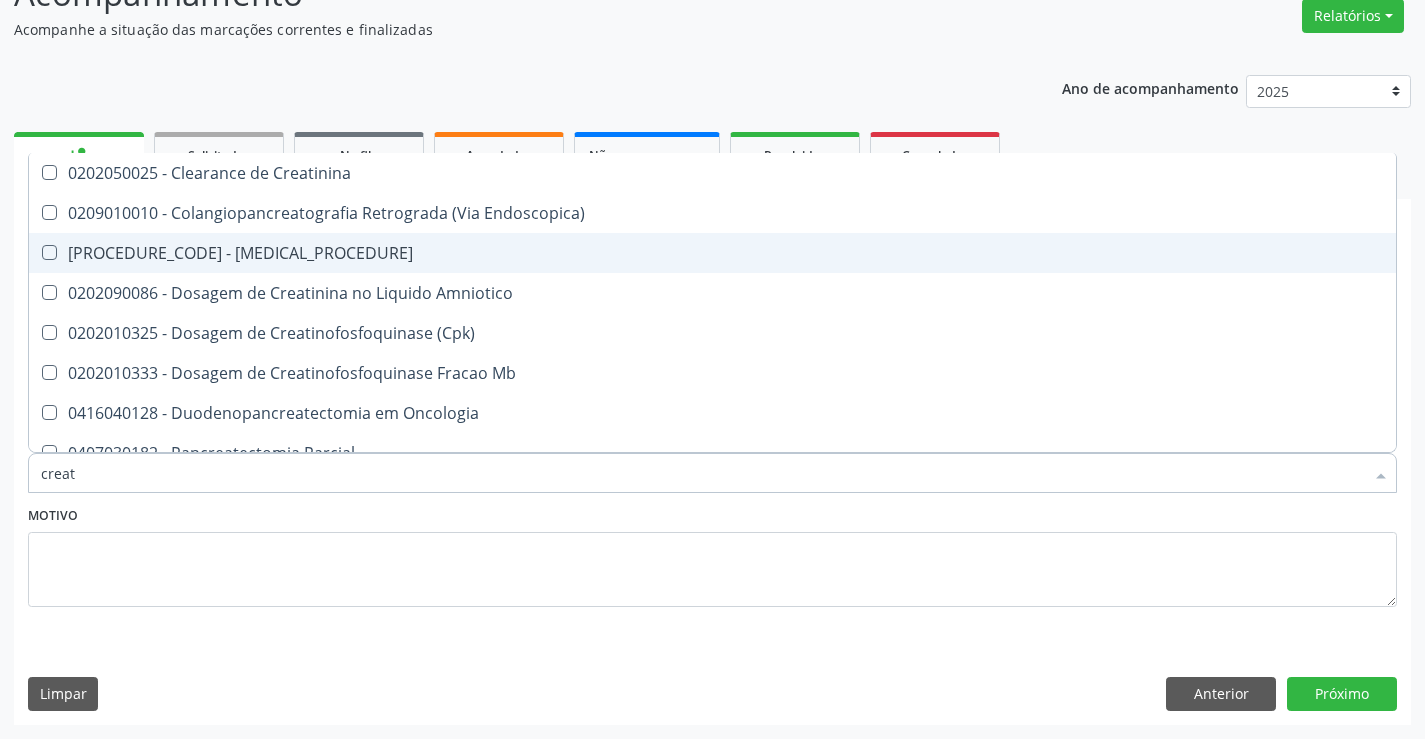click on "[PROCEDURE_CODE] - [MEDICAL_PROCEDURE]" at bounding box center (712, 253) 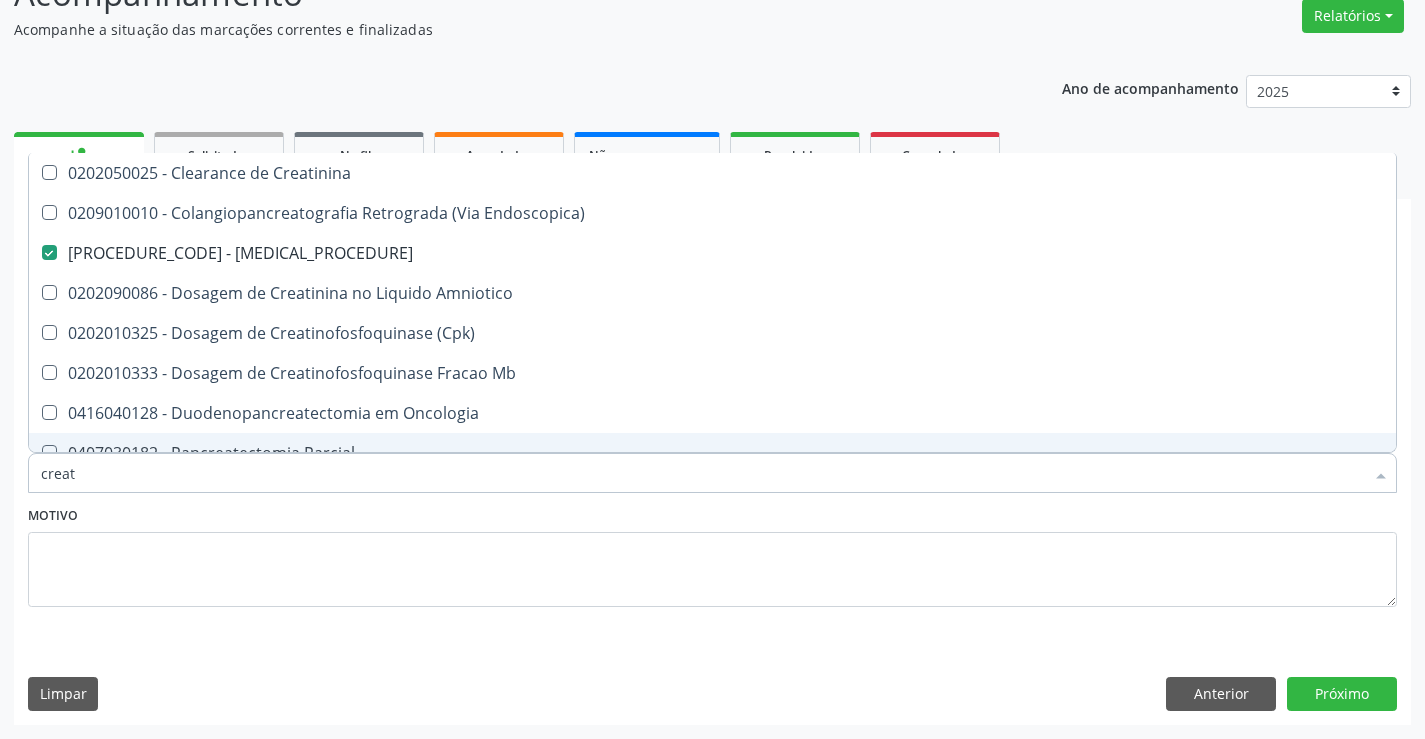 click on "creat" at bounding box center [702, 473] 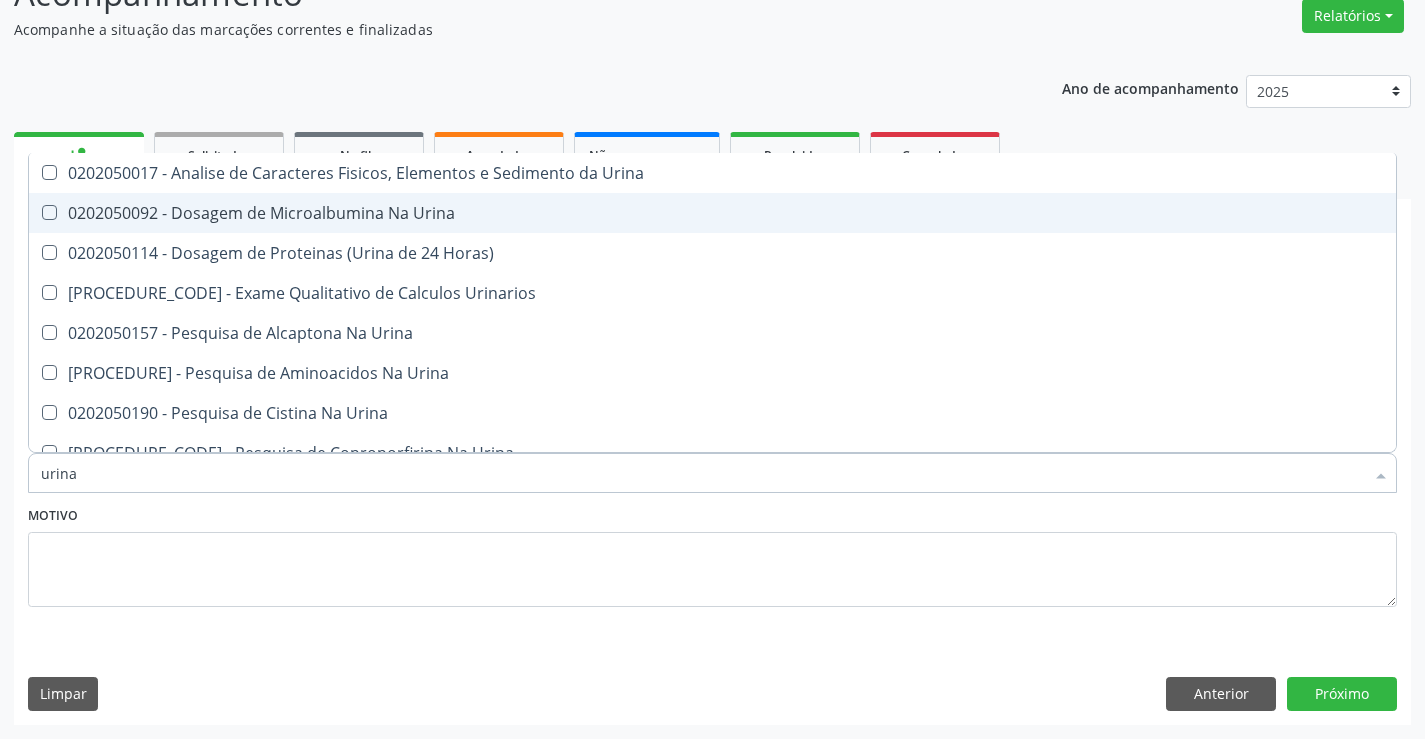 click on "0202050092 - Dosagem de Microalbumina Na Urina" at bounding box center (712, 213) 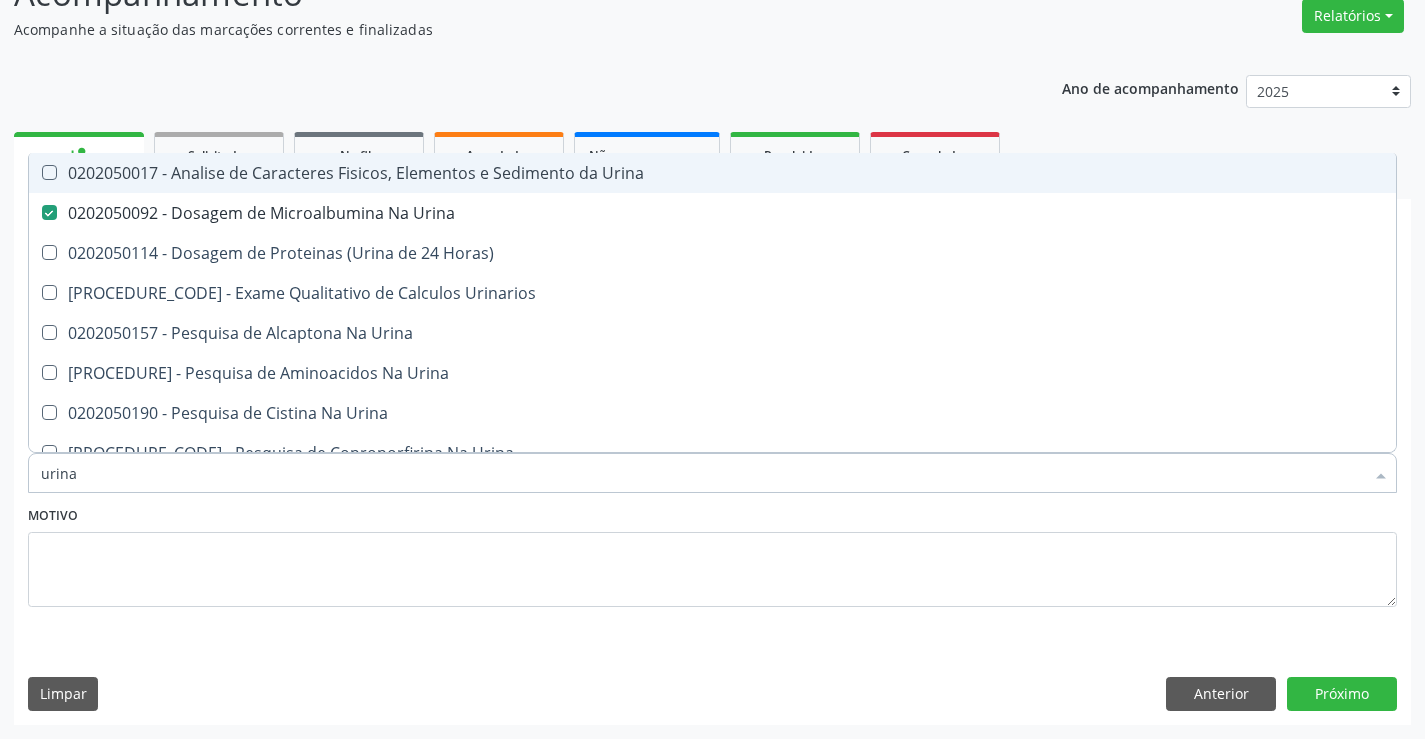 click on "0202050017 - Analise de Caracteres Fisicos, Elementos e Sedimento da Urina" at bounding box center (712, 173) 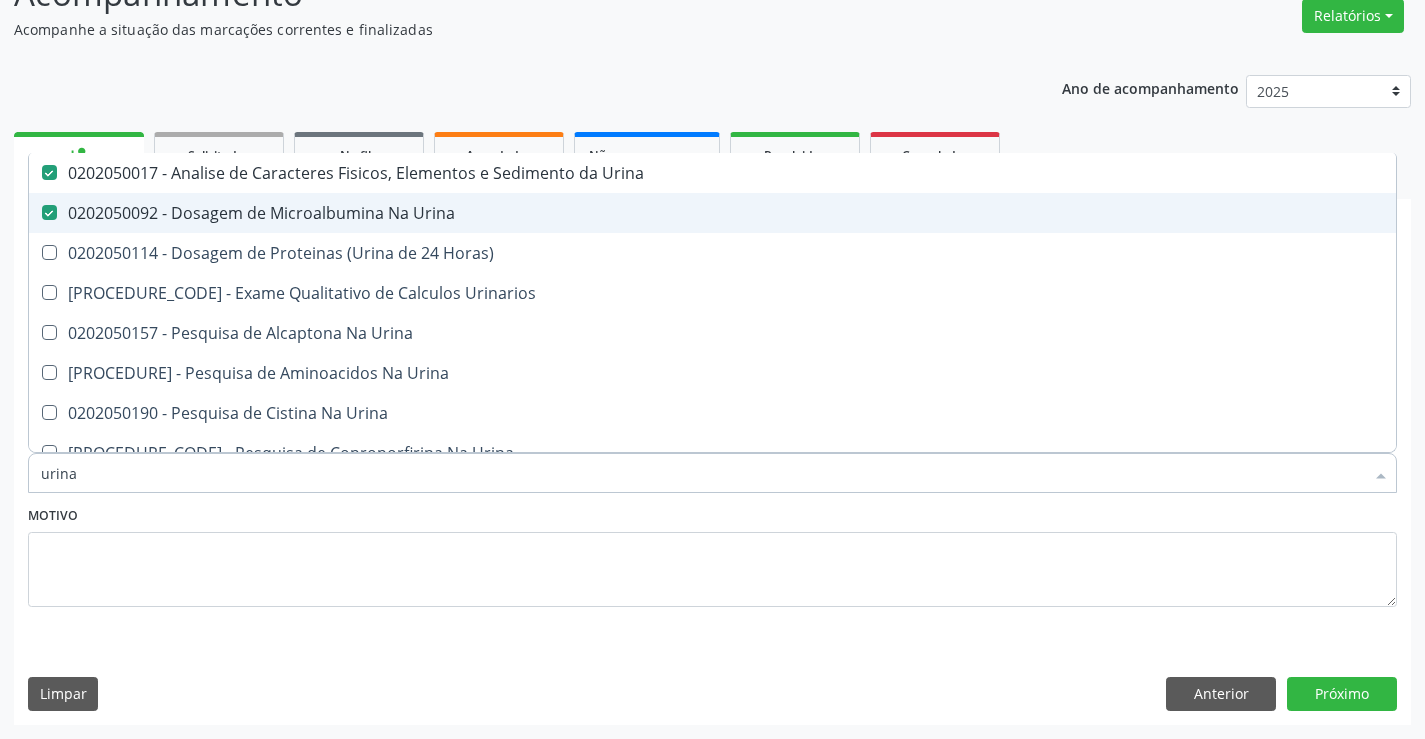 click on "0202050092 - Dosagem de Microalbumina Na Urina" at bounding box center [712, 213] 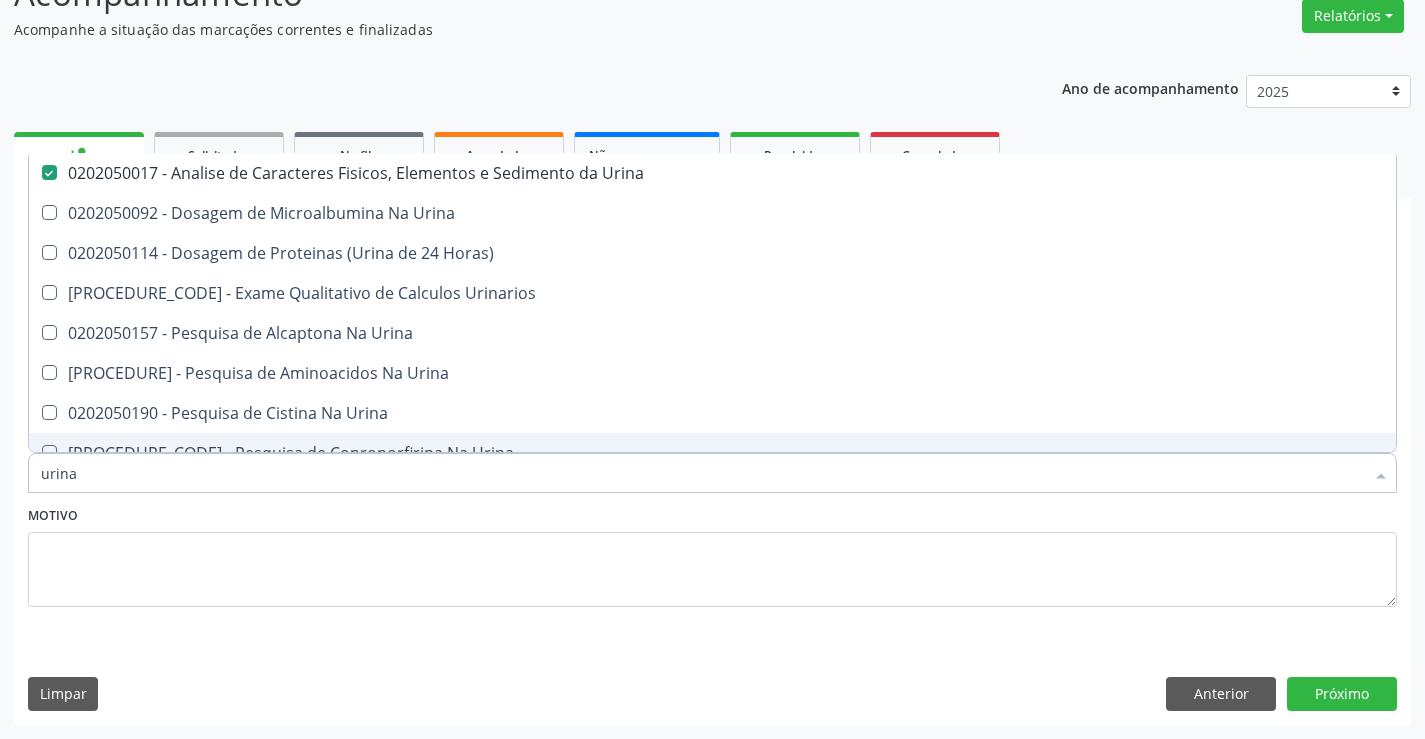 click on "urina" at bounding box center (702, 473) 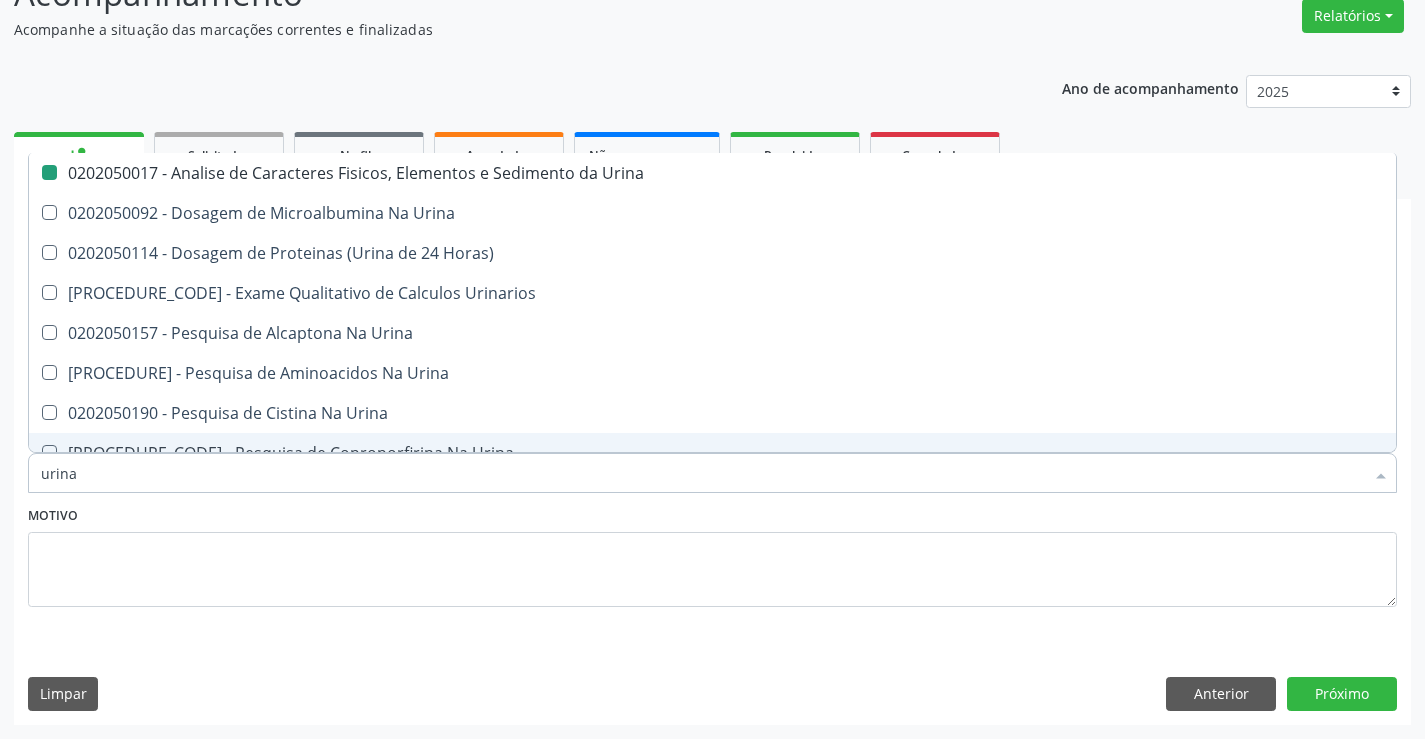 type on "t" 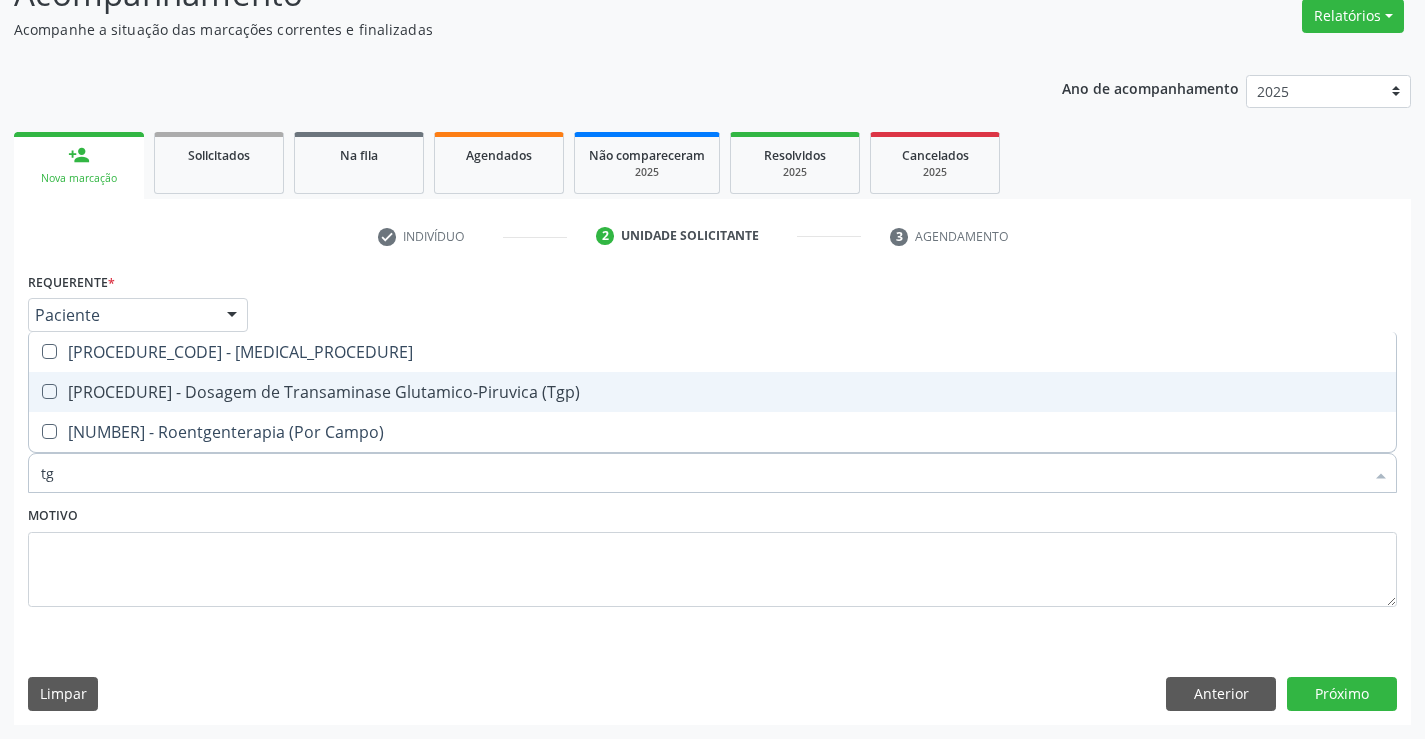 click on "[PROCEDURE] - Dosagem de Transaminase Glutamico-Piruvica (Tgp)" at bounding box center (712, 392) 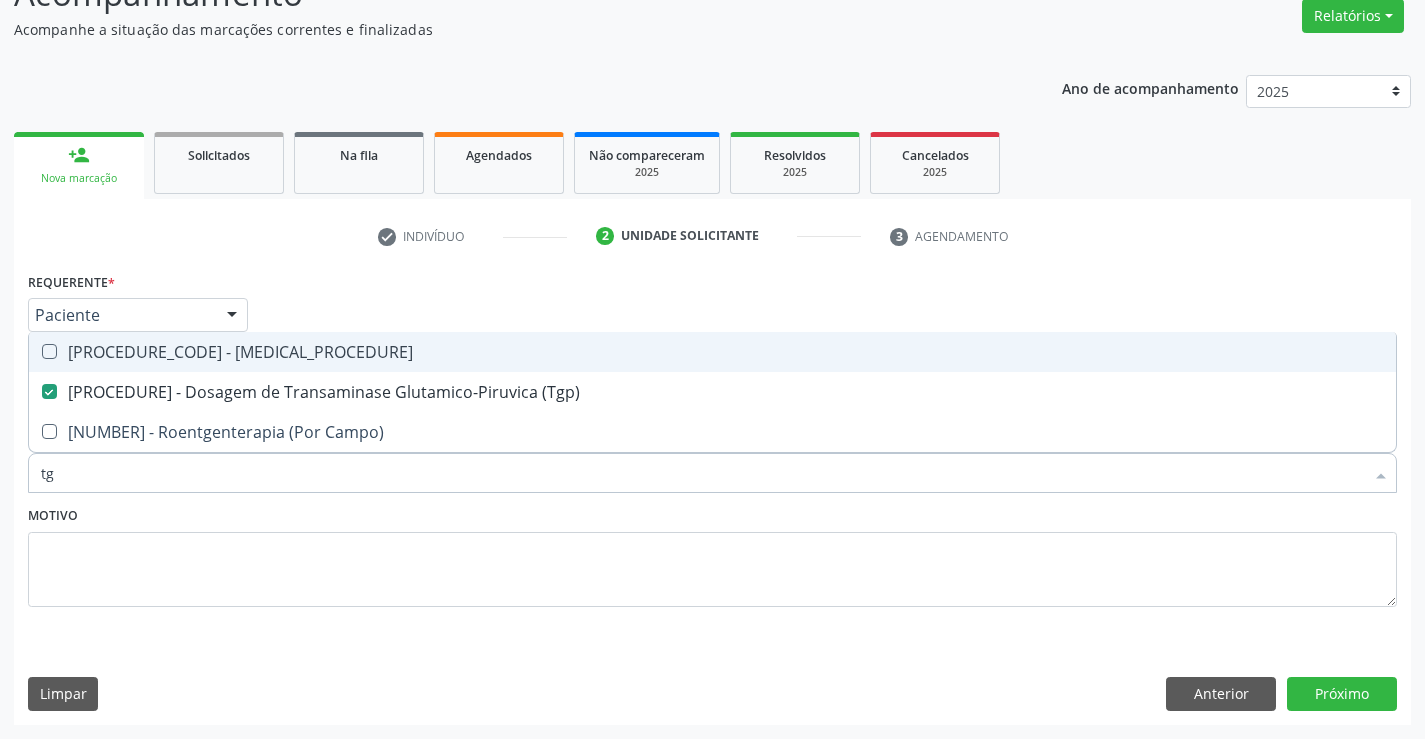 click on "[PROCEDURE_CODE] - [MEDICAL_PROCEDURE]" at bounding box center [712, 352] 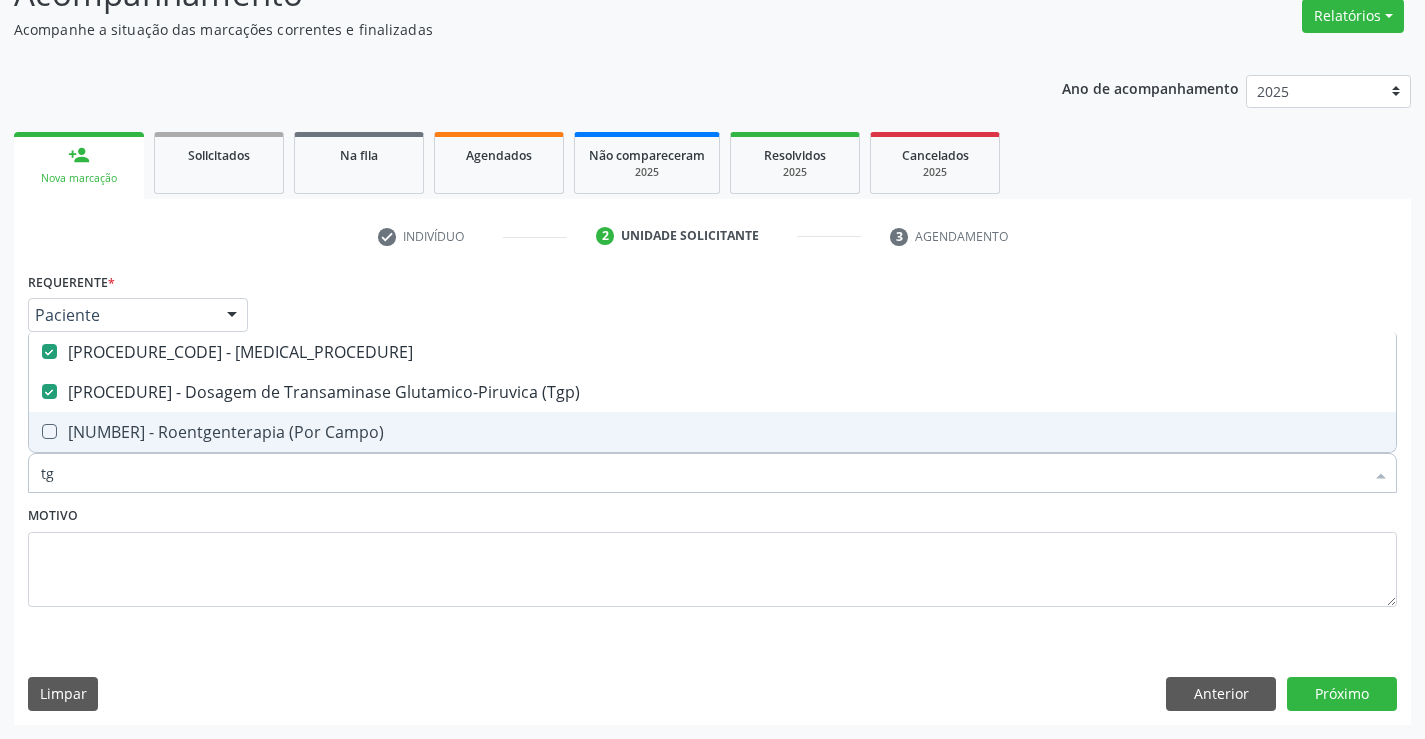 click on "tg" at bounding box center [702, 473] 